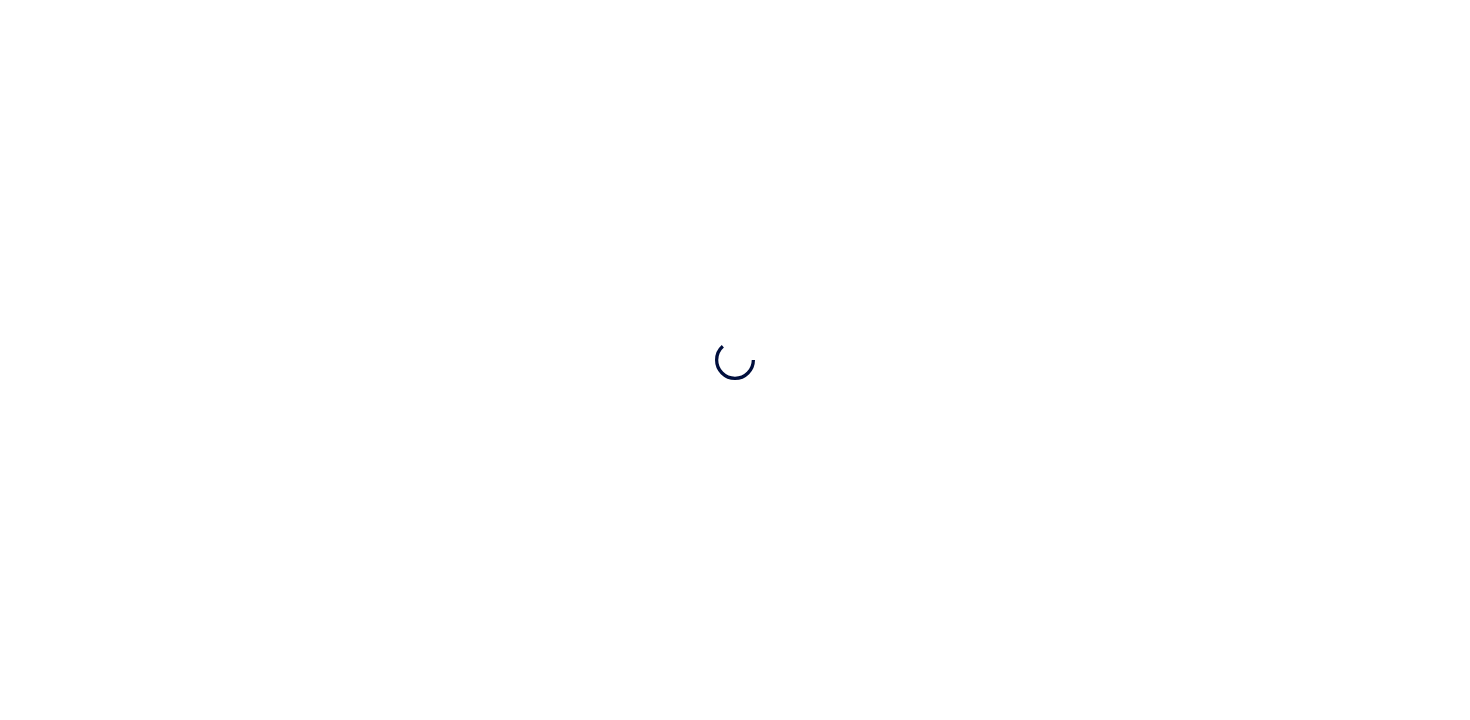 scroll, scrollTop: 0, scrollLeft: 0, axis: both 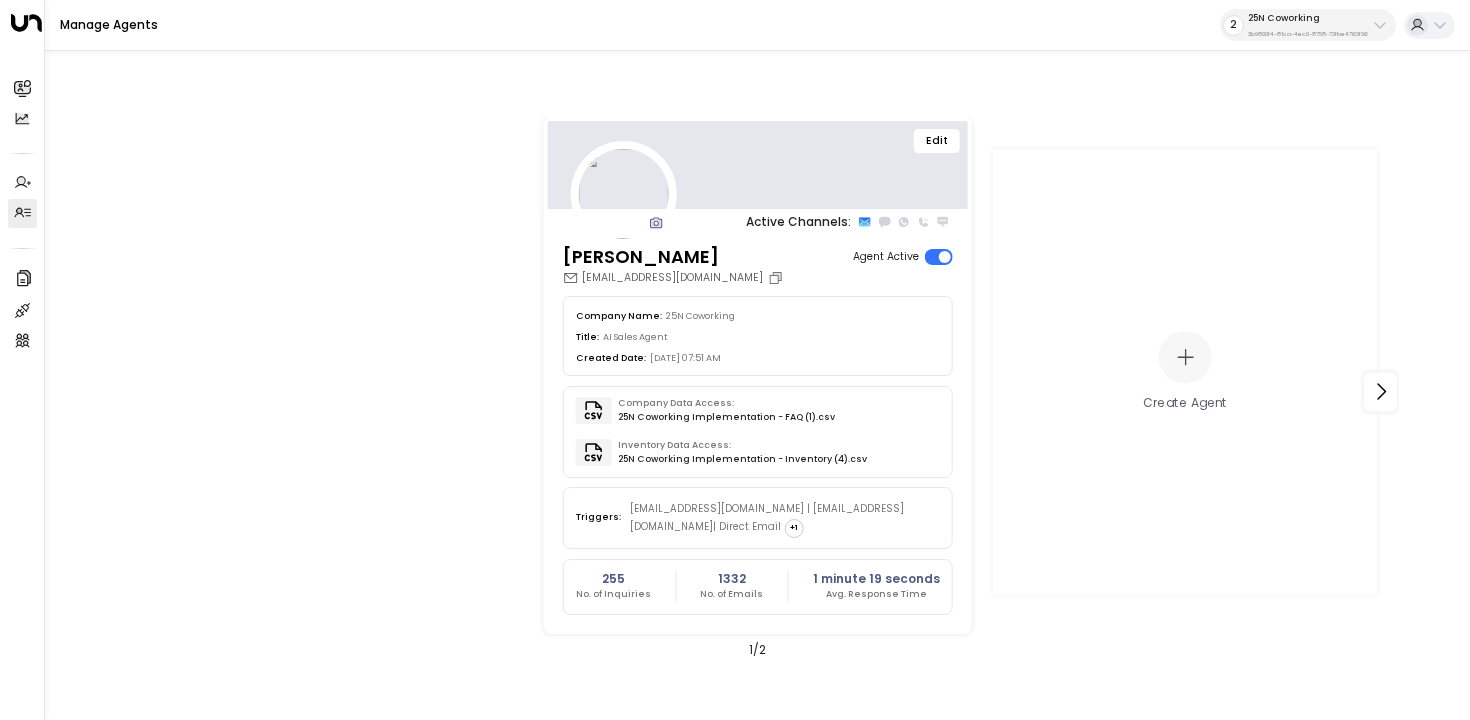 click on "25N Coworking" at bounding box center (1308, 18) 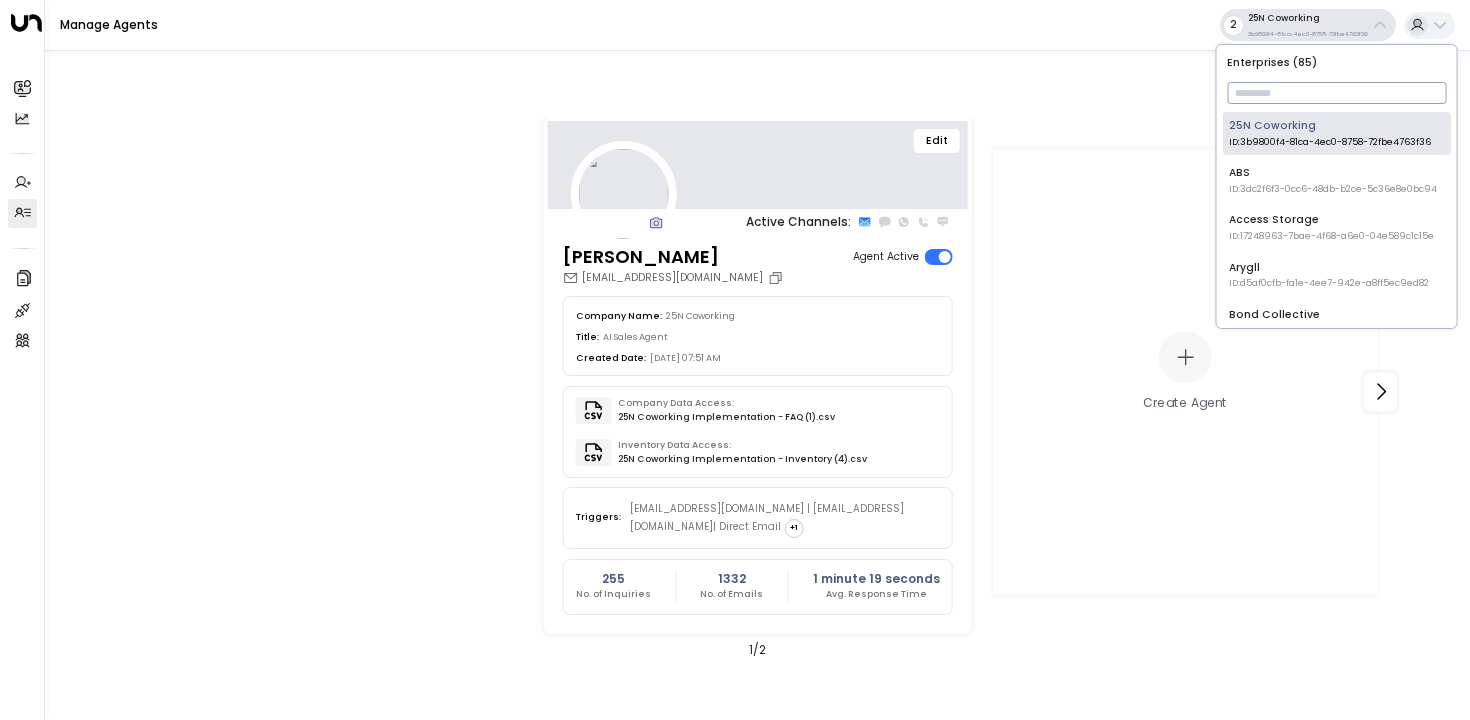click at bounding box center [1336, 93] 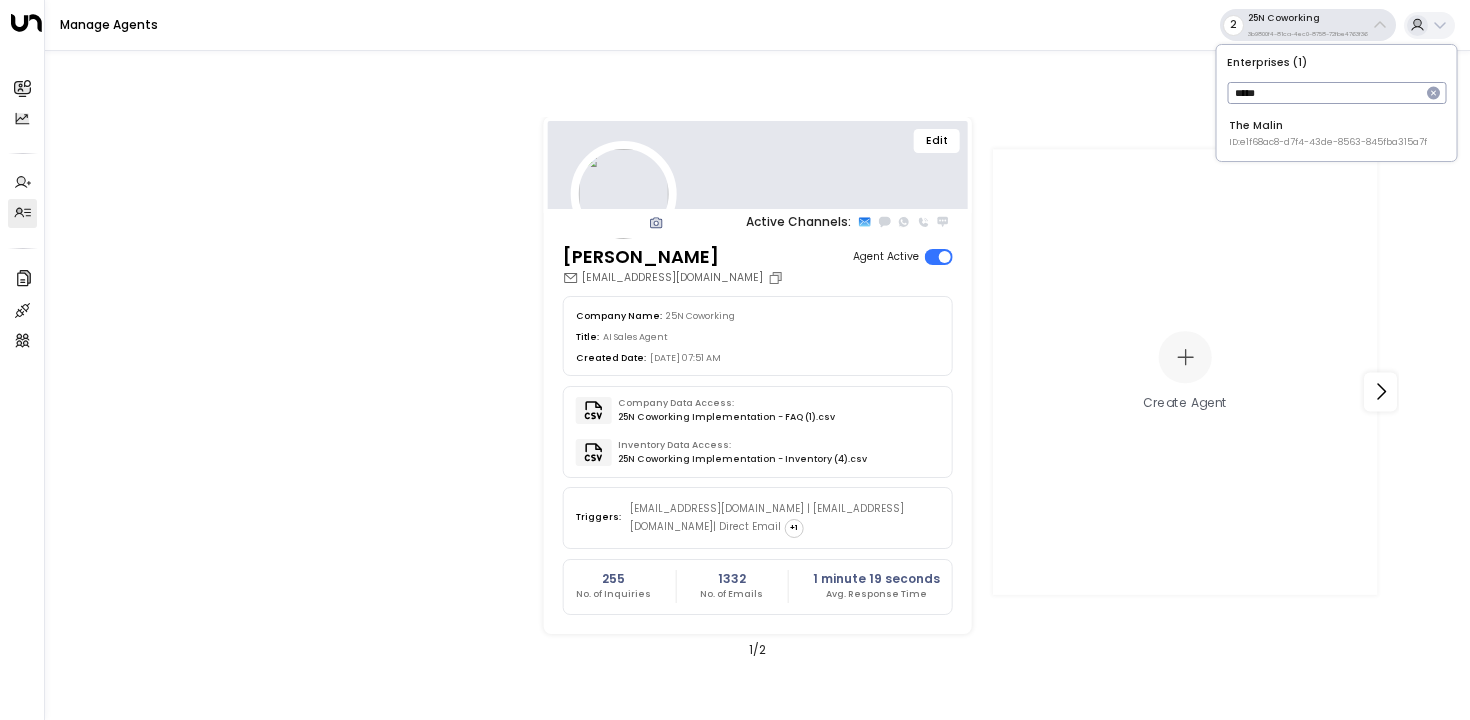 type on "*****" 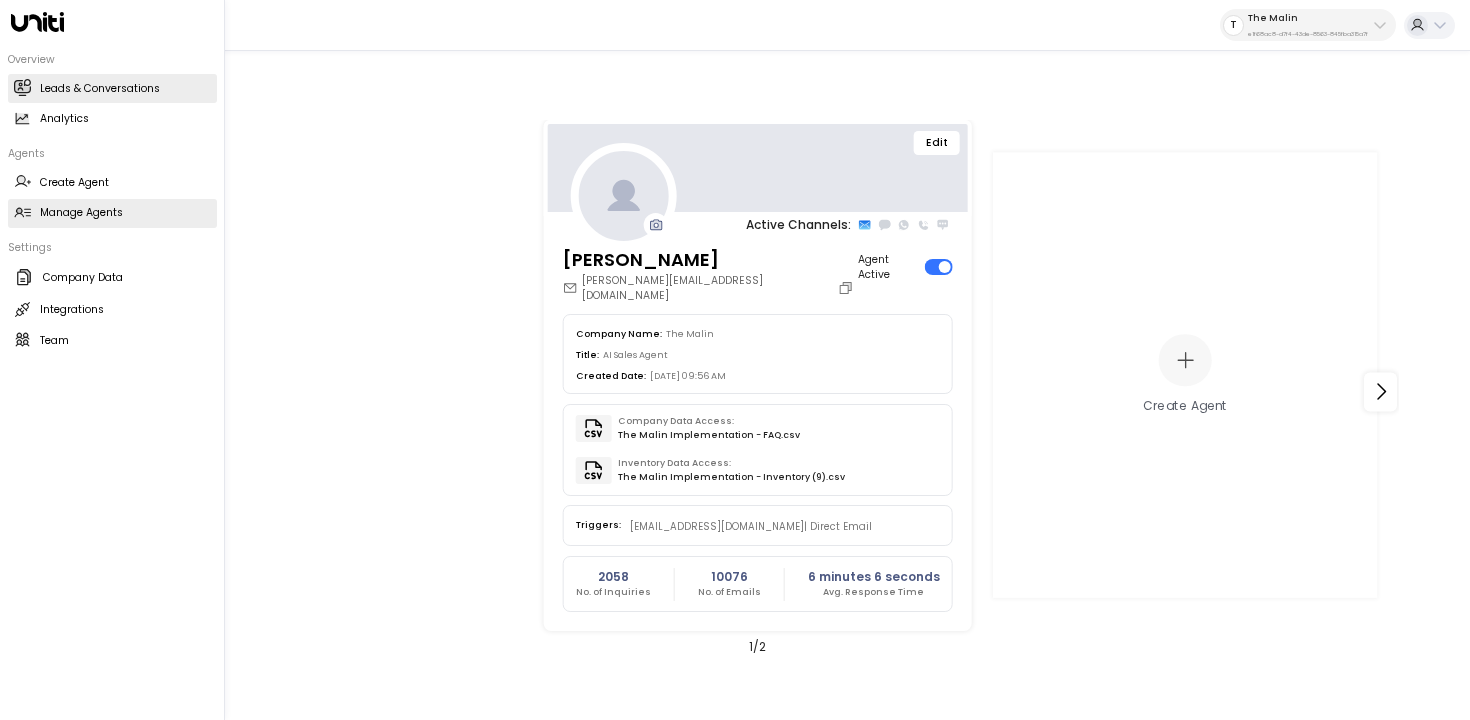 click 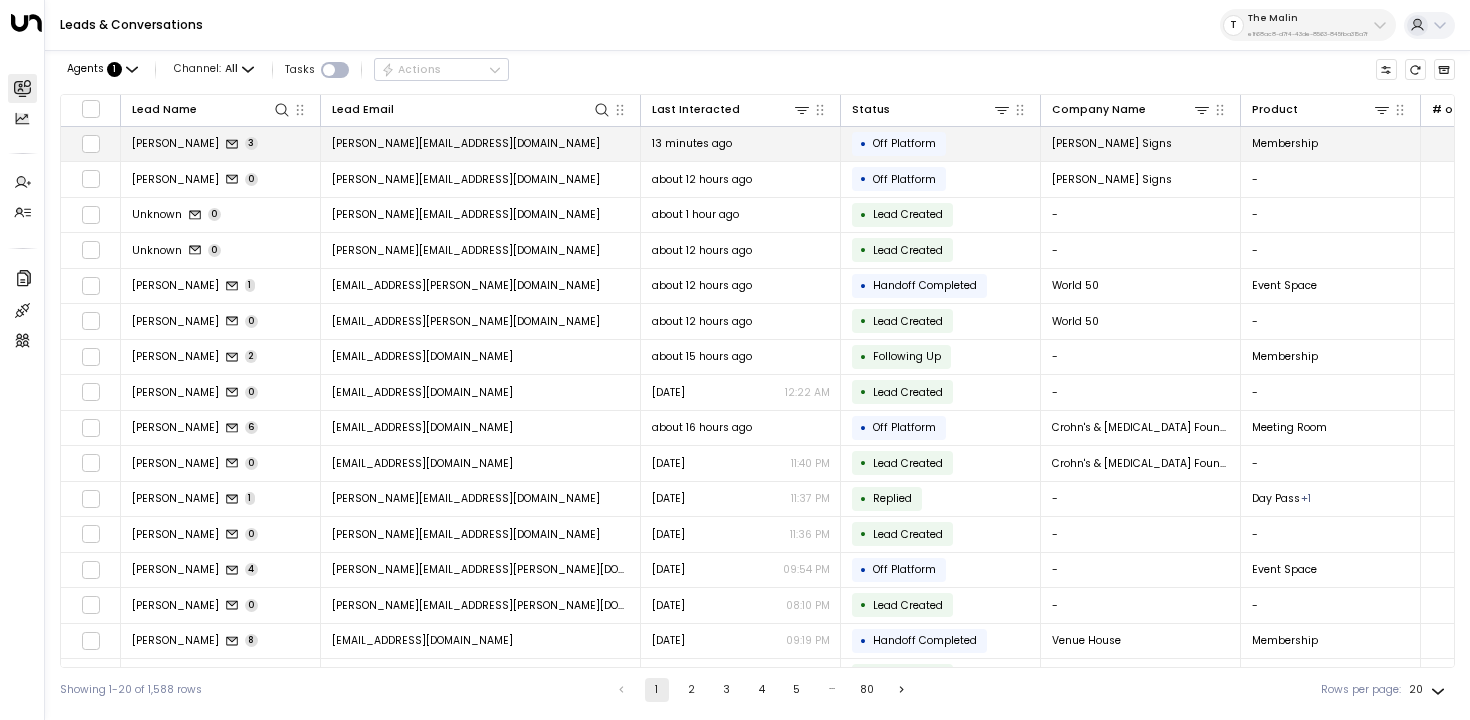 click on "Jana Phillips 3" at bounding box center [221, 144] 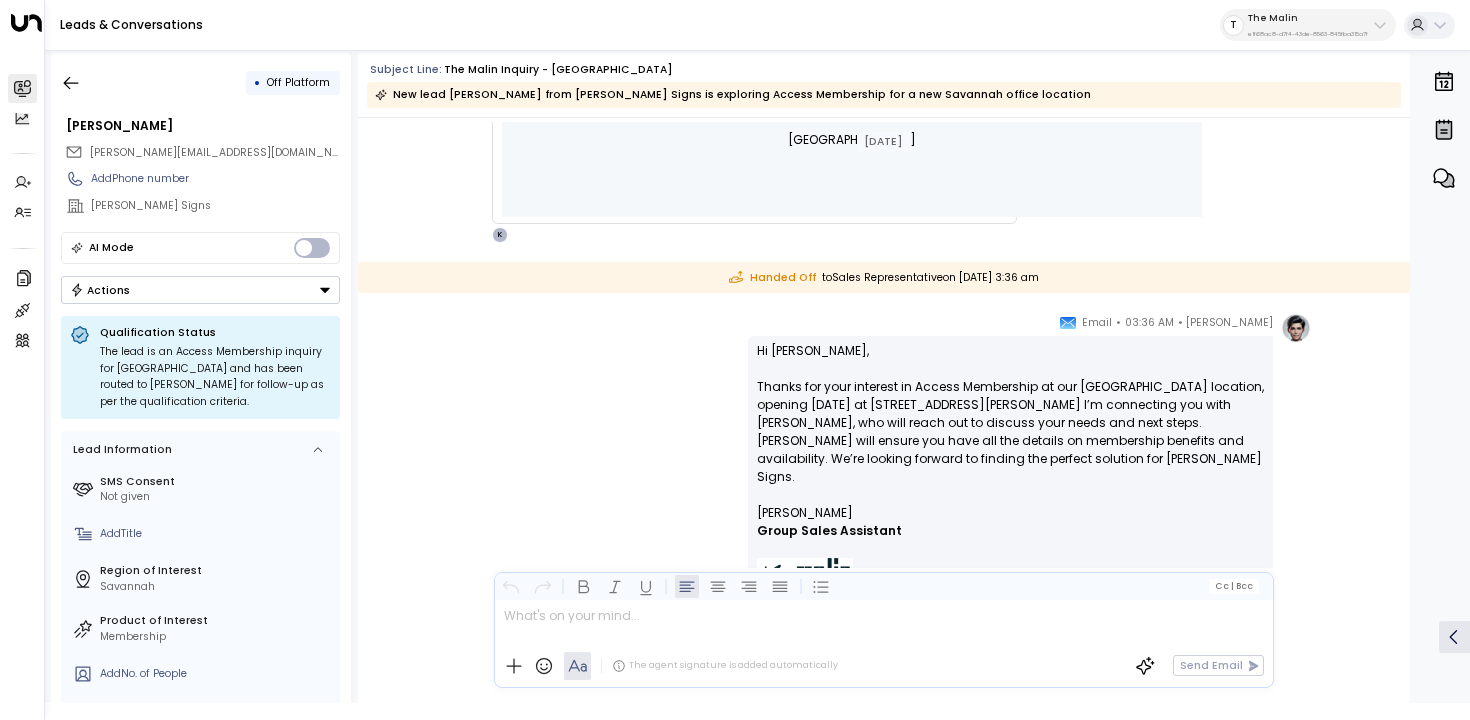 scroll, scrollTop: 930, scrollLeft: 0, axis: vertical 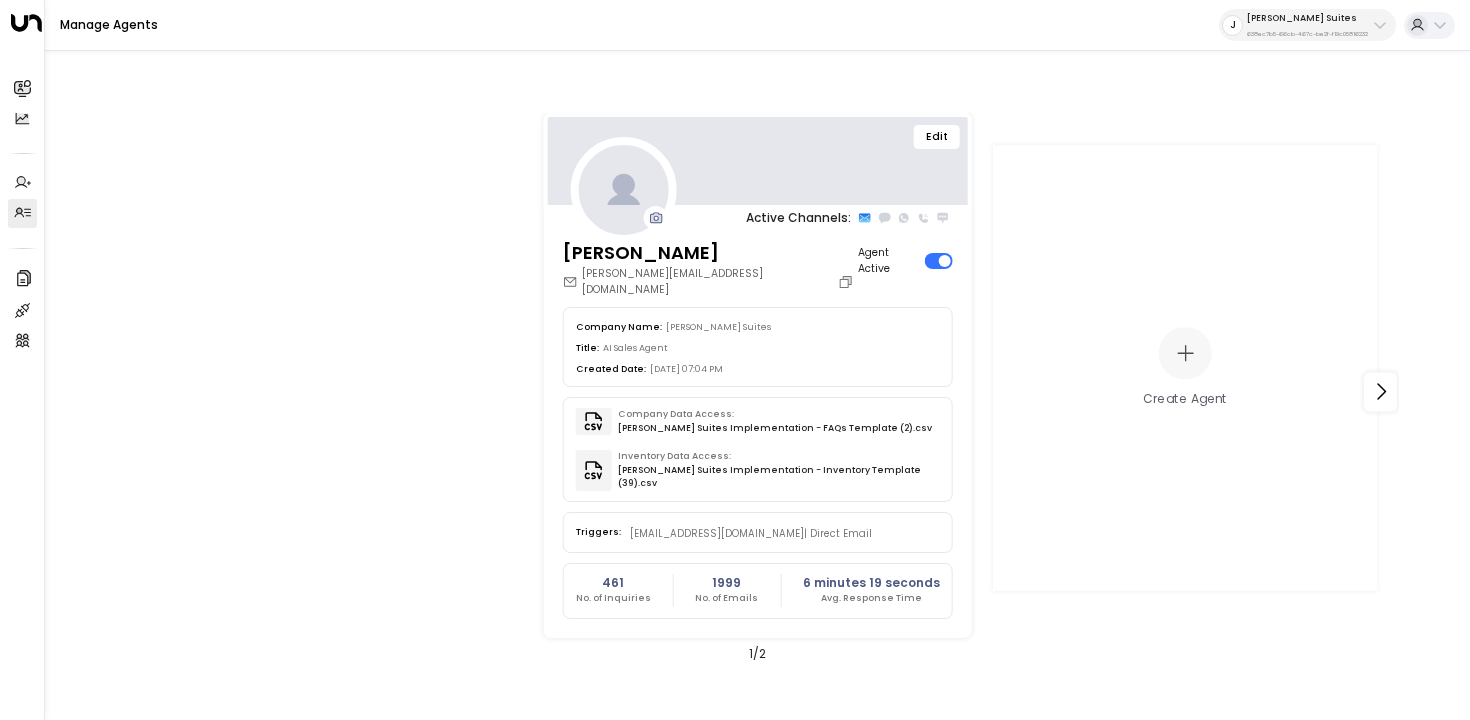 click on "Jay Suites 638ec7b5-66cb-467c-be2f-f19c05816232" at bounding box center [1307, 25] 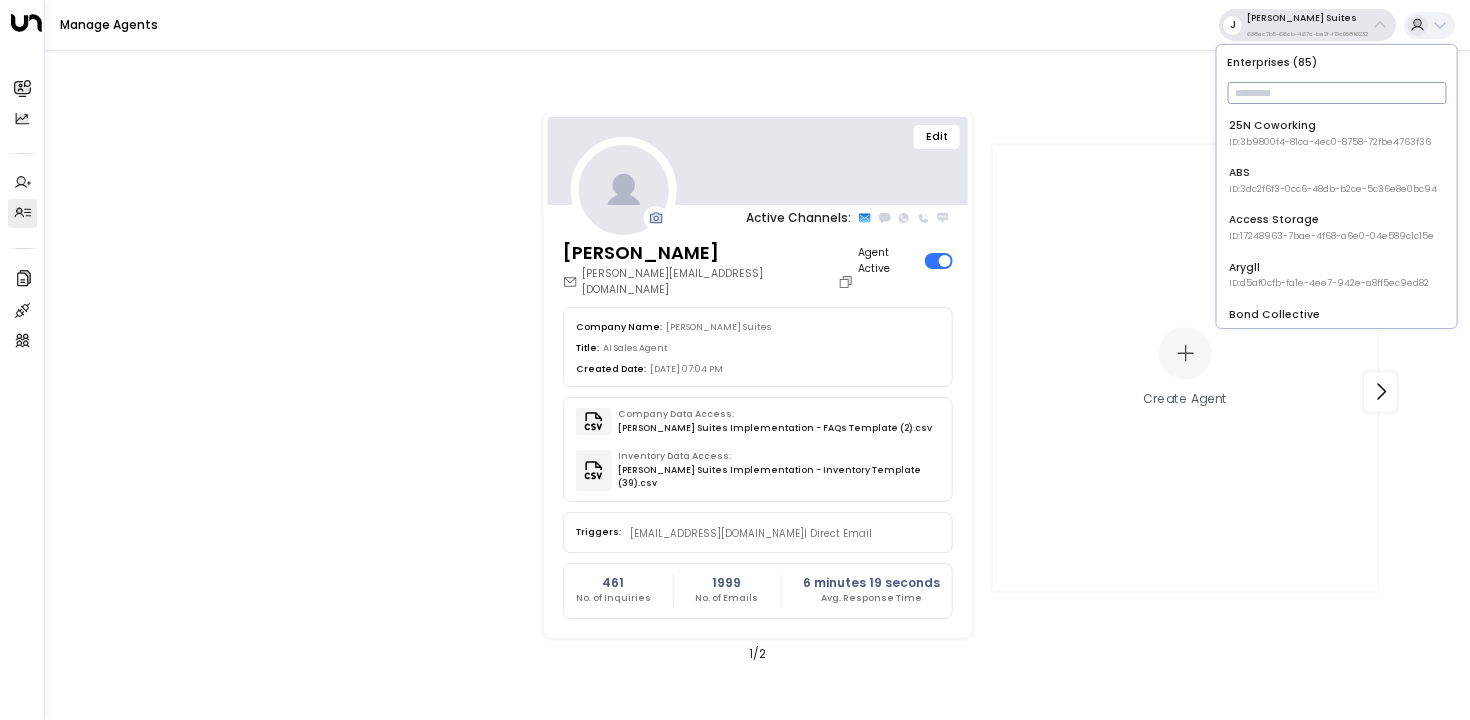 click at bounding box center [1336, 93] 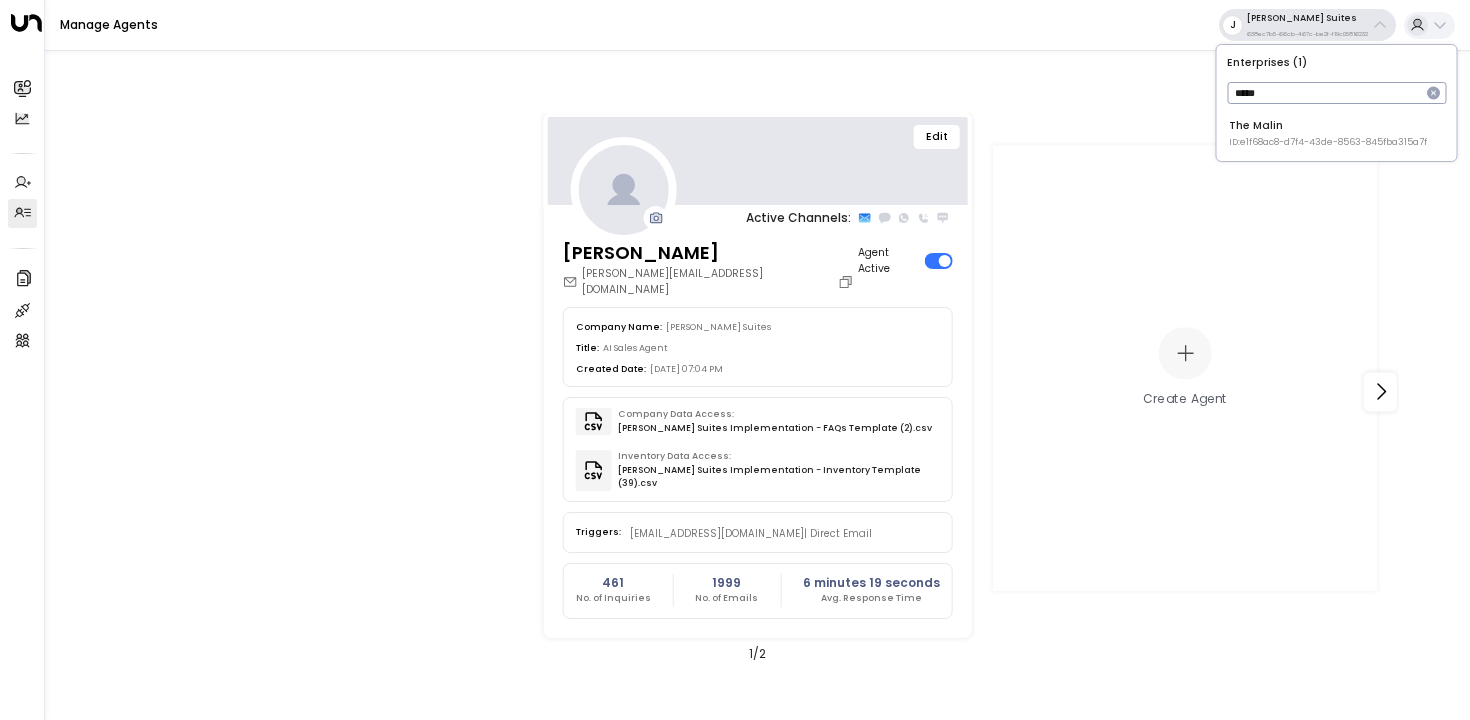 type on "*****" 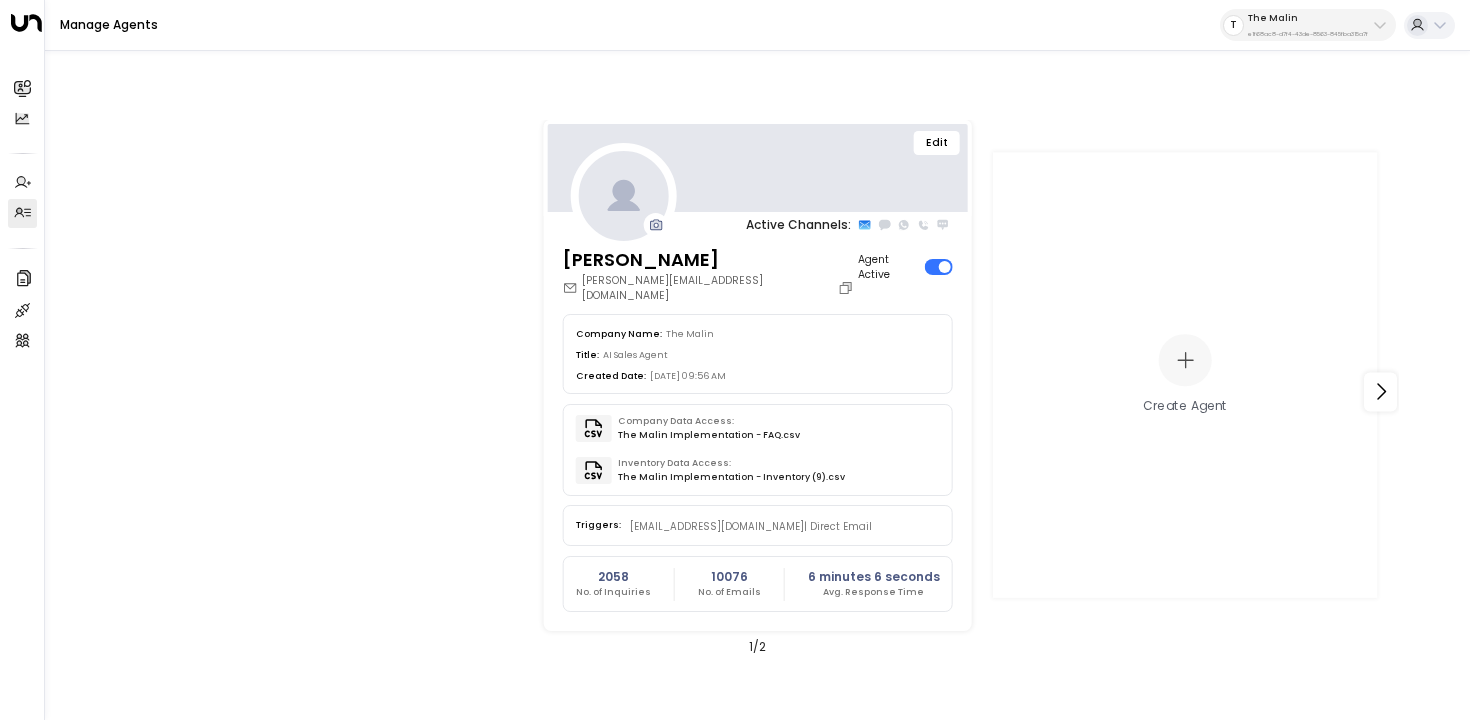 click on "Edit" at bounding box center (937, 143) 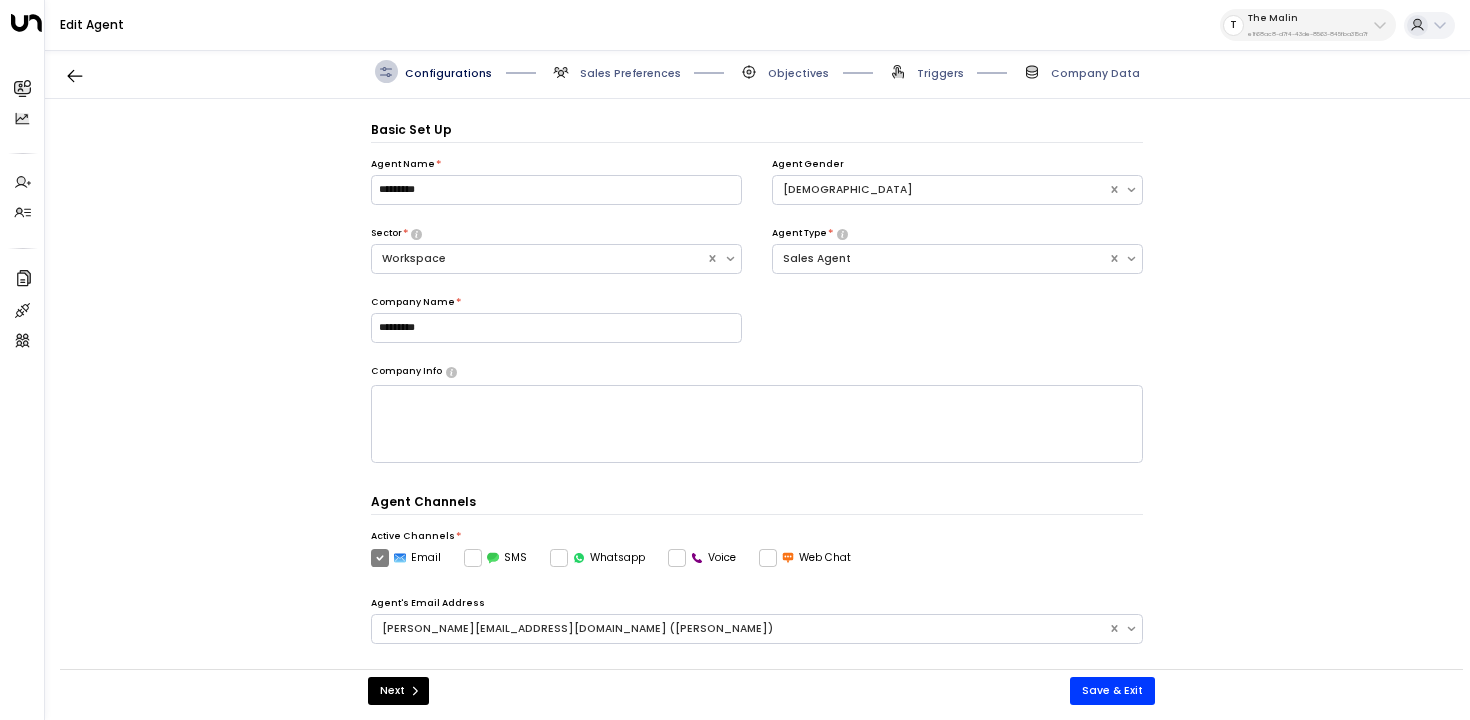 scroll, scrollTop: 22, scrollLeft: 0, axis: vertical 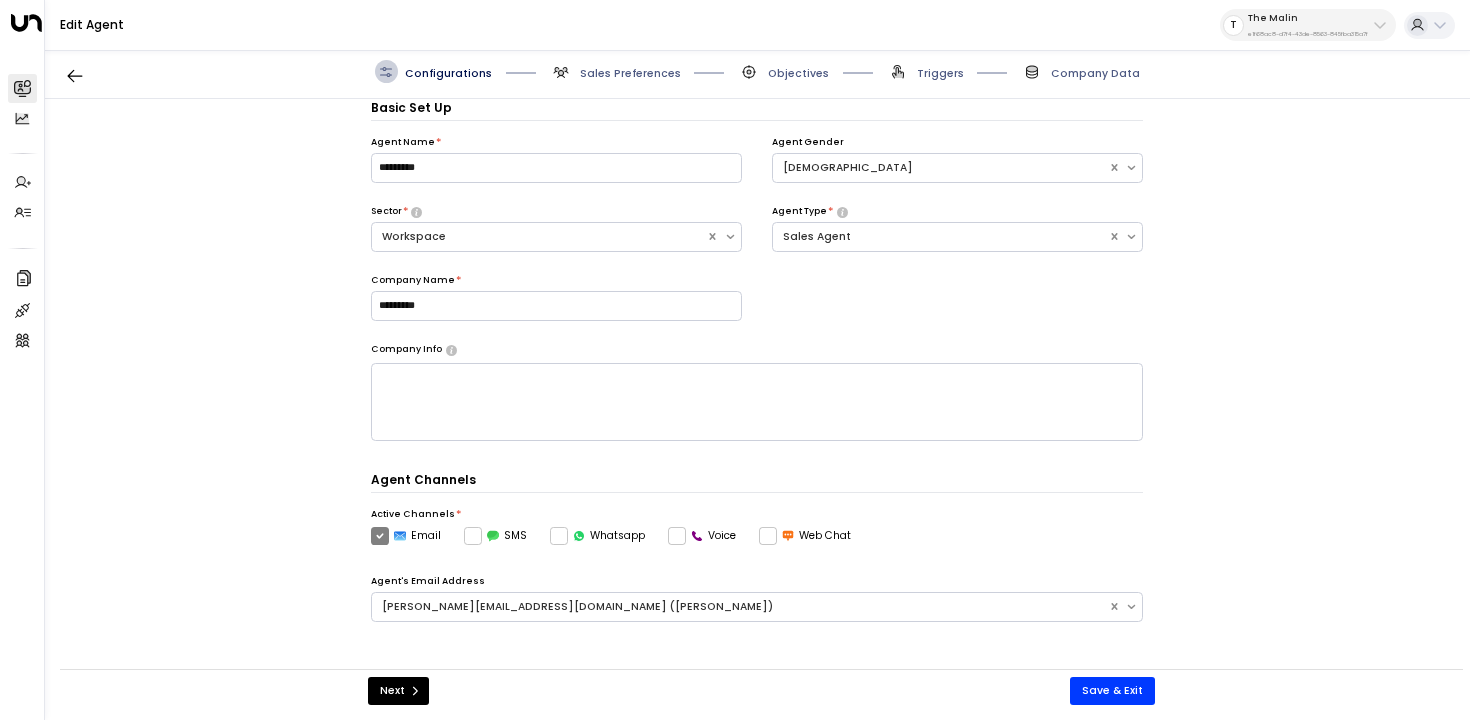 click on "Leads & Conversations Leads & Conversations" at bounding box center (22, 88) 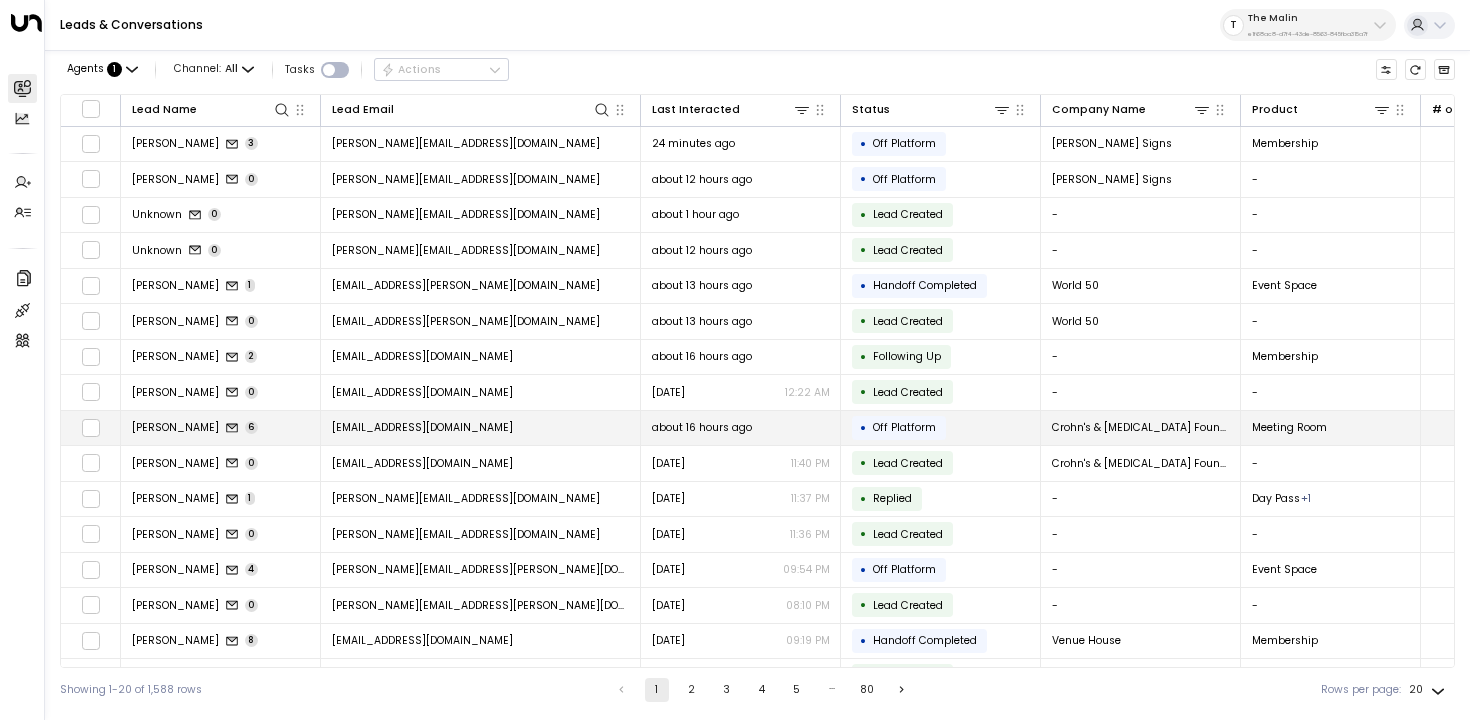 scroll, scrollTop: 174, scrollLeft: 0, axis: vertical 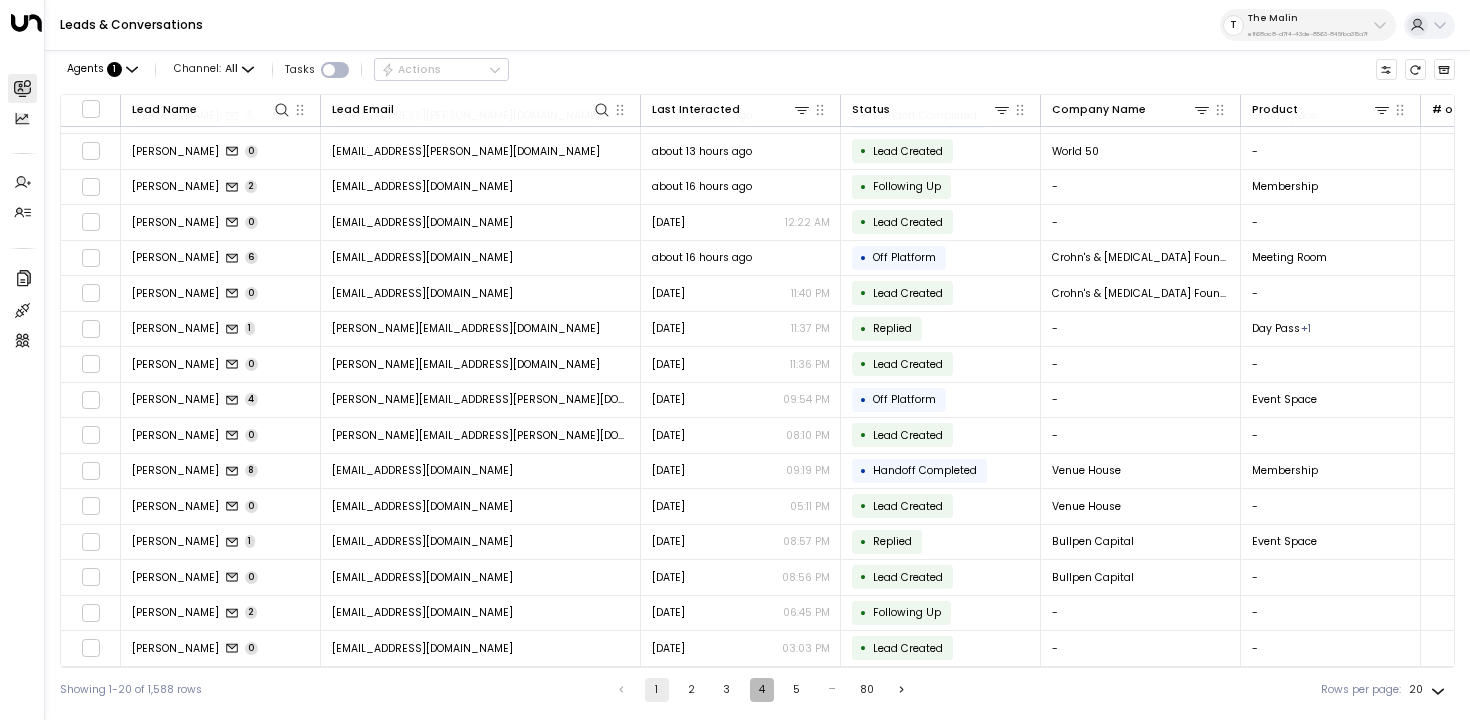 click on "4" at bounding box center (762, 690) 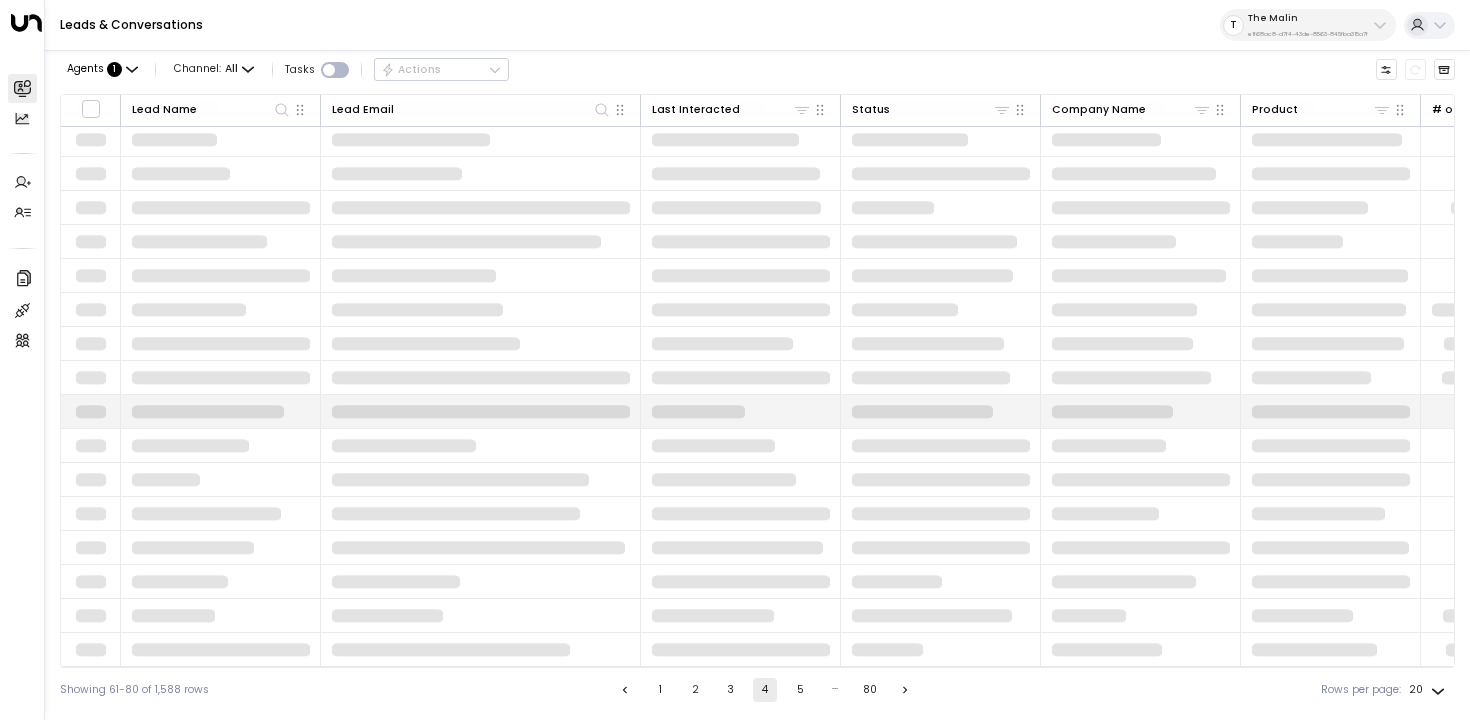 scroll, scrollTop: 174, scrollLeft: 0, axis: vertical 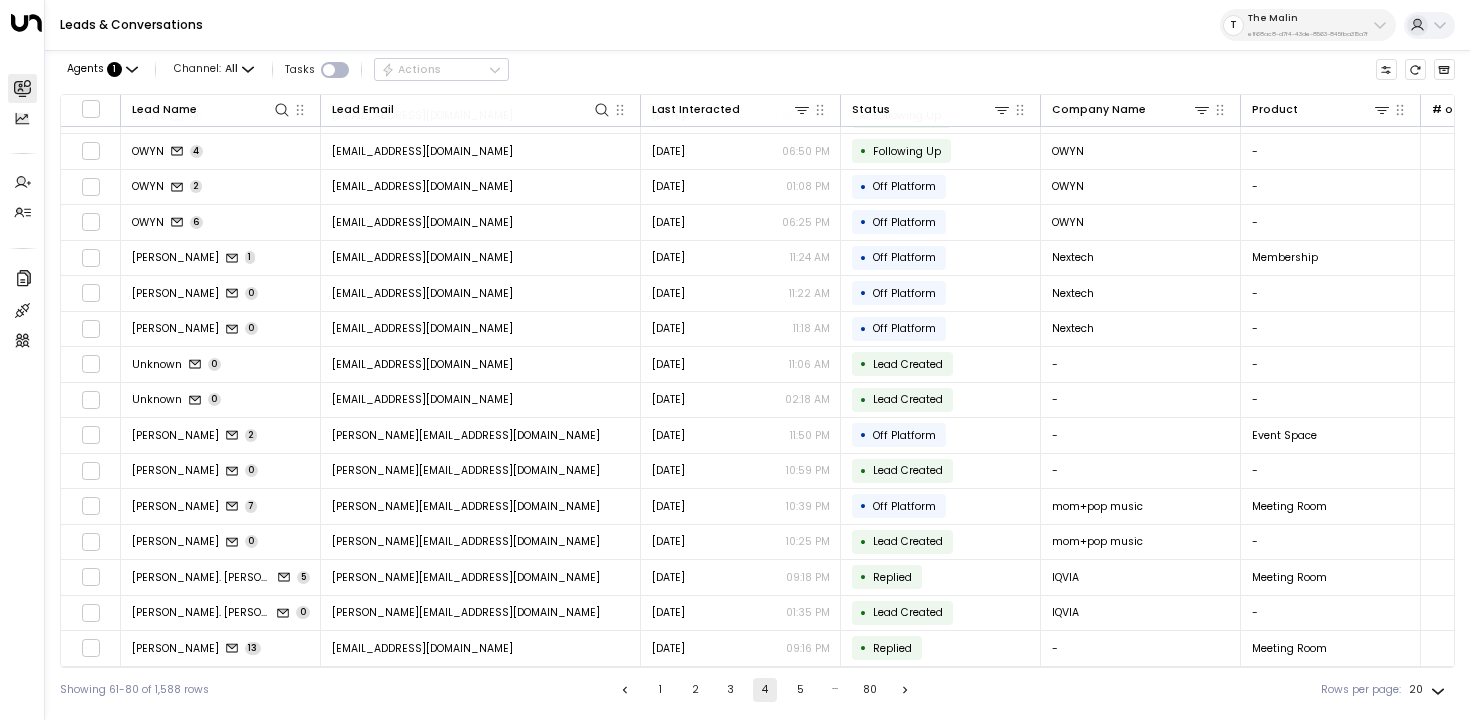 click on "5" at bounding box center (800, 690) 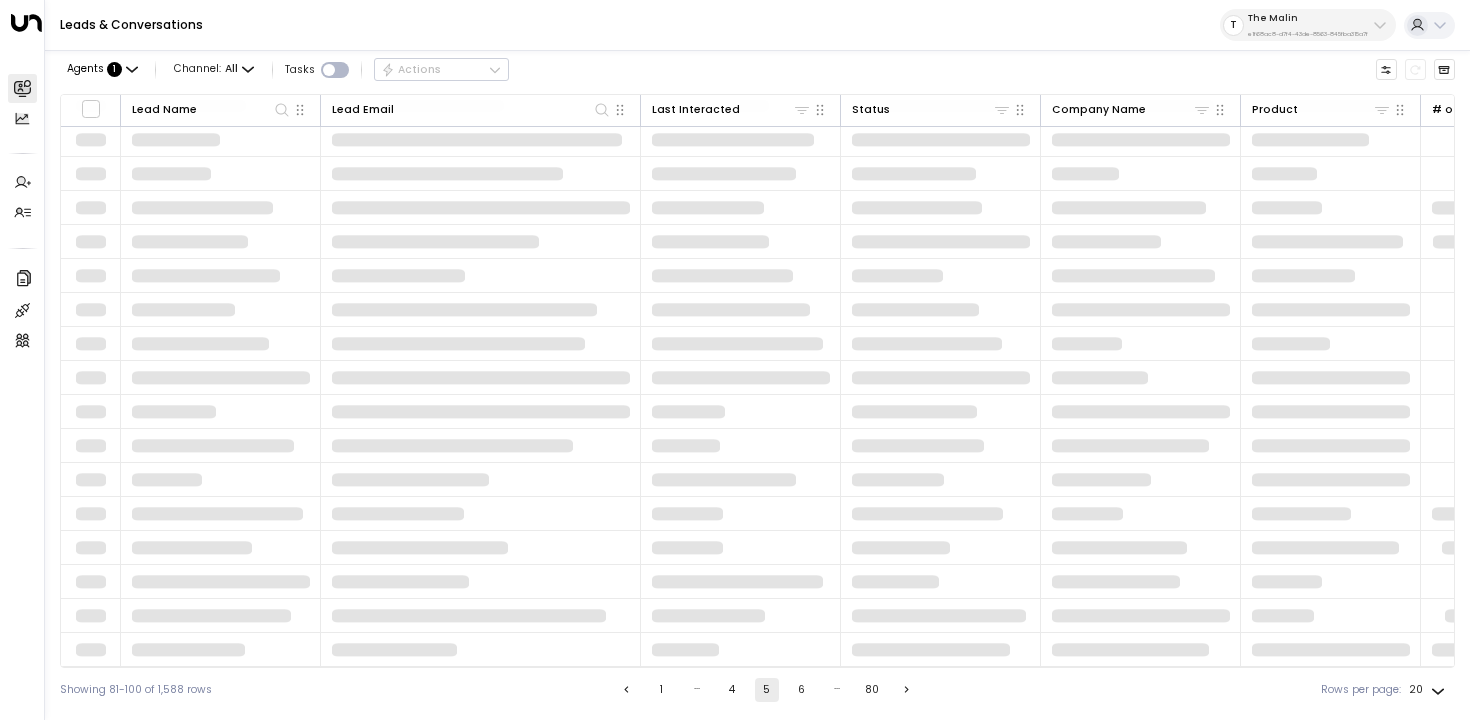 scroll, scrollTop: 144, scrollLeft: 0, axis: vertical 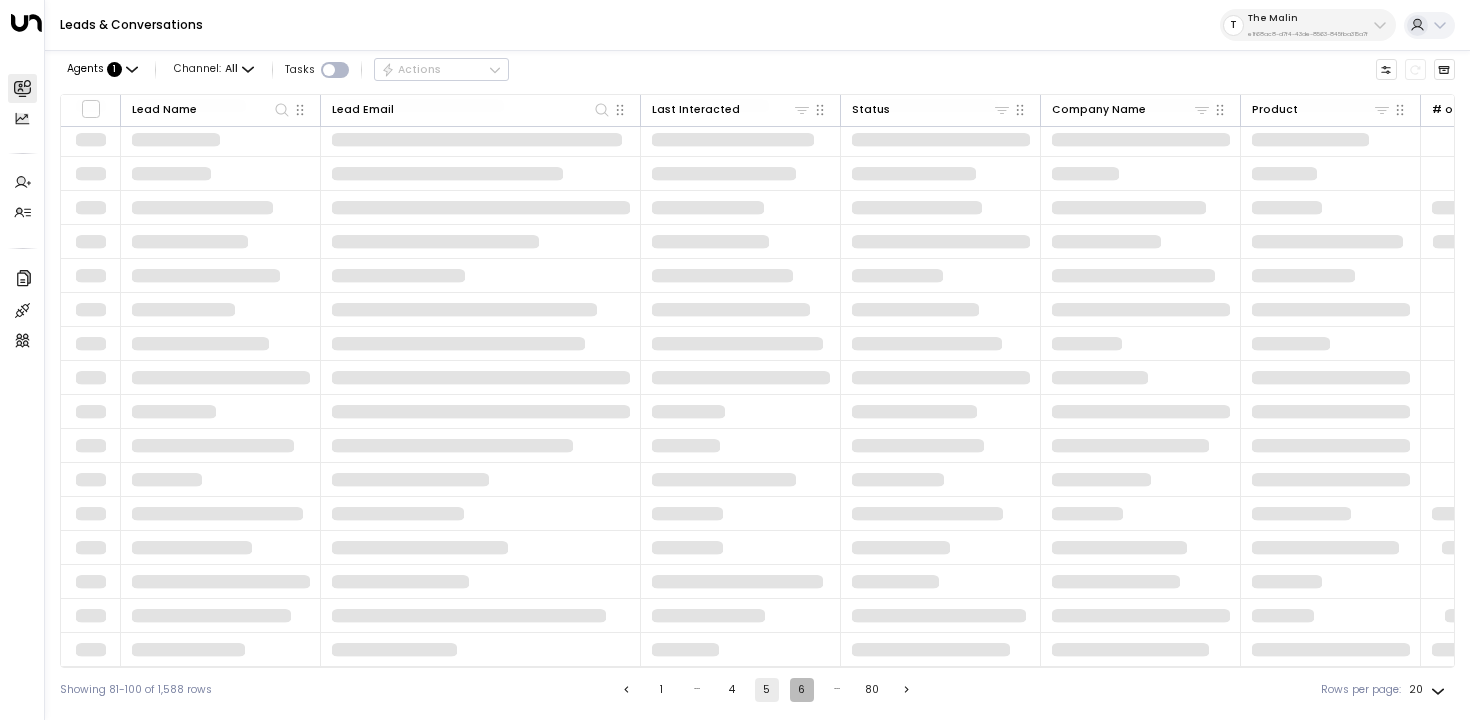 click on "6" at bounding box center [802, 690] 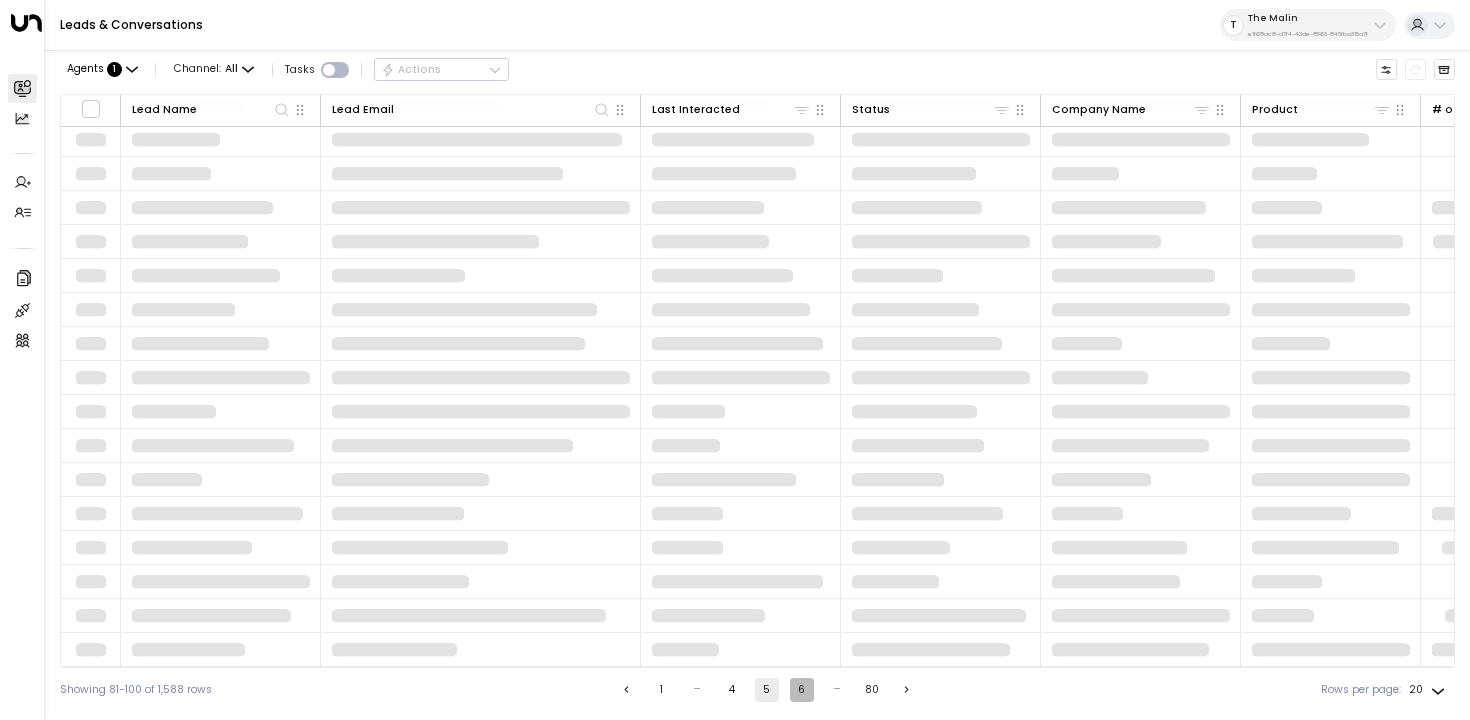 click on "6" at bounding box center [802, 690] 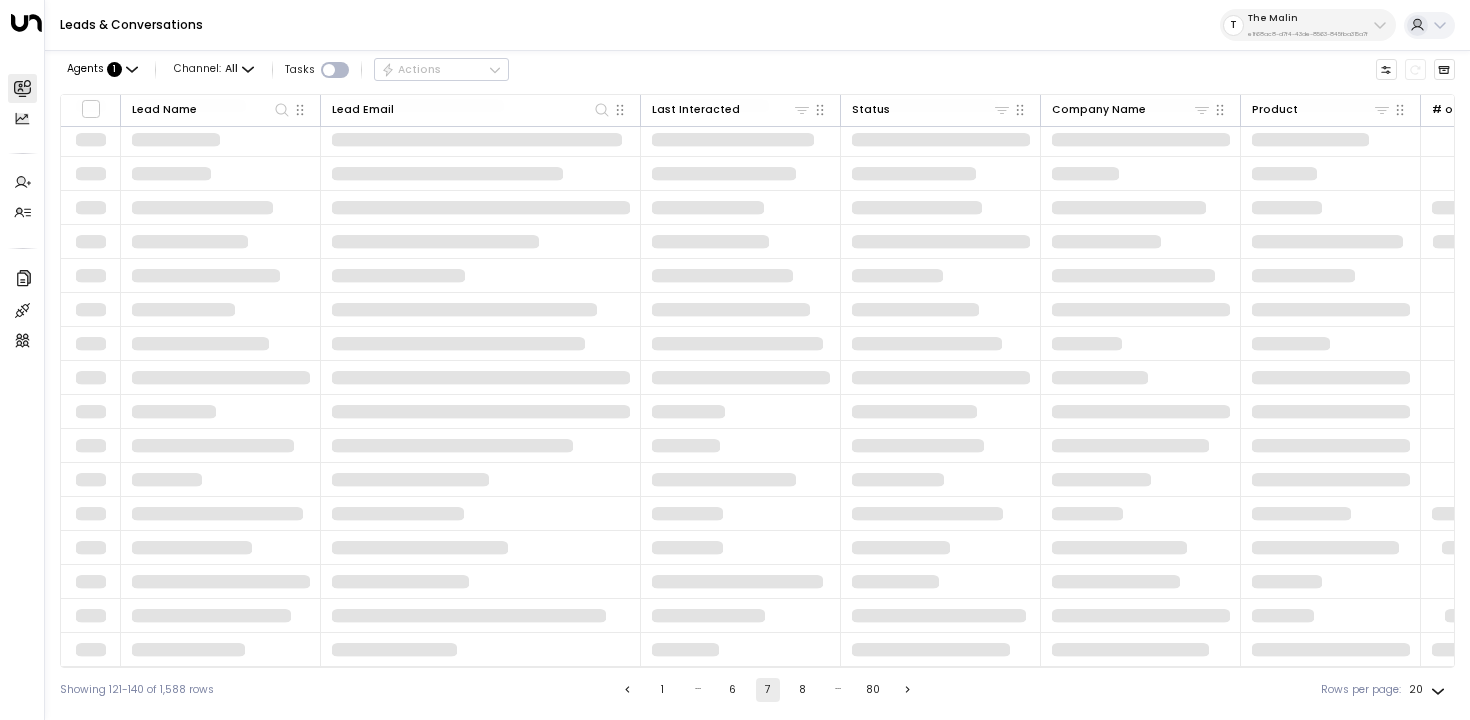 click on "8" at bounding box center [803, 690] 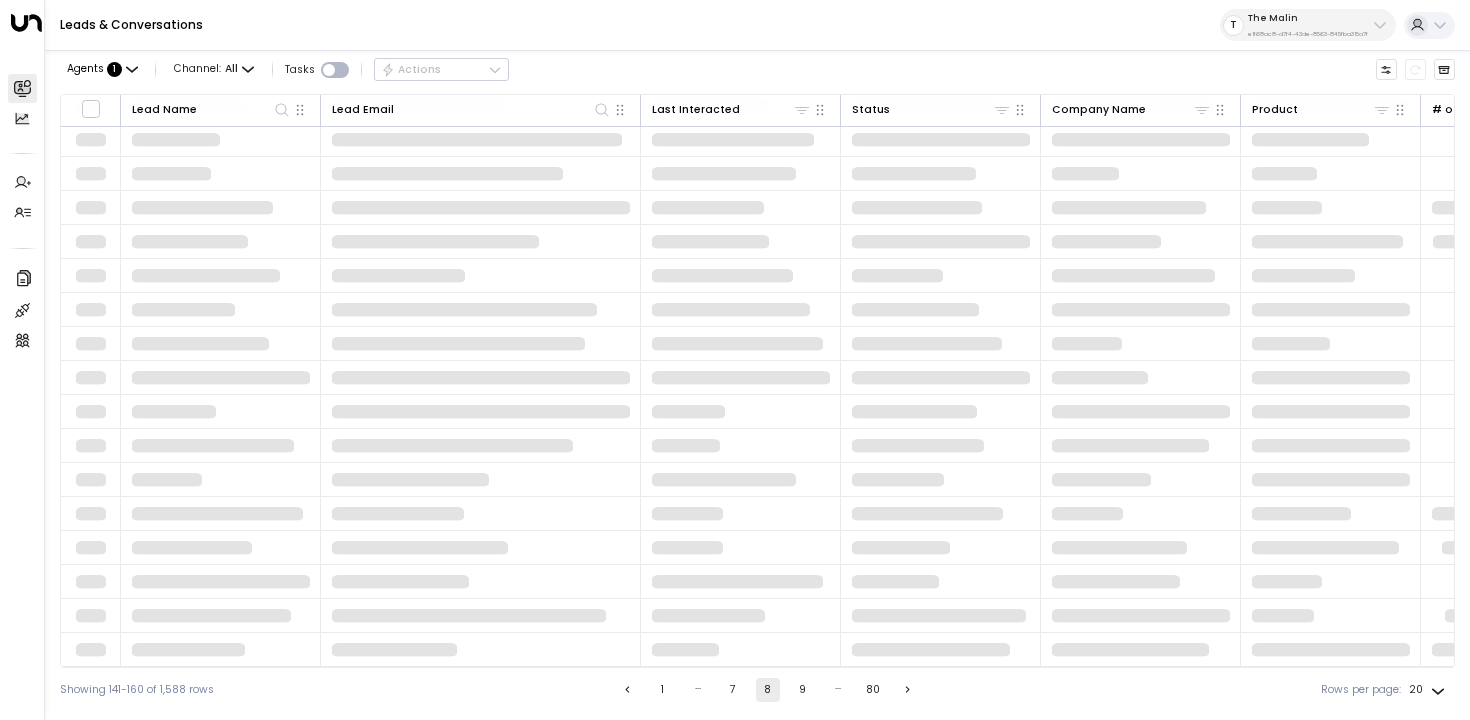 click on "9" at bounding box center (803, 690) 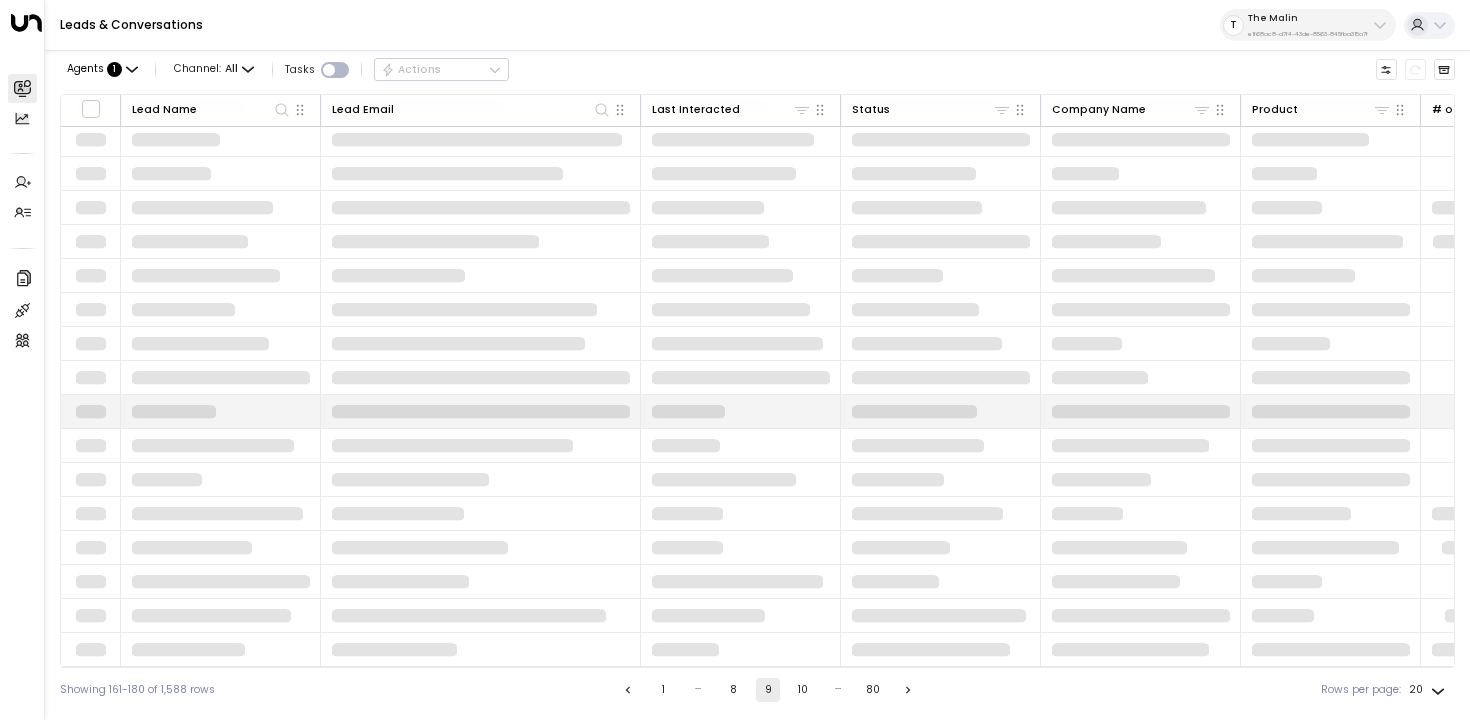 scroll, scrollTop: 174, scrollLeft: 0, axis: vertical 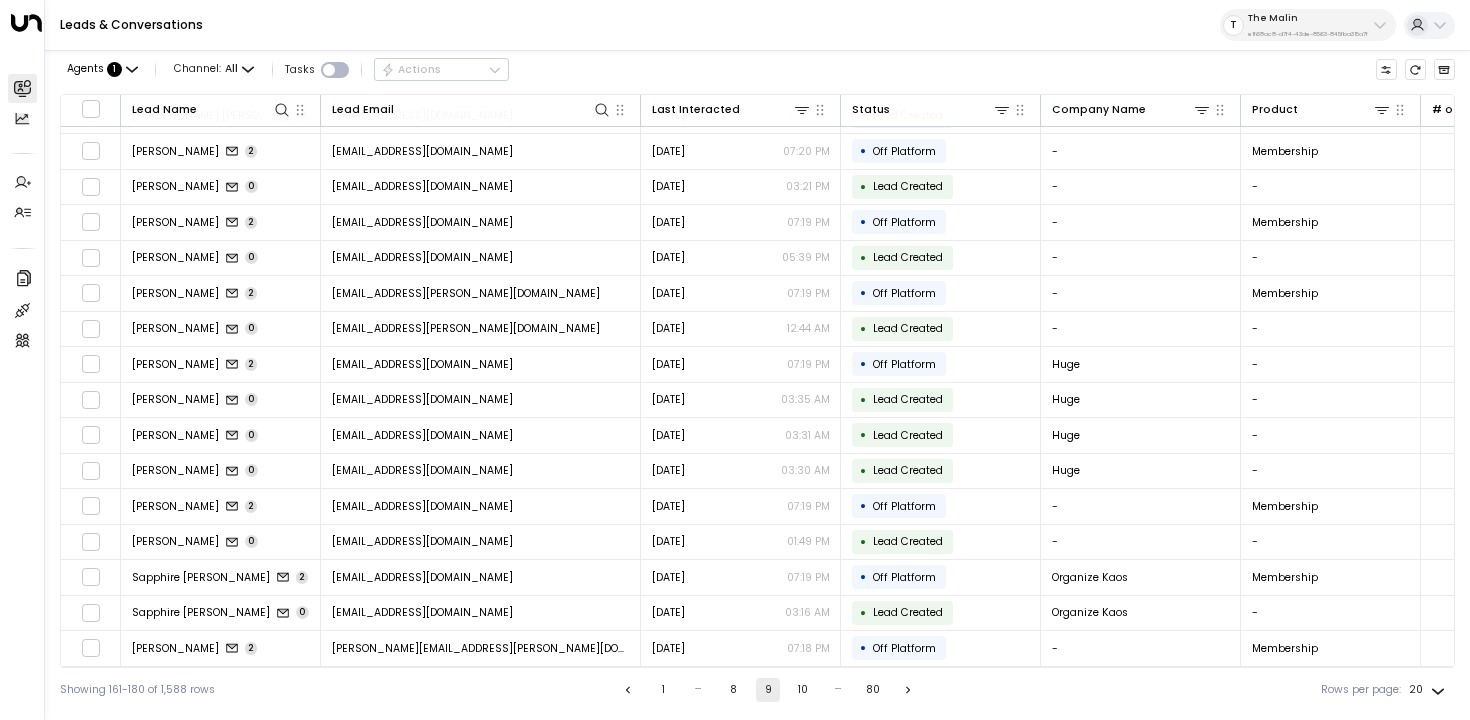 click on "10" at bounding box center [803, 690] 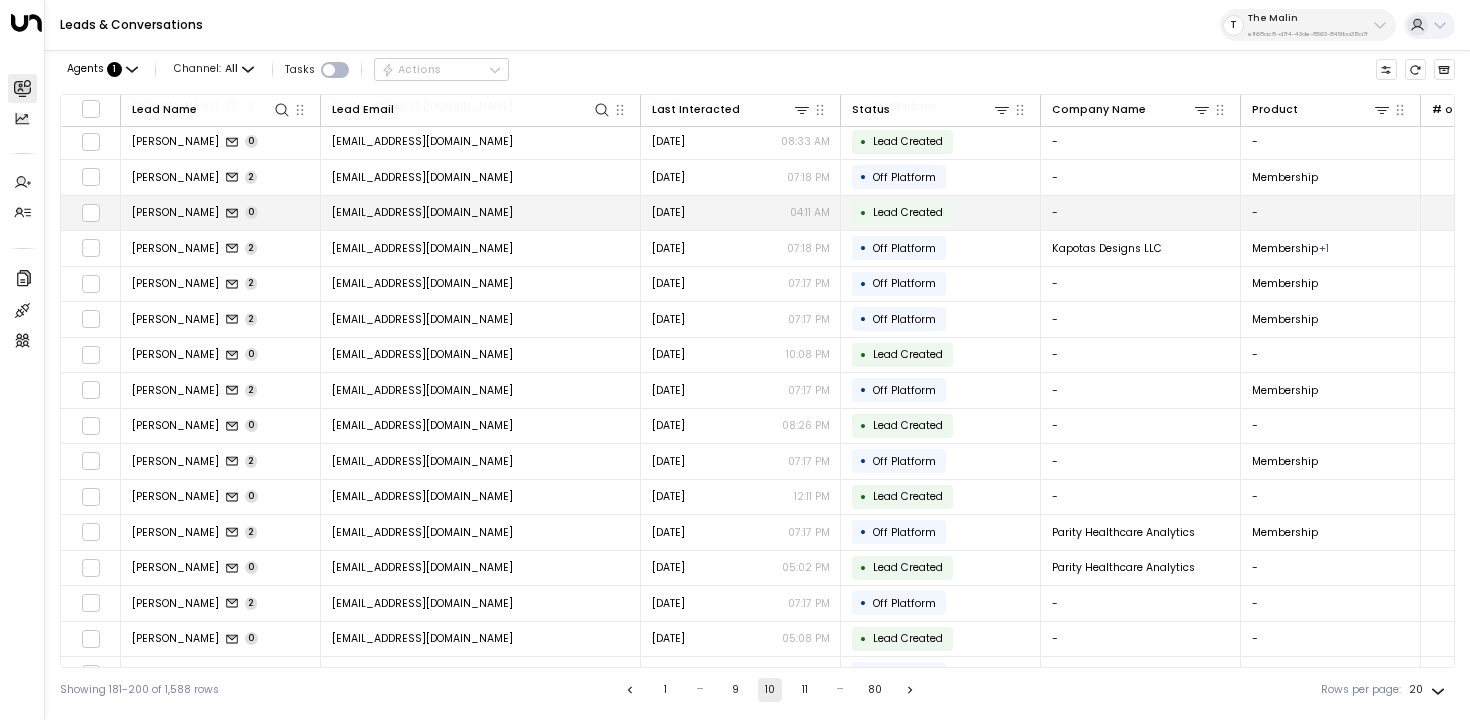 scroll, scrollTop: 174, scrollLeft: 0, axis: vertical 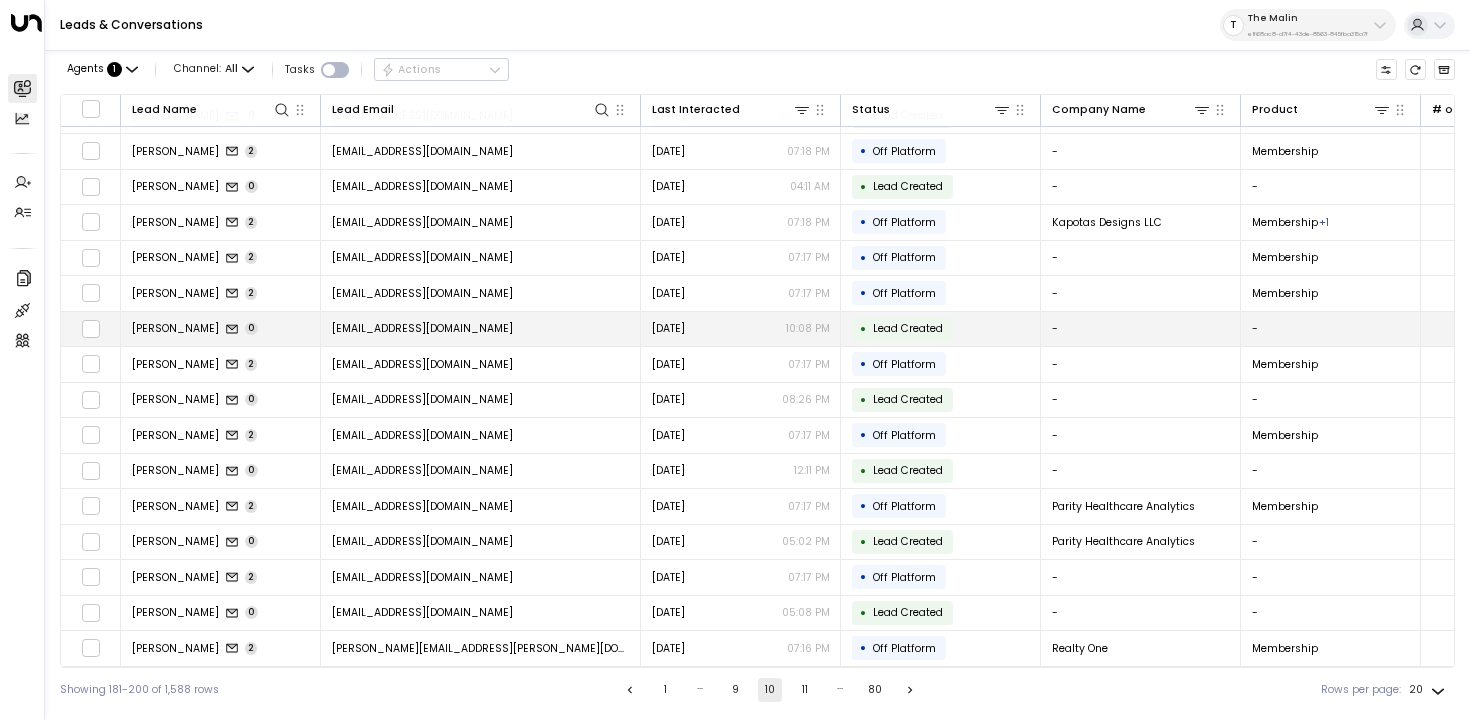 type 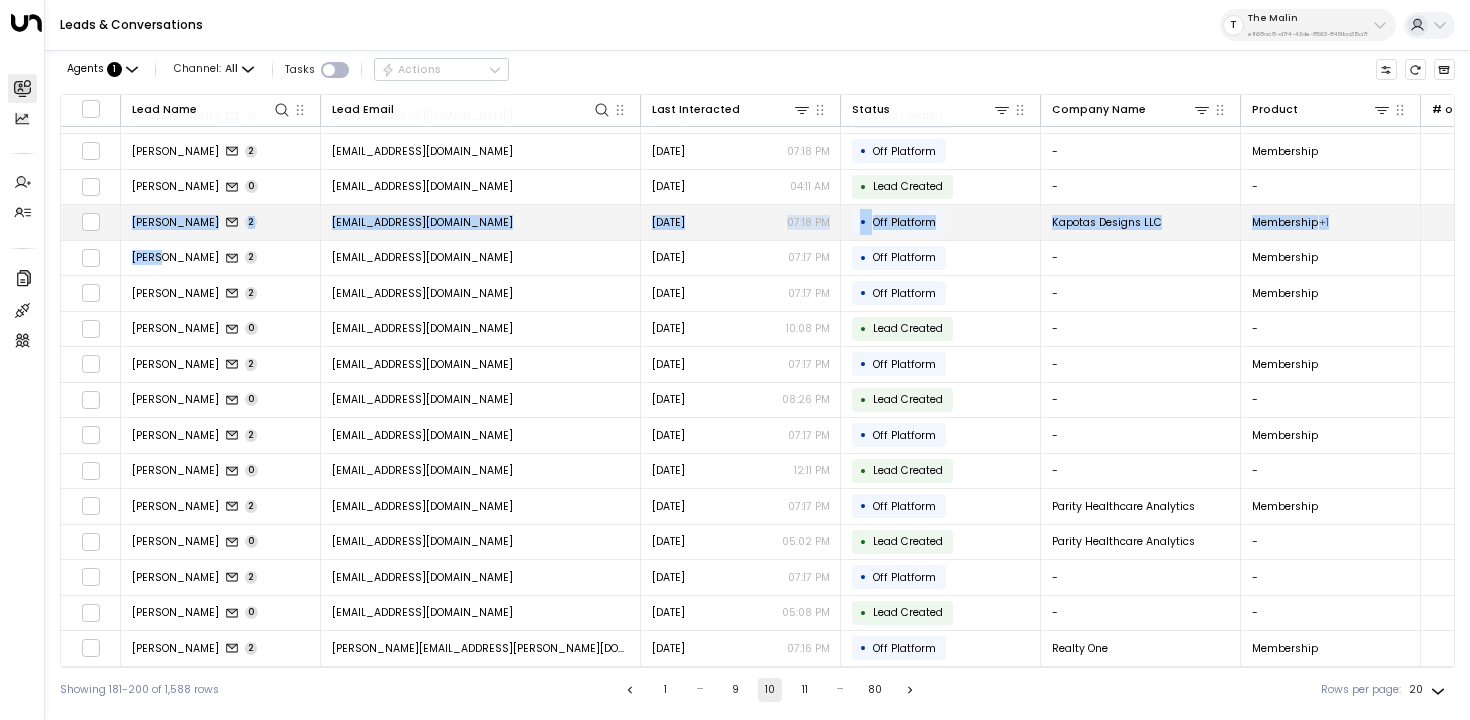 click on "Betsy Yates 0 betsy.yates@gmail.com Jul 02, 2025 07:37 PM • Lead Created - - - noreply@notifications.hubspot.com - - Jul 02, 2025 07:37 PM Kristen Scott 2 kristen@the2654project.com Jul 03, 2025 07:18 PM • Off Platform - - - noreply@notifications.hubspot.com - Savannah Jul 02, 2025 05:44 PM Kristen Scott 0 kristen@the2654project.com Jul 02, 2025 05:49 PM • Lead Created - - - noreply@notifications.hubspot.com - - Jul 02, 2025 05:49 PM Bianca Alexandre 3 bianca.el.alexandre@gmail.com Jul 03, 2025 07:18 PM • Off Platform - - - noreply@notifications.hubspot.com - Savannah Jul 02, 2025 08:28 AM Bianca Alexandre 0 bianca.el.alexandre@gmail.com Jul 02, 2025 08:33 AM • Lead Created - - - noreply@notifications.hubspot.com - - Jul 02, 2025 08:33 AM Kaitlyn Pacheco 2 katempacheco@gmail.com Jul 03, 2025 07:18 PM • Off Platform - Membership - noreply@notifications.hubspot.com - Savannah Jul 02, 2025 04:05 AM Kaitlyn Pacheco 0 katempacheco@gmail.com Jul 02, 2025 04:11 AM • Lead Created - - - - - Jul 02, 2025" at bounding box center [1356, 312] 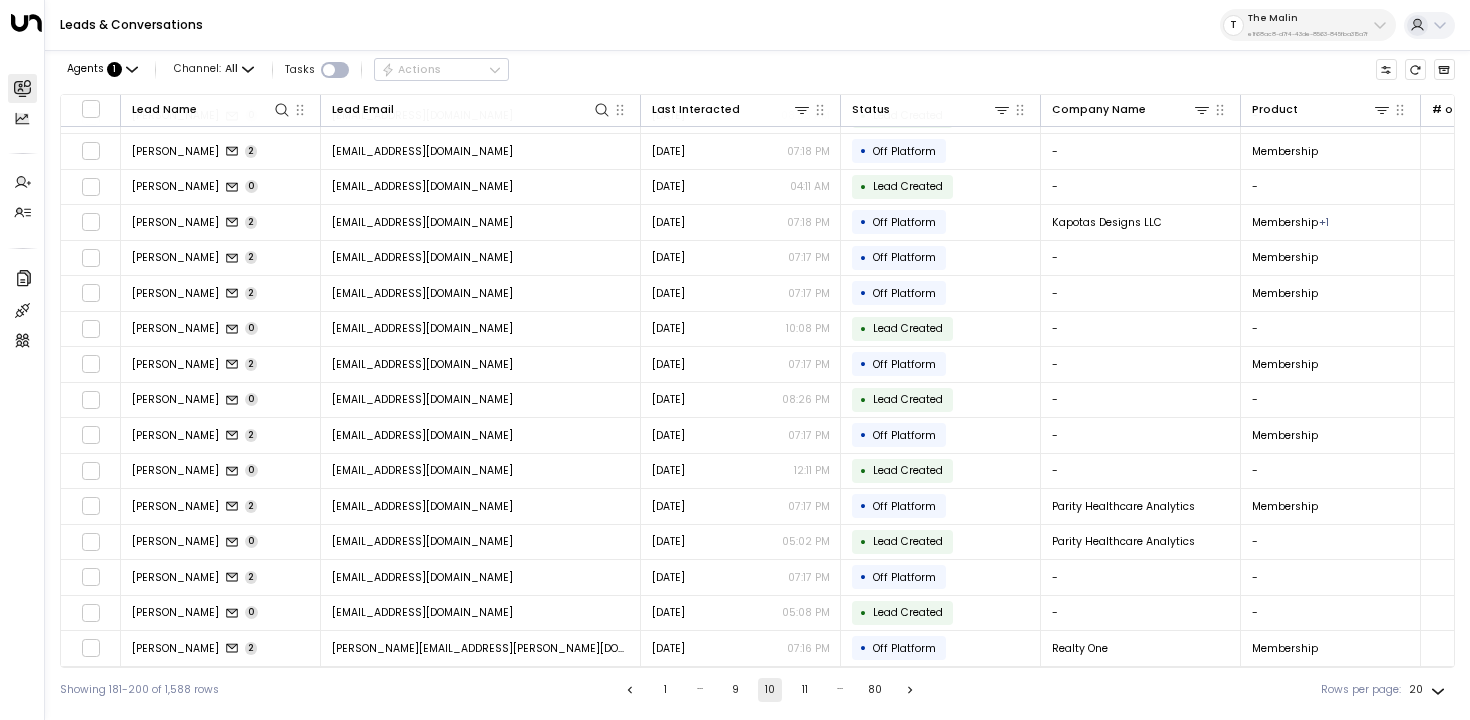 click on "Leads & Conversations T The Malin e1f68ac8-d7f4-43de-8563-845fba315a7f" at bounding box center [757, 25] 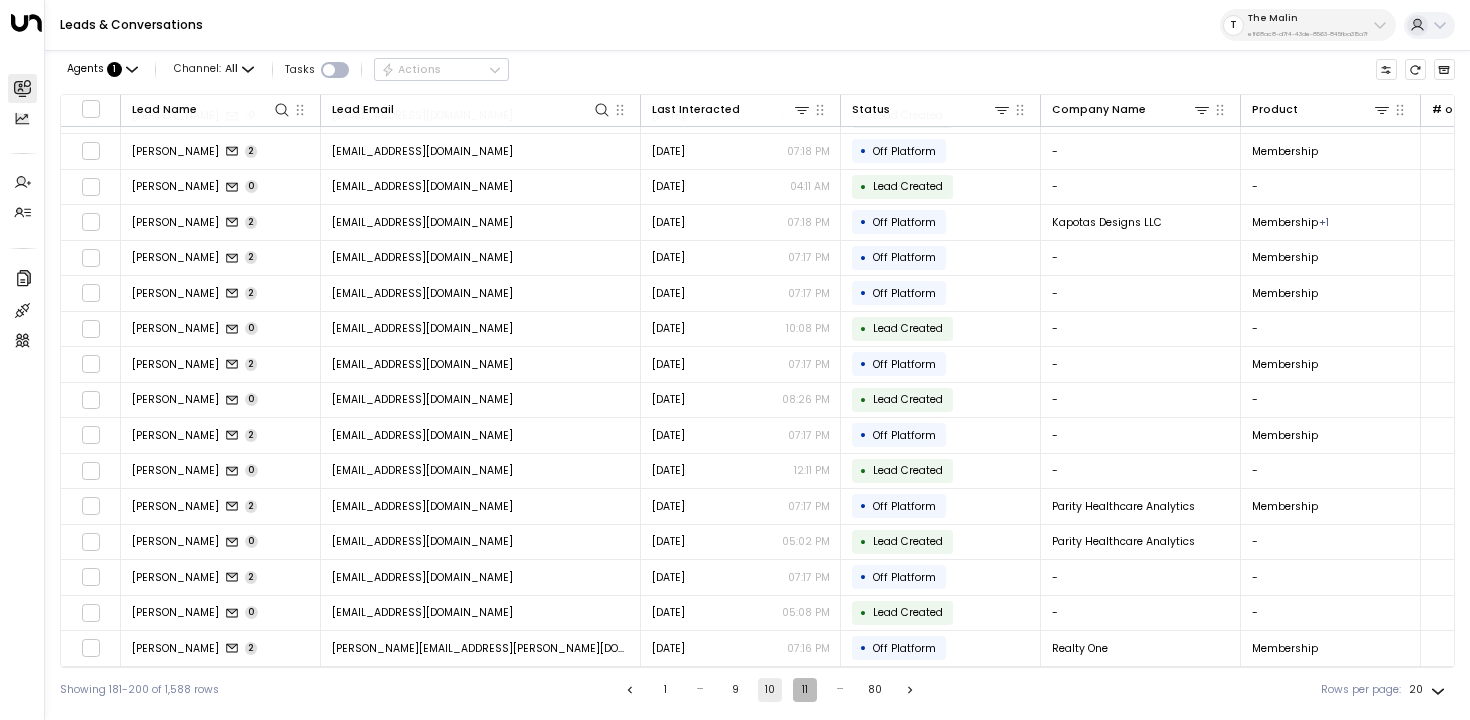 click on "11" at bounding box center [805, 690] 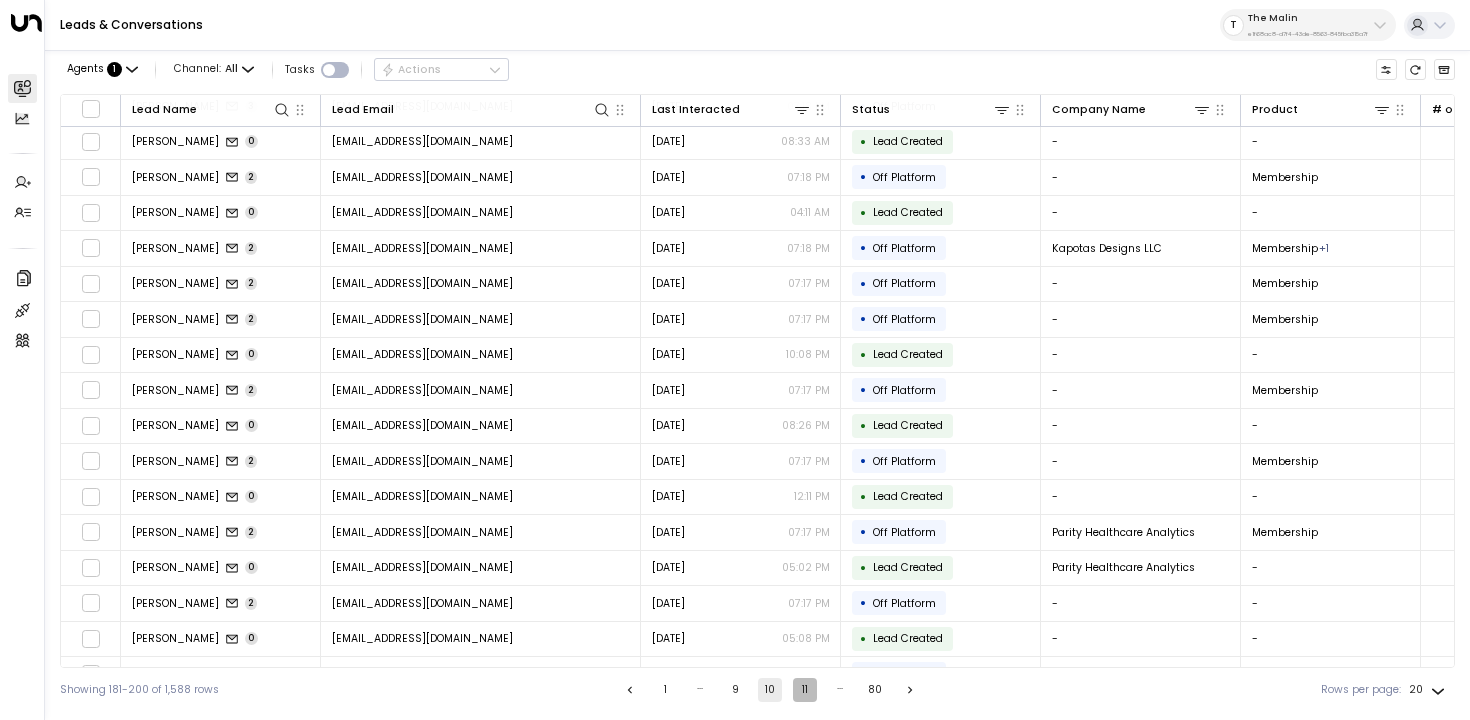click on "11" at bounding box center [805, 690] 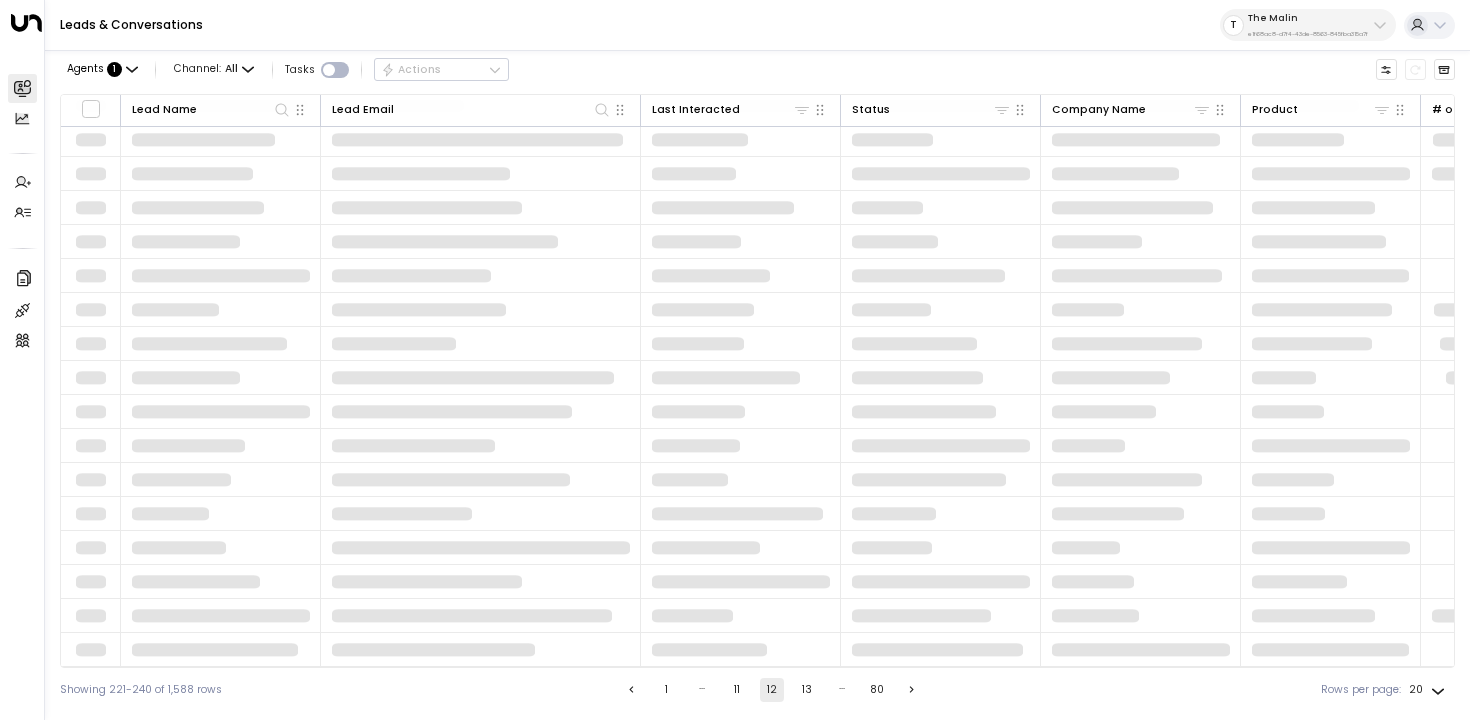 click on "13" at bounding box center (807, 690) 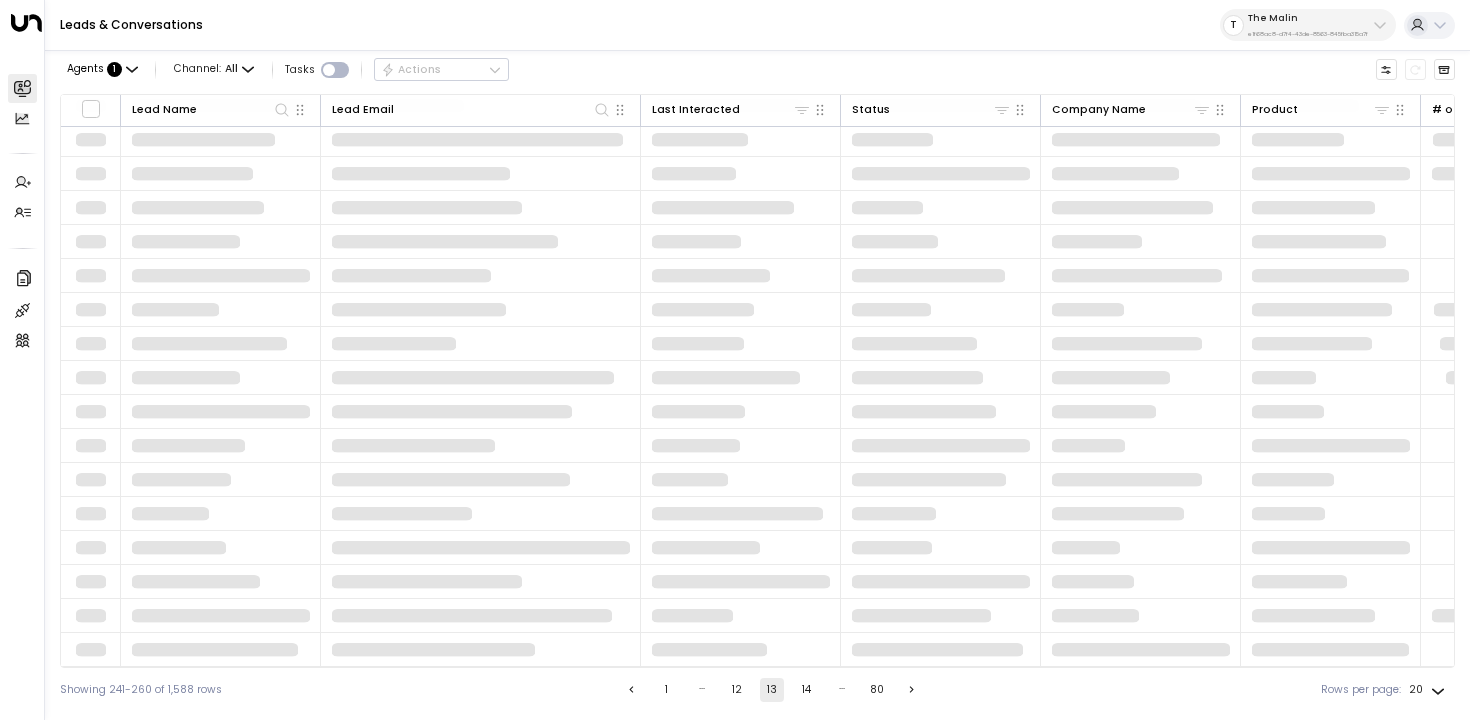 click on "14" at bounding box center (807, 690) 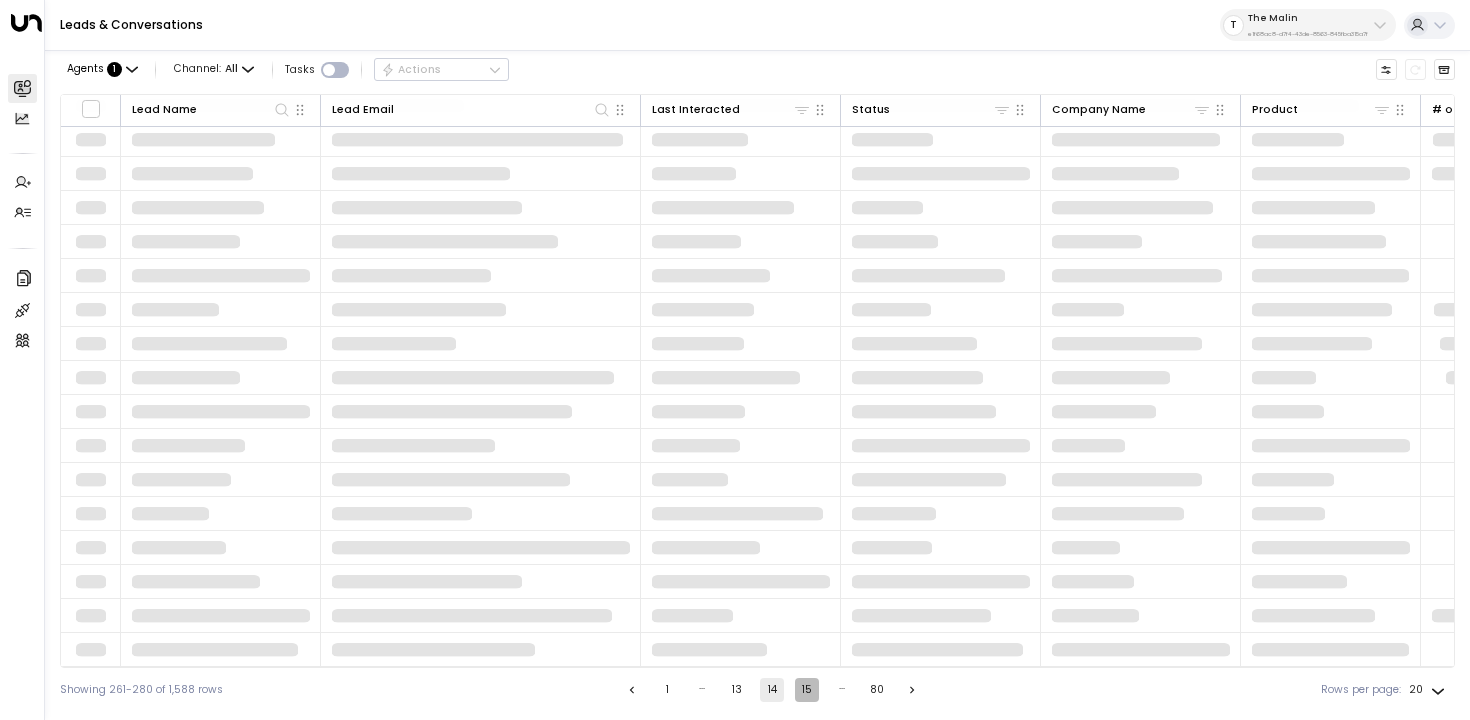 click on "15" at bounding box center (807, 690) 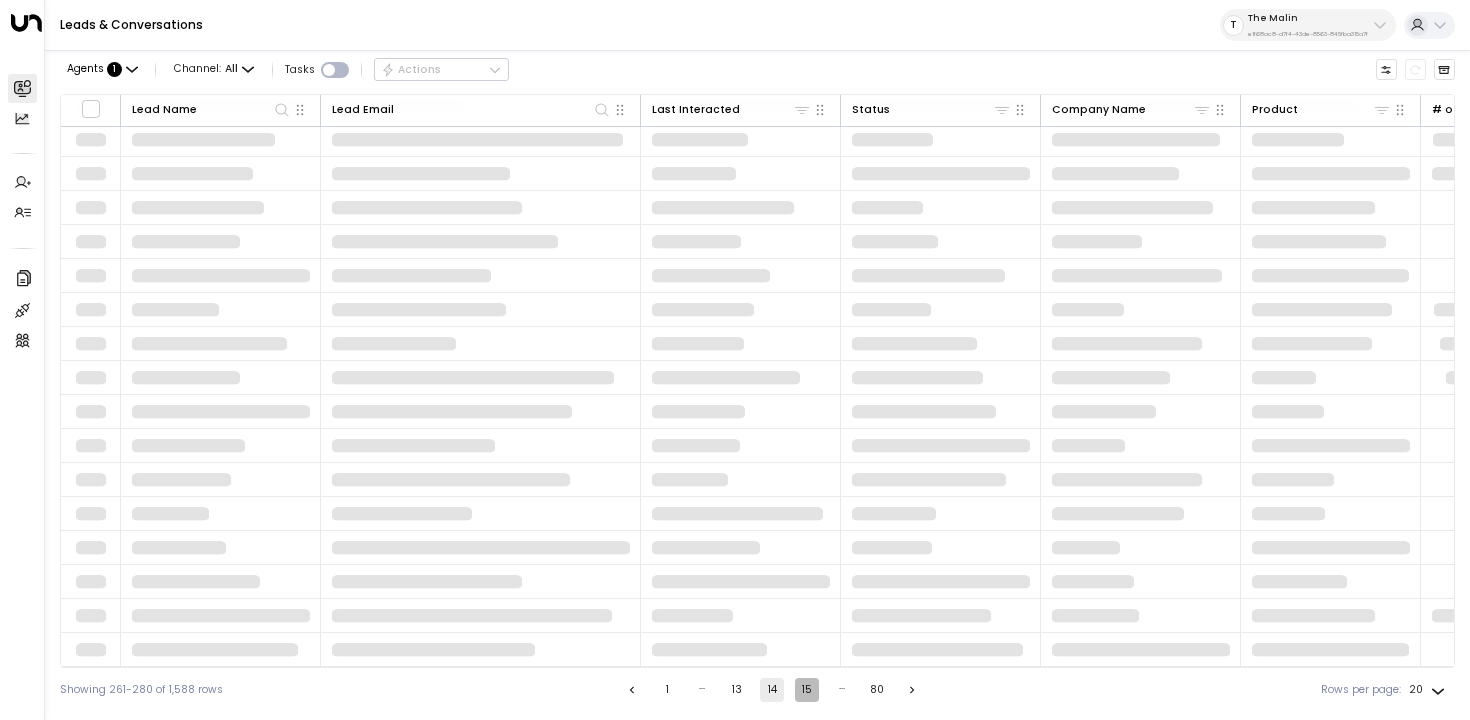 click on "15" at bounding box center [807, 690] 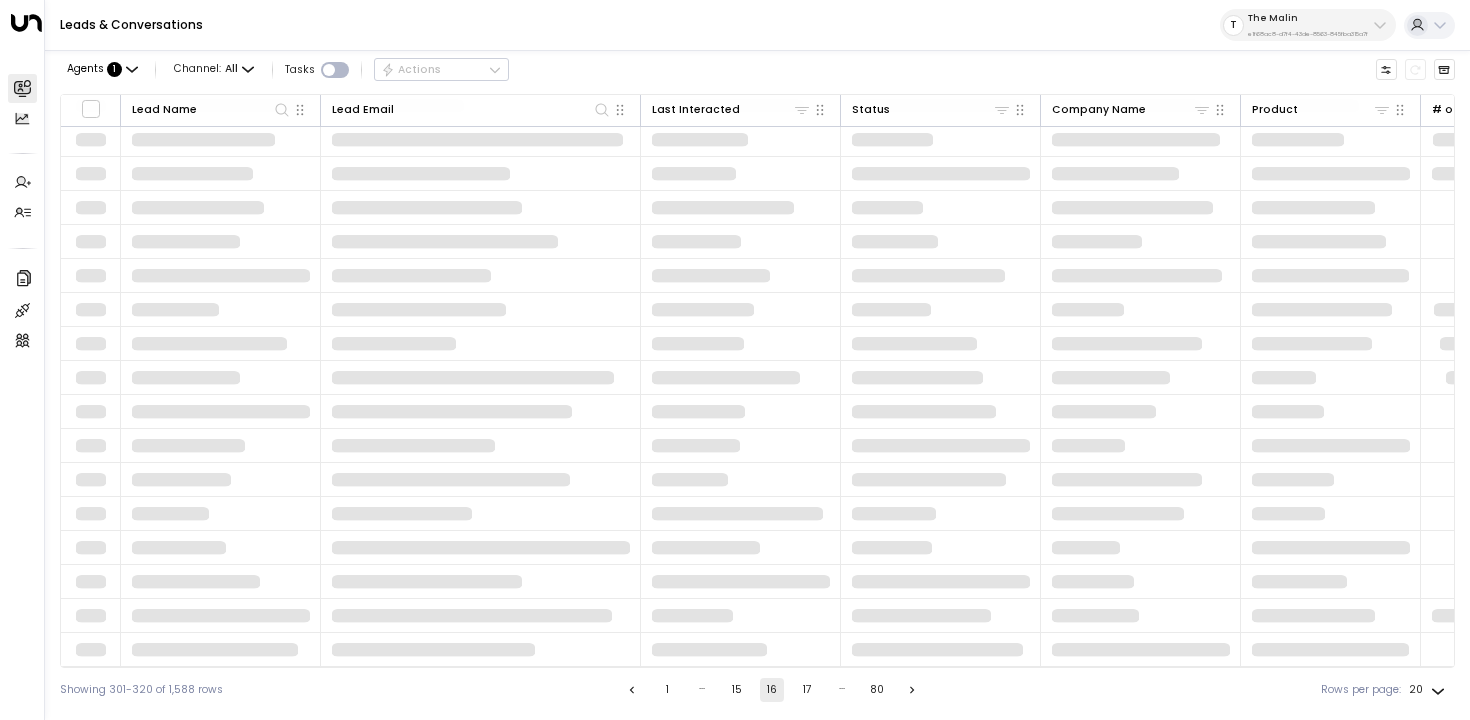 click on "17" at bounding box center (807, 690) 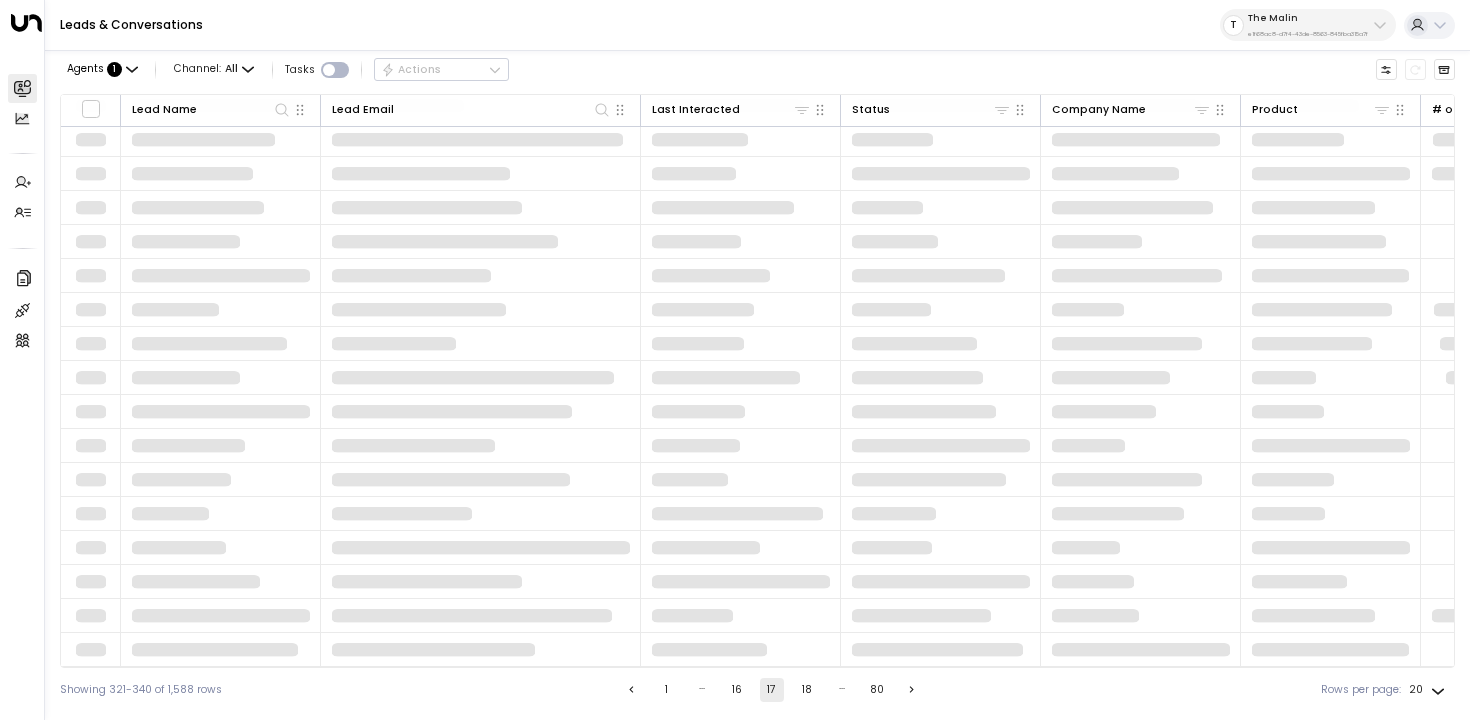 click on "18" at bounding box center [807, 690] 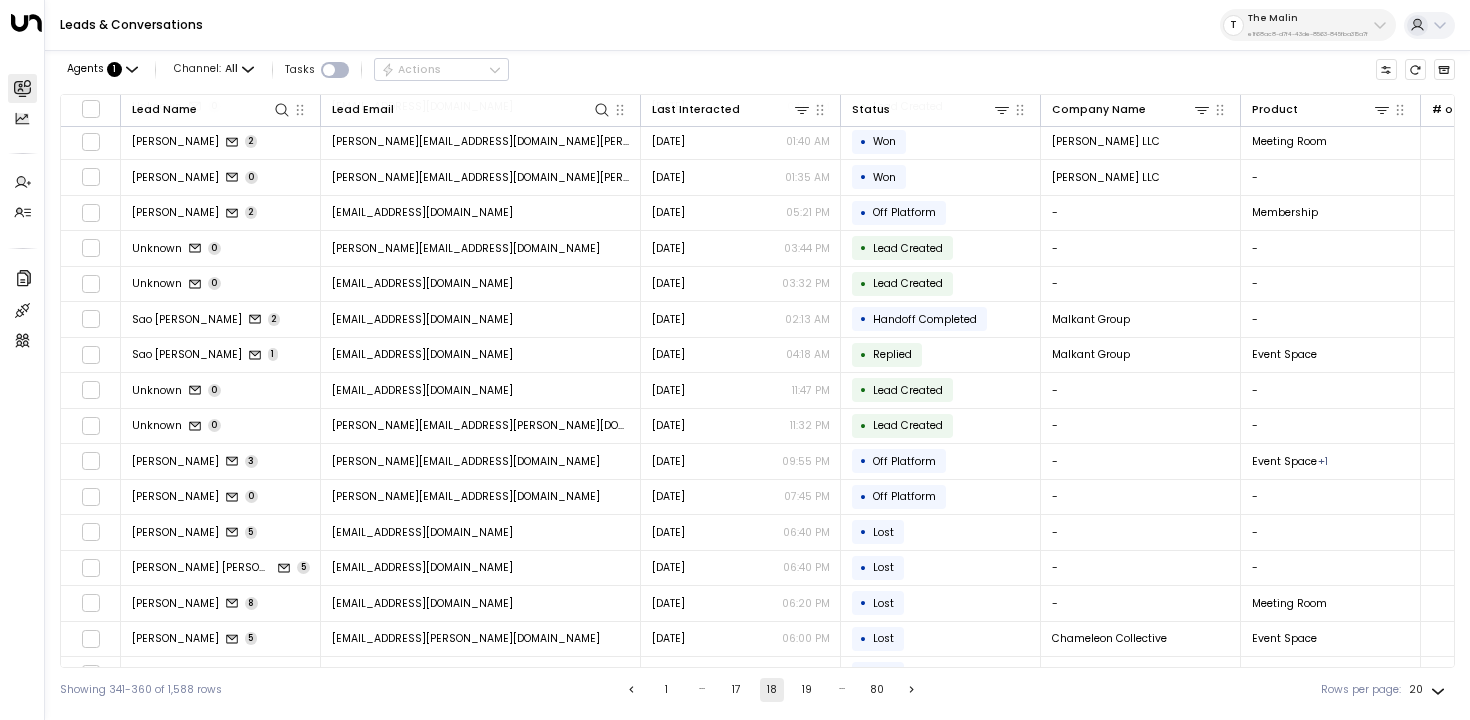 scroll, scrollTop: 174, scrollLeft: 0, axis: vertical 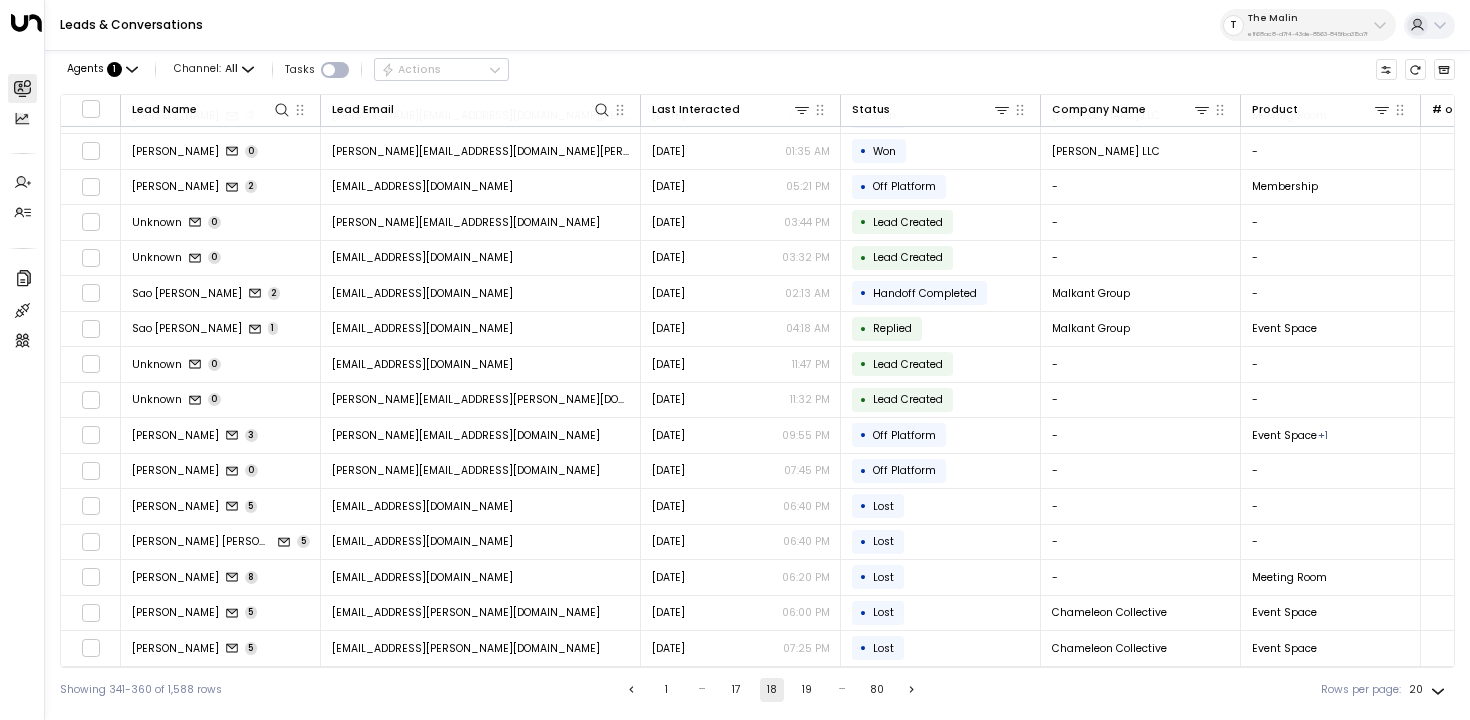 click on "19" at bounding box center (807, 690) 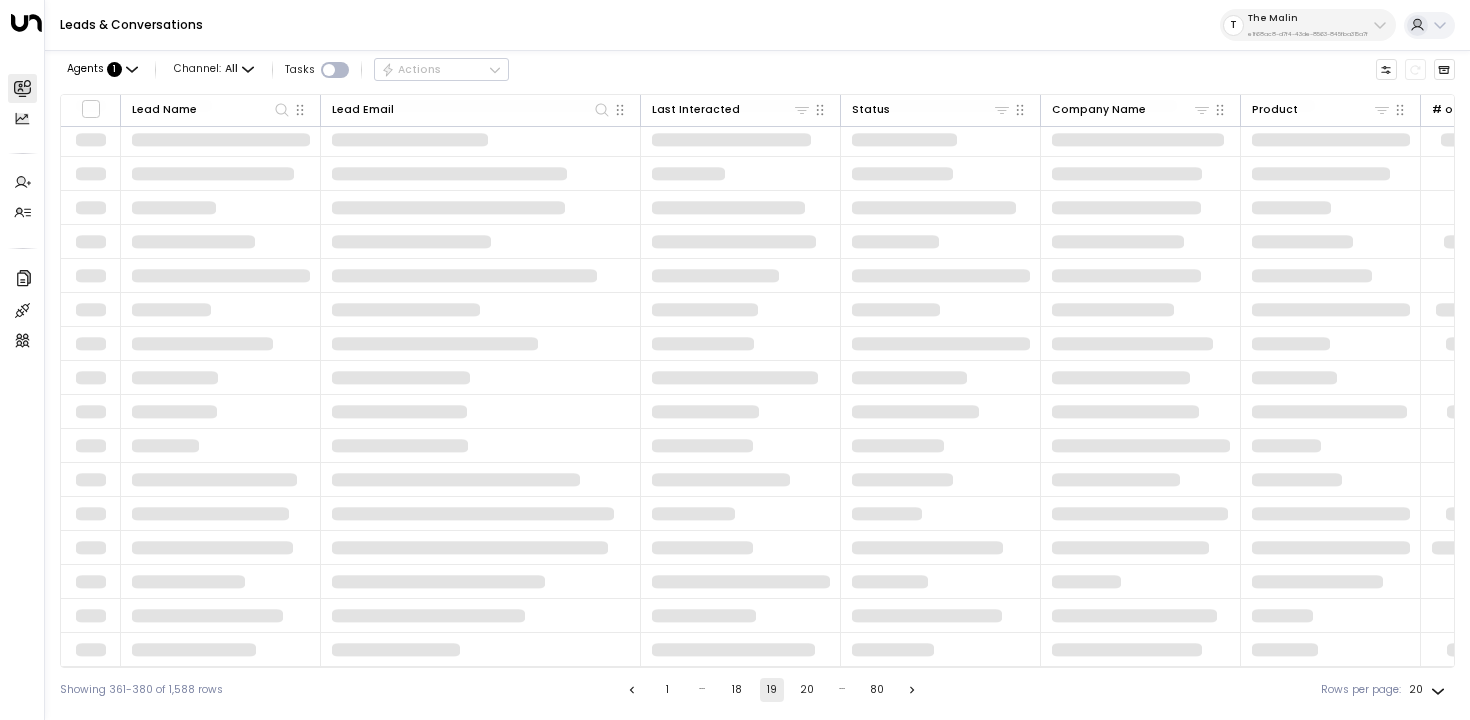 scroll, scrollTop: 174, scrollLeft: 0, axis: vertical 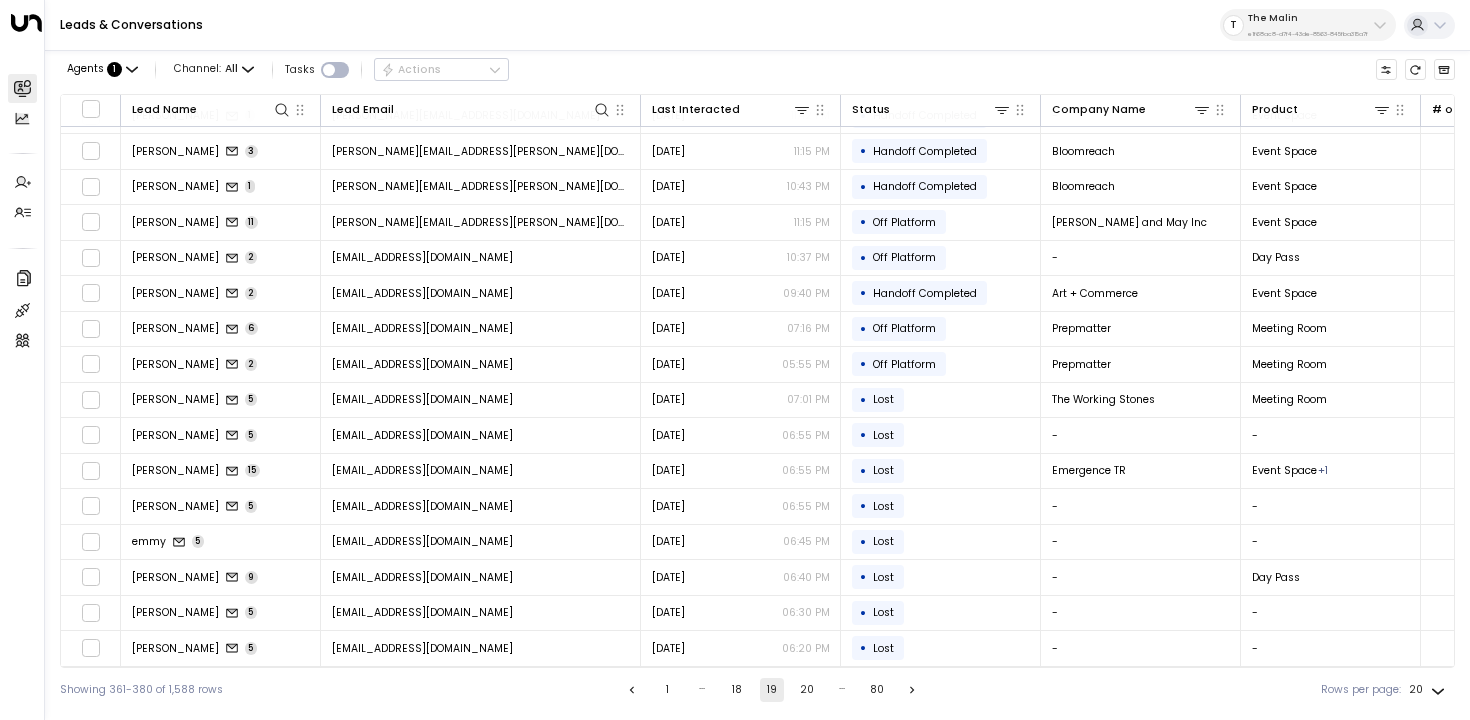 click on "20" at bounding box center (807, 690) 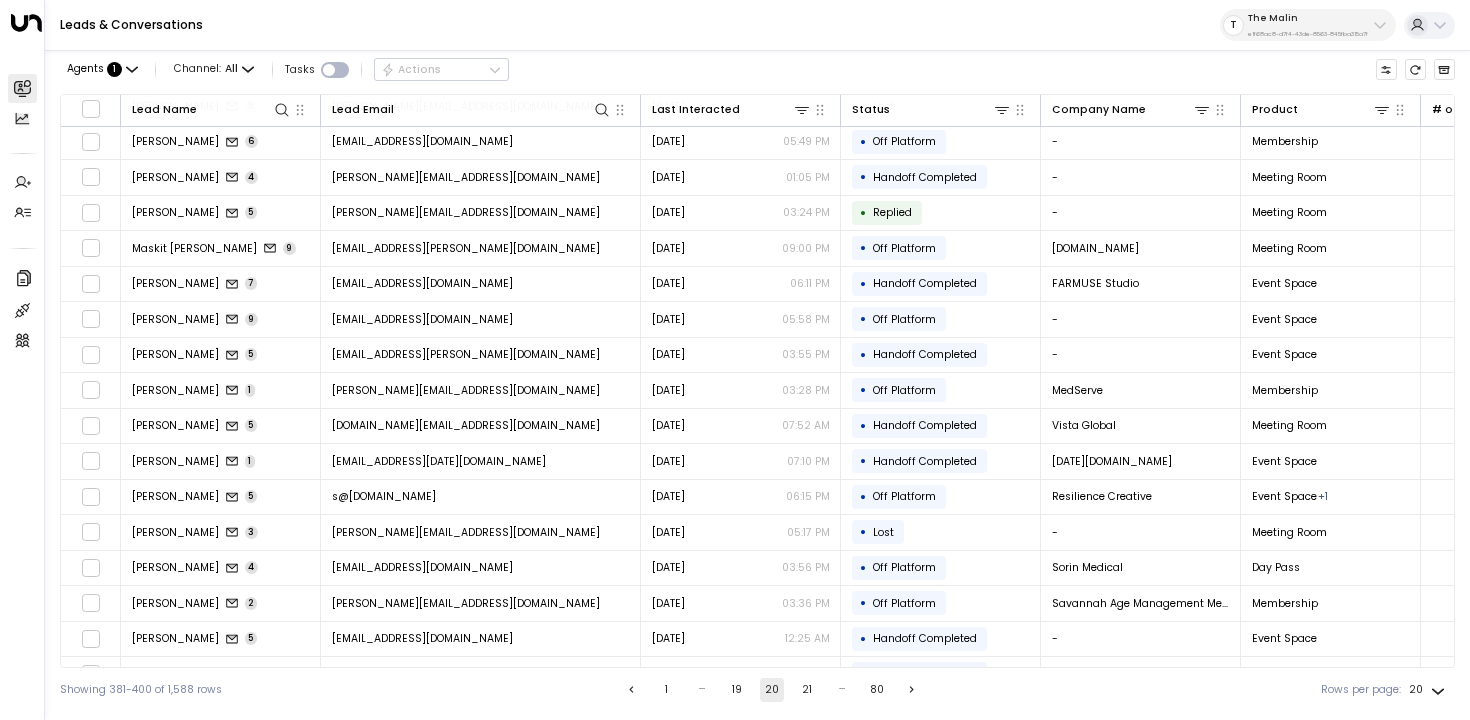 scroll, scrollTop: 174, scrollLeft: 0, axis: vertical 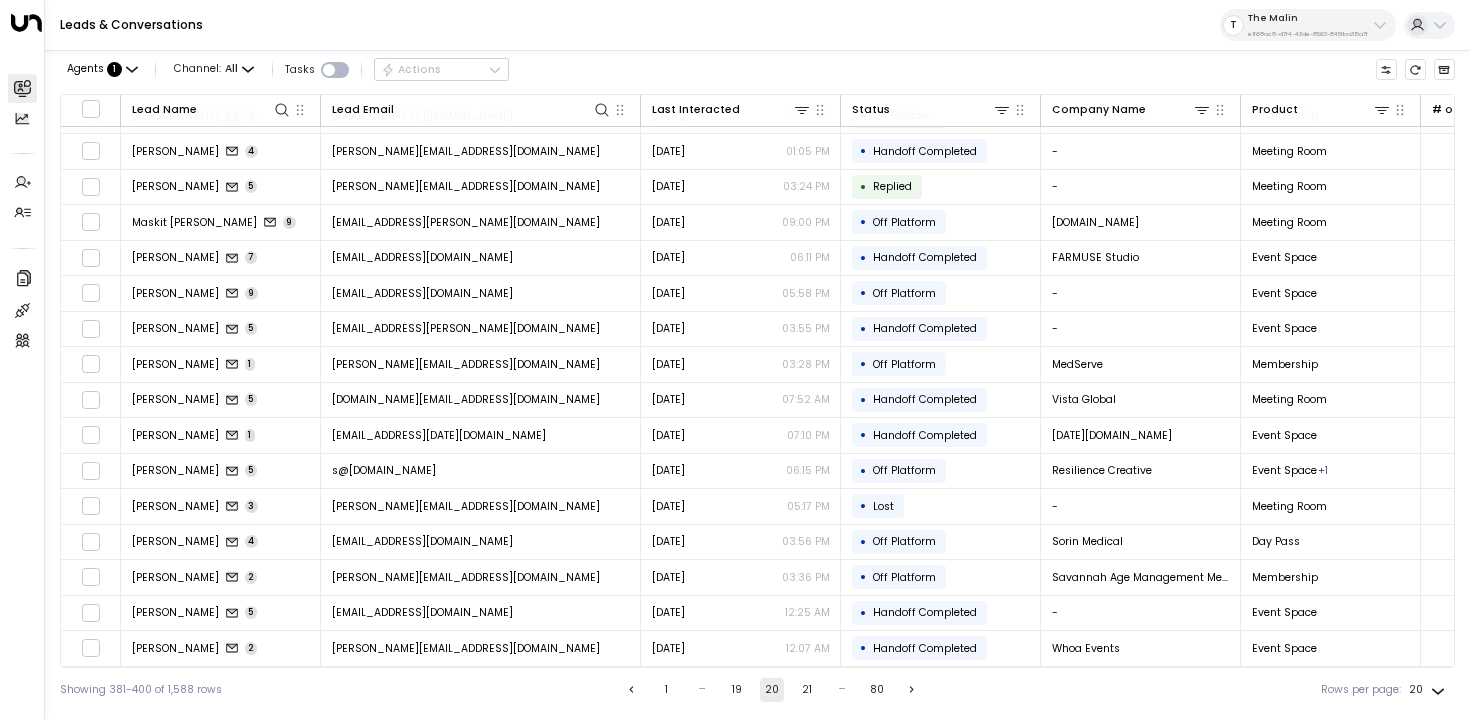 click on "21" at bounding box center (807, 690) 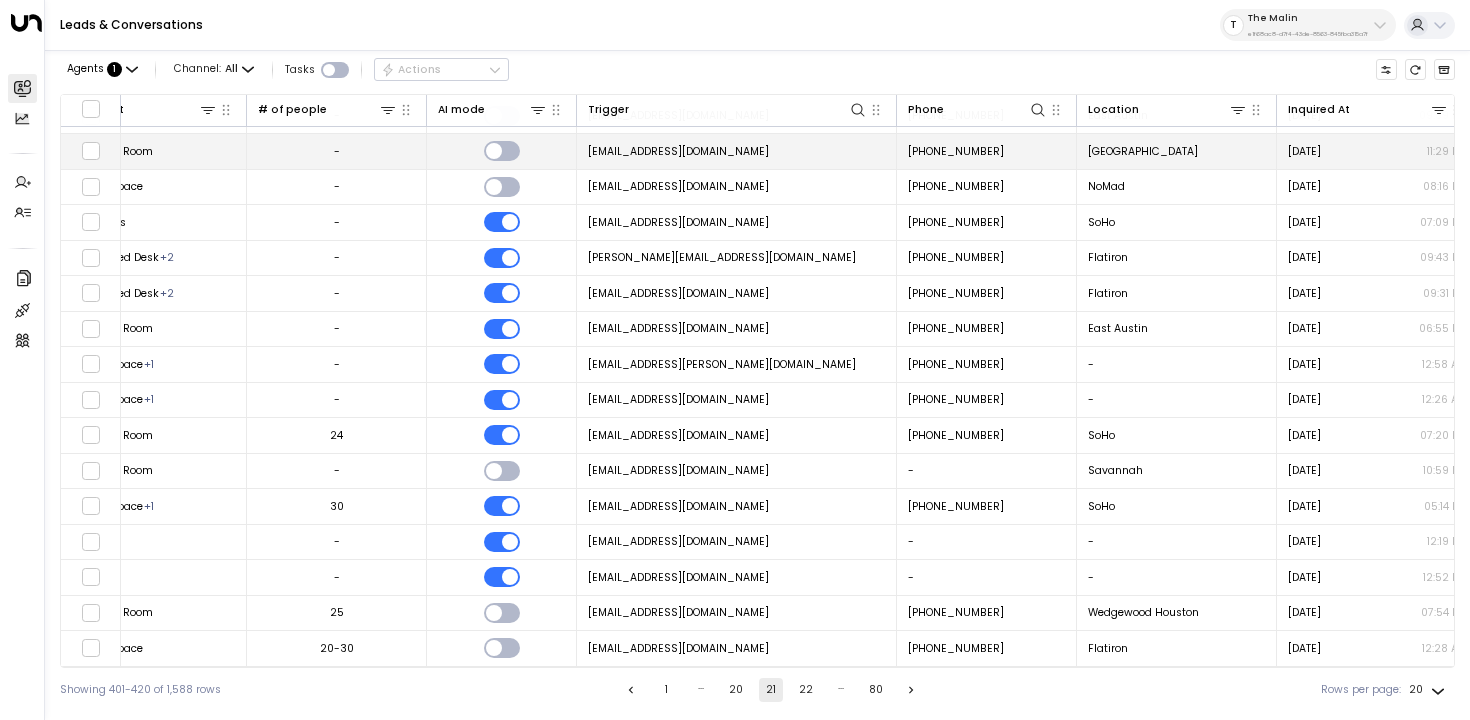 scroll, scrollTop: 174, scrollLeft: 1190, axis: both 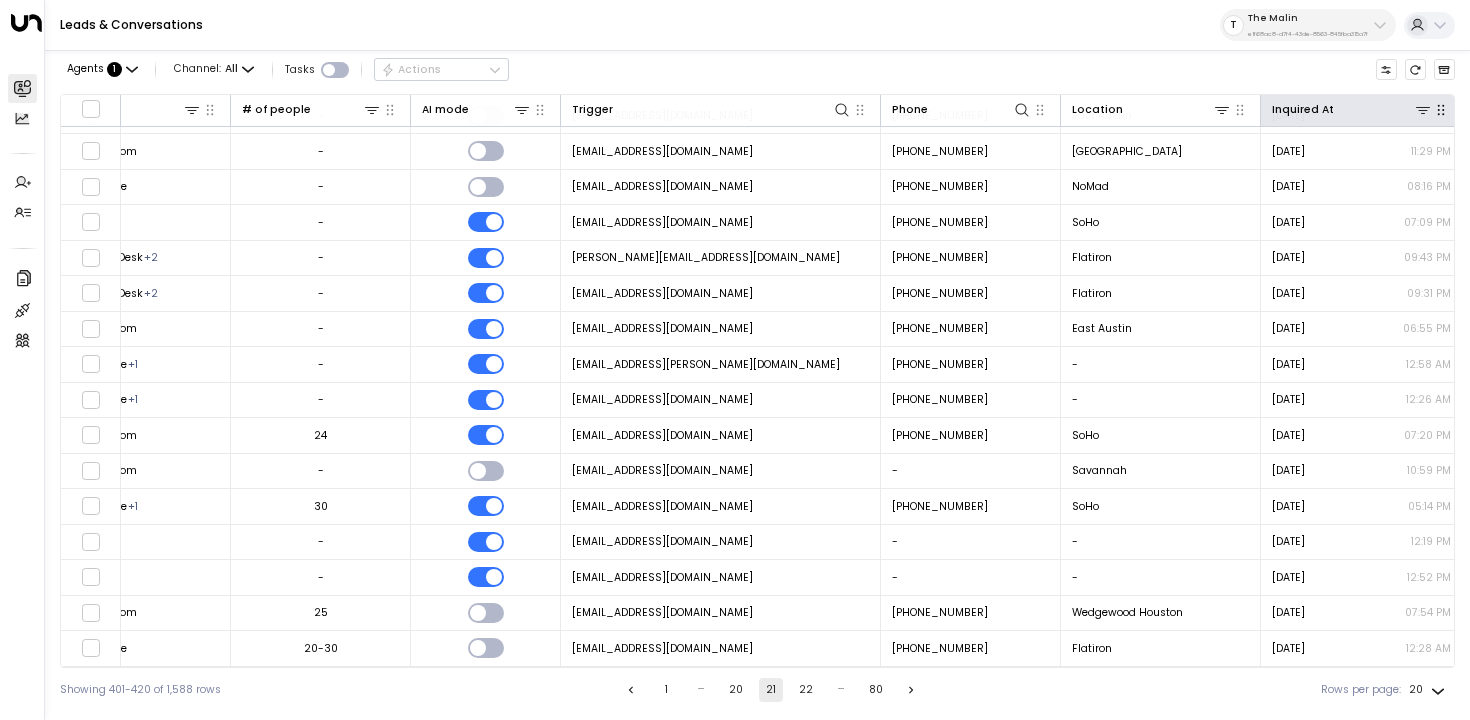 click on "Inquired At" at bounding box center [1361, 110] 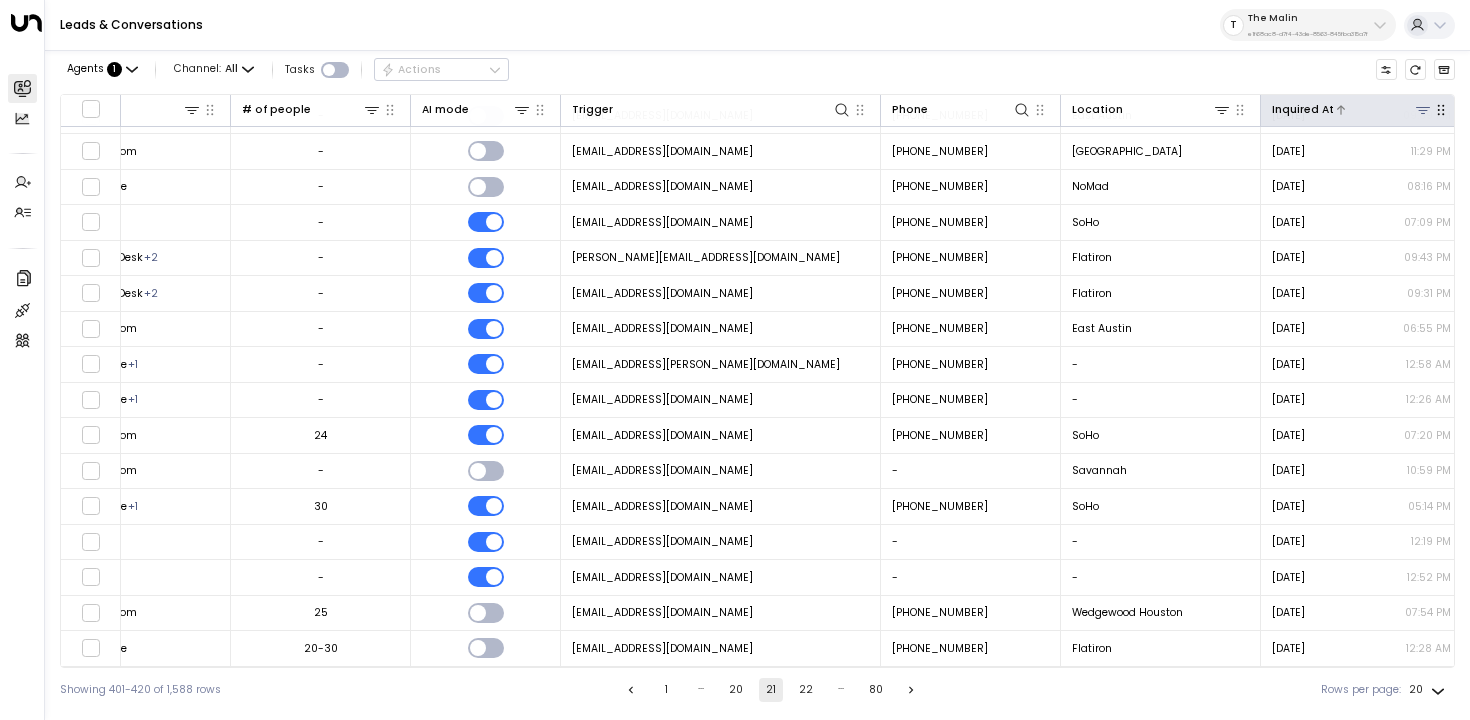 click 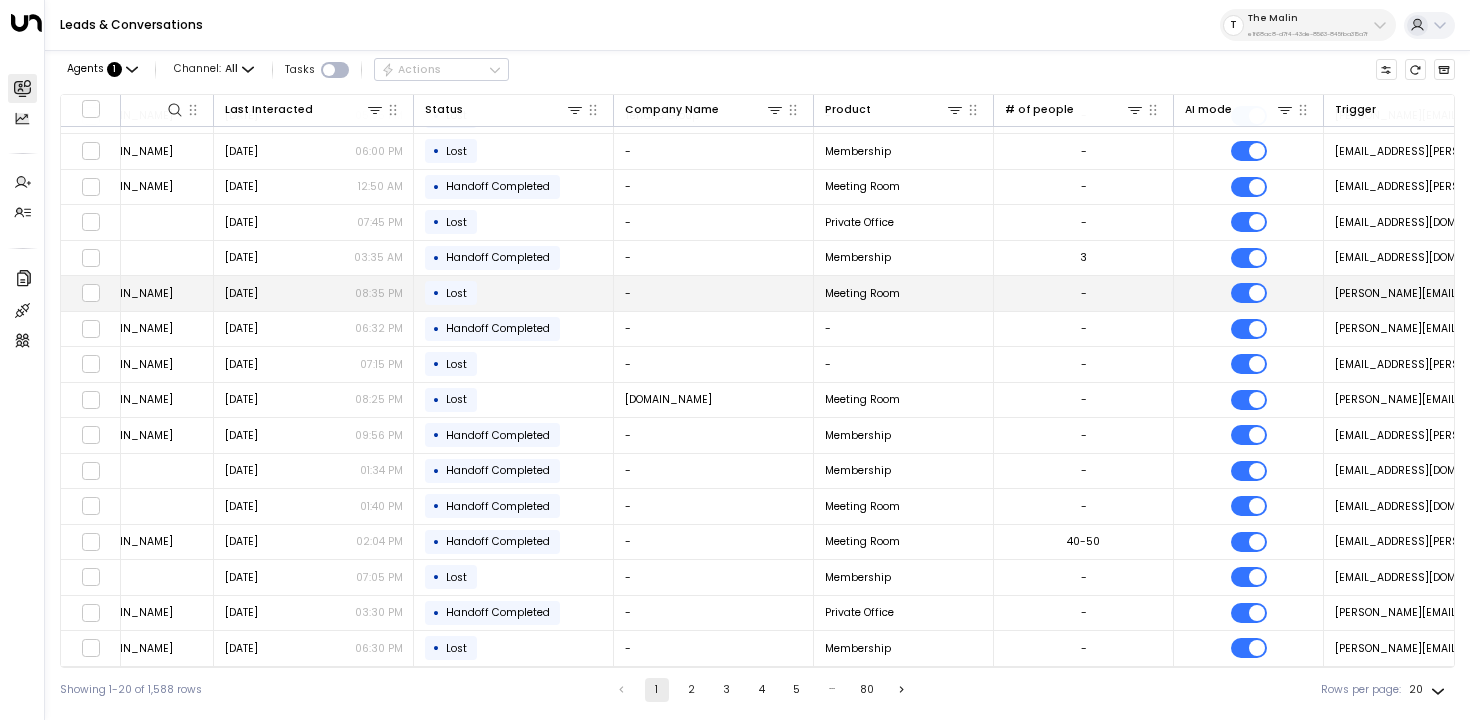 scroll, scrollTop: 174, scrollLeft: 0, axis: vertical 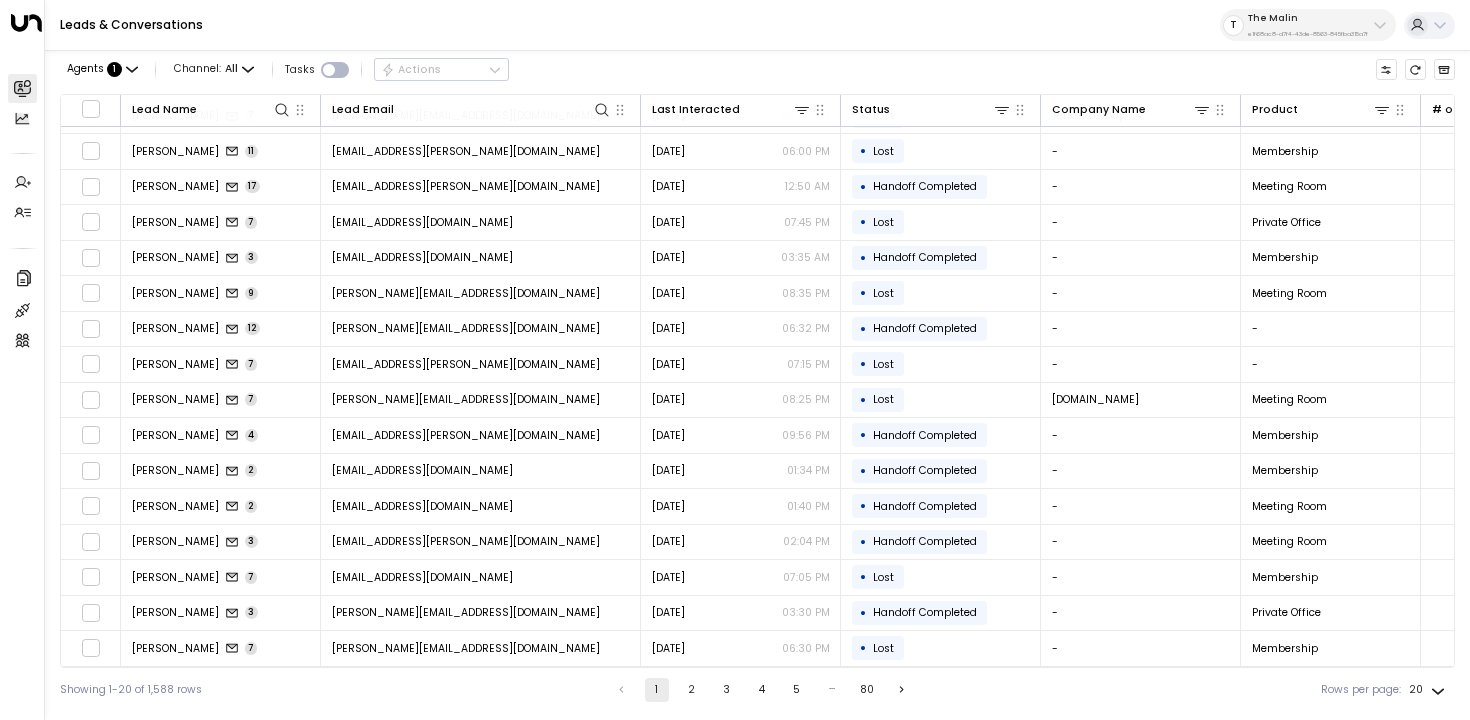 click on "2" at bounding box center [692, 690] 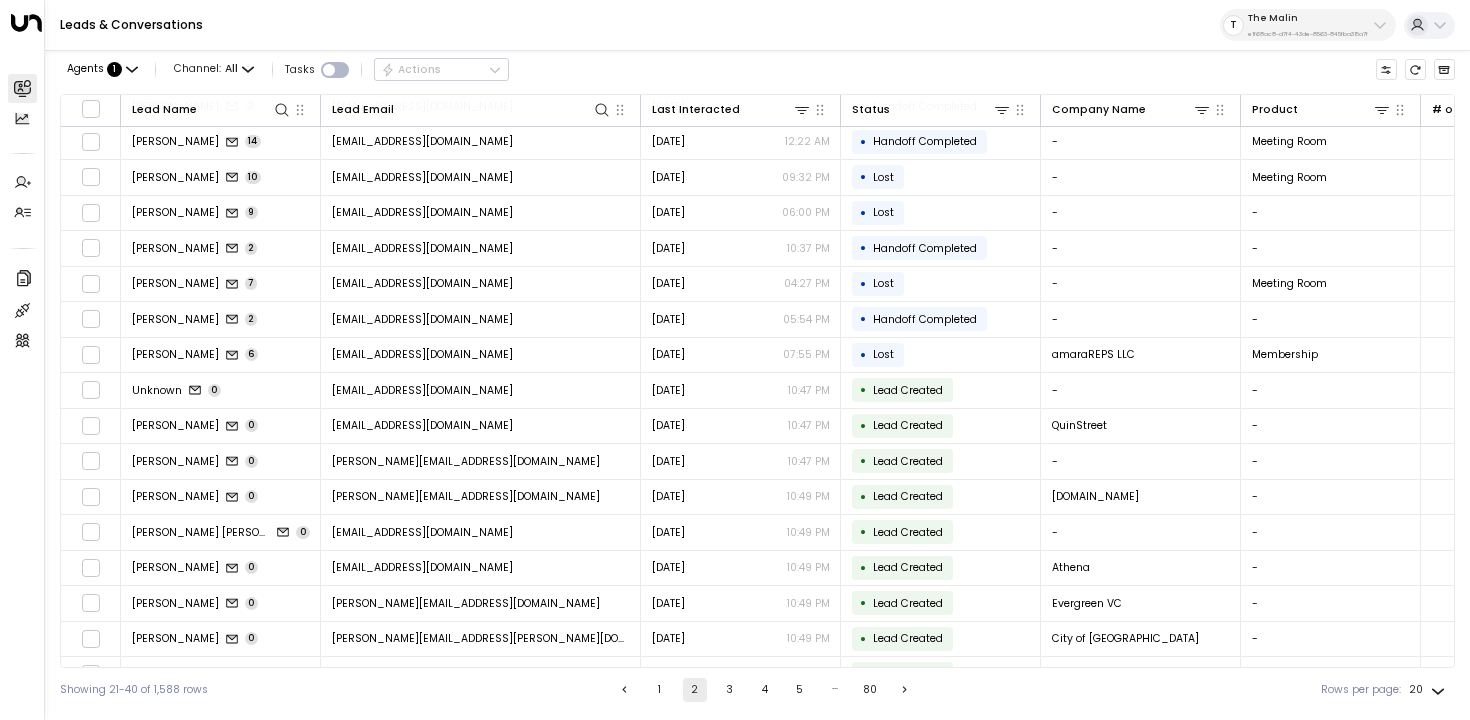 scroll, scrollTop: 174, scrollLeft: 0, axis: vertical 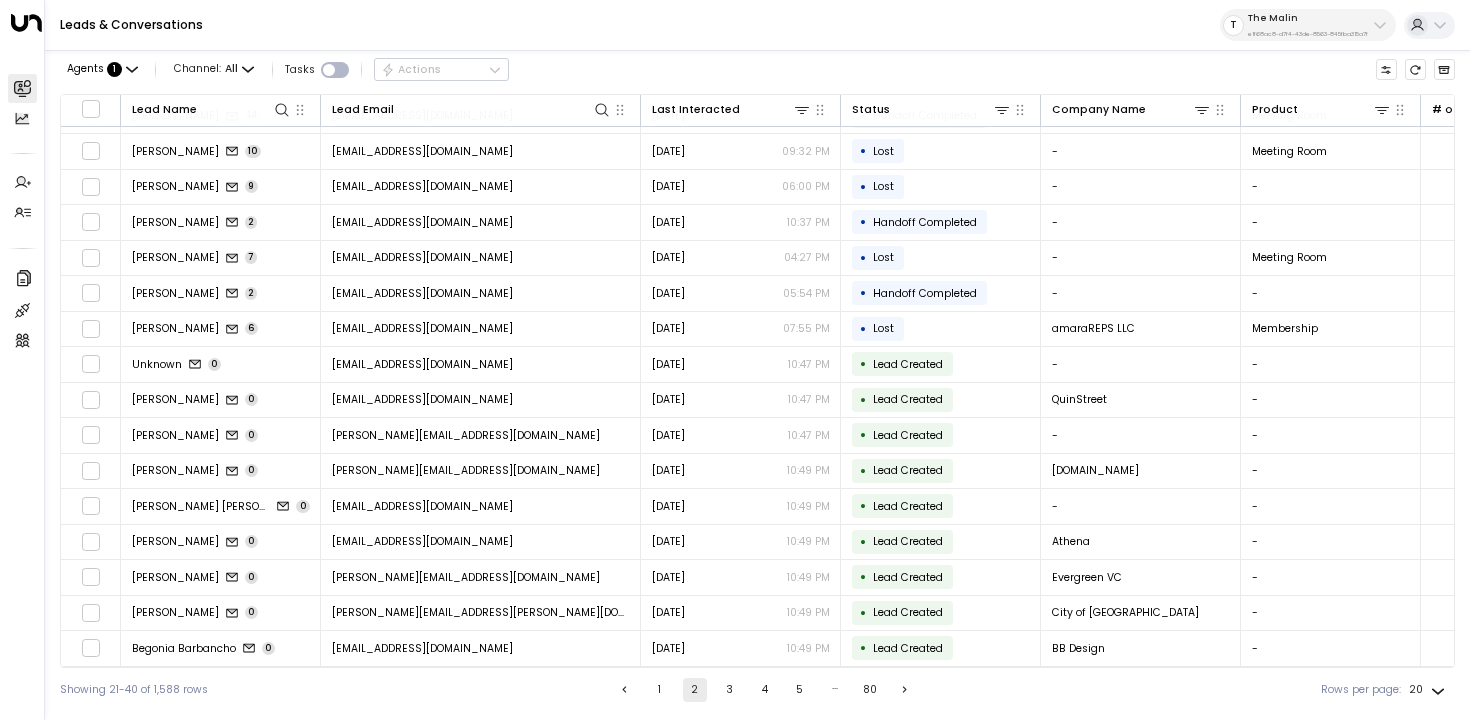 click on "4" at bounding box center [765, 690] 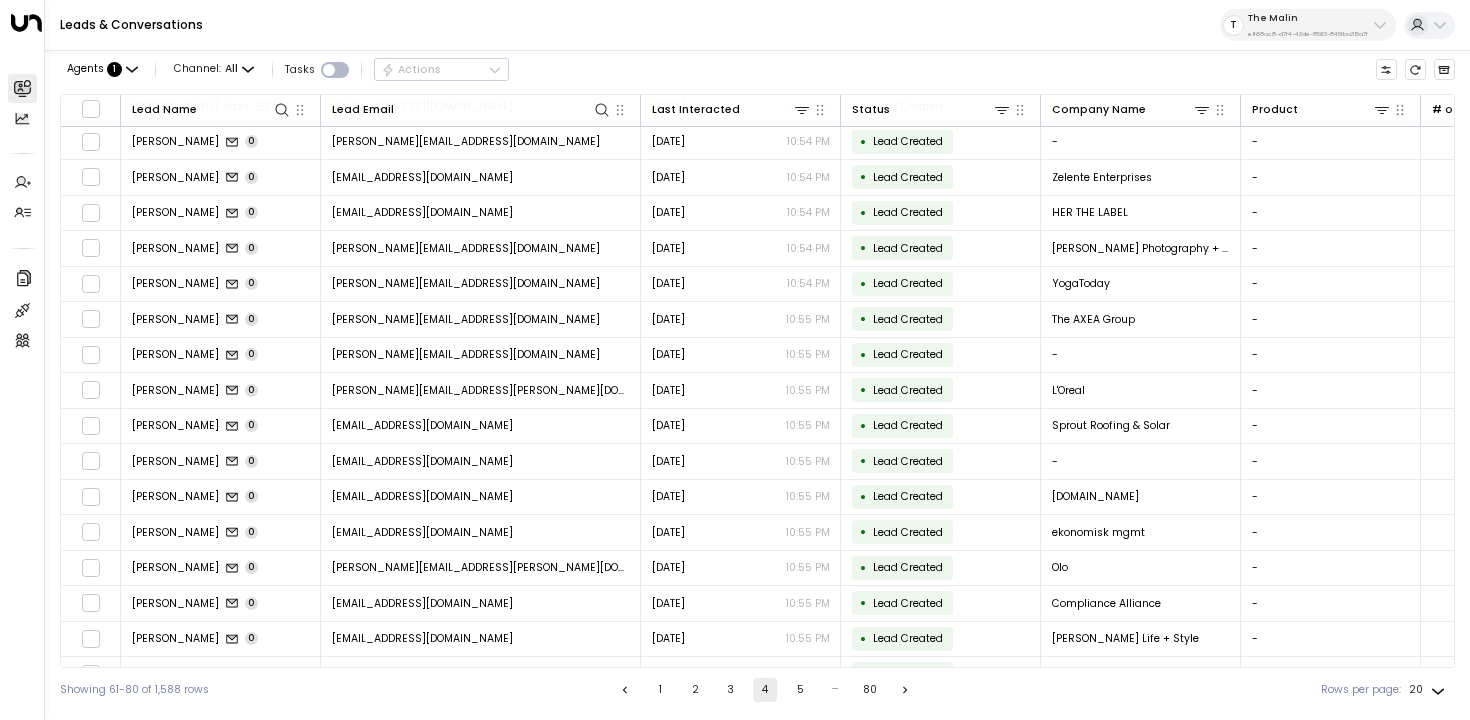 scroll, scrollTop: 174, scrollLeft: 0, axis: vertical 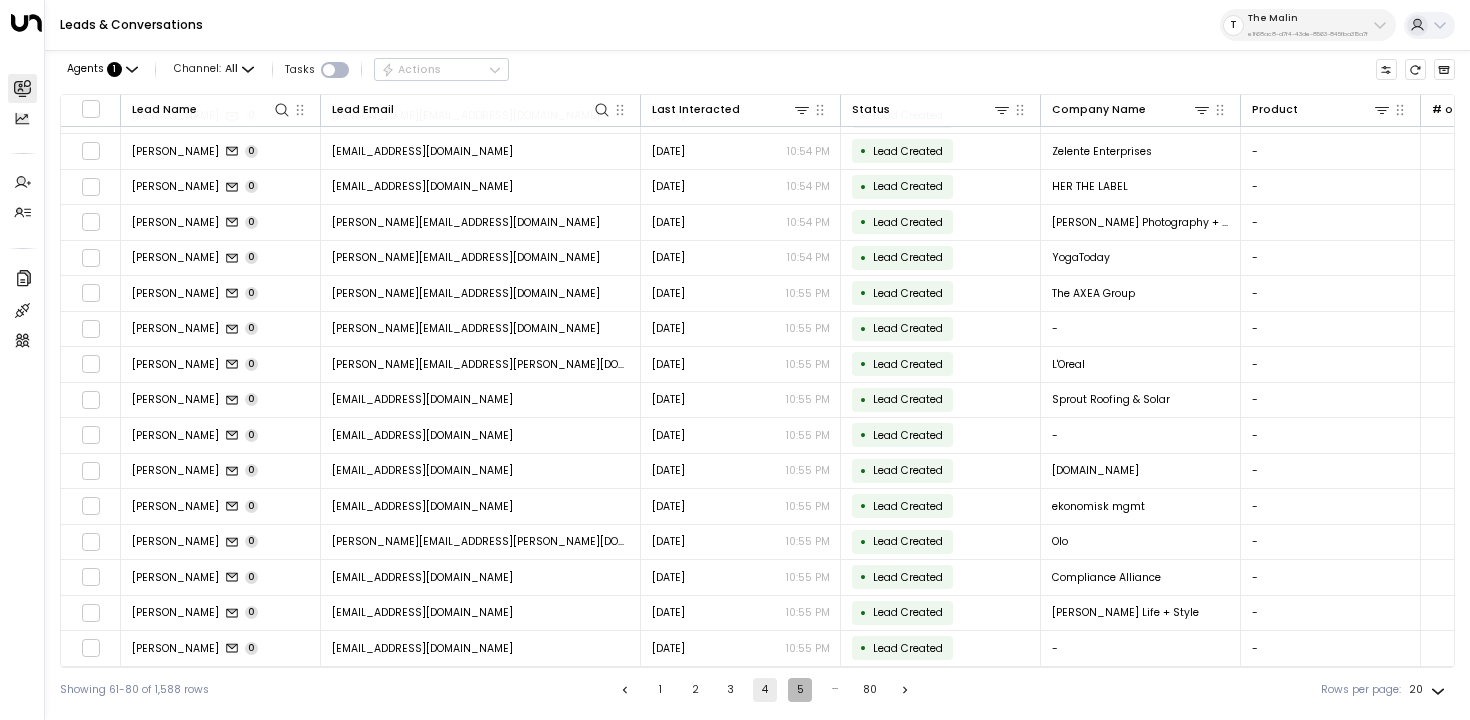 click on "5" at bounding box center [800, 690] 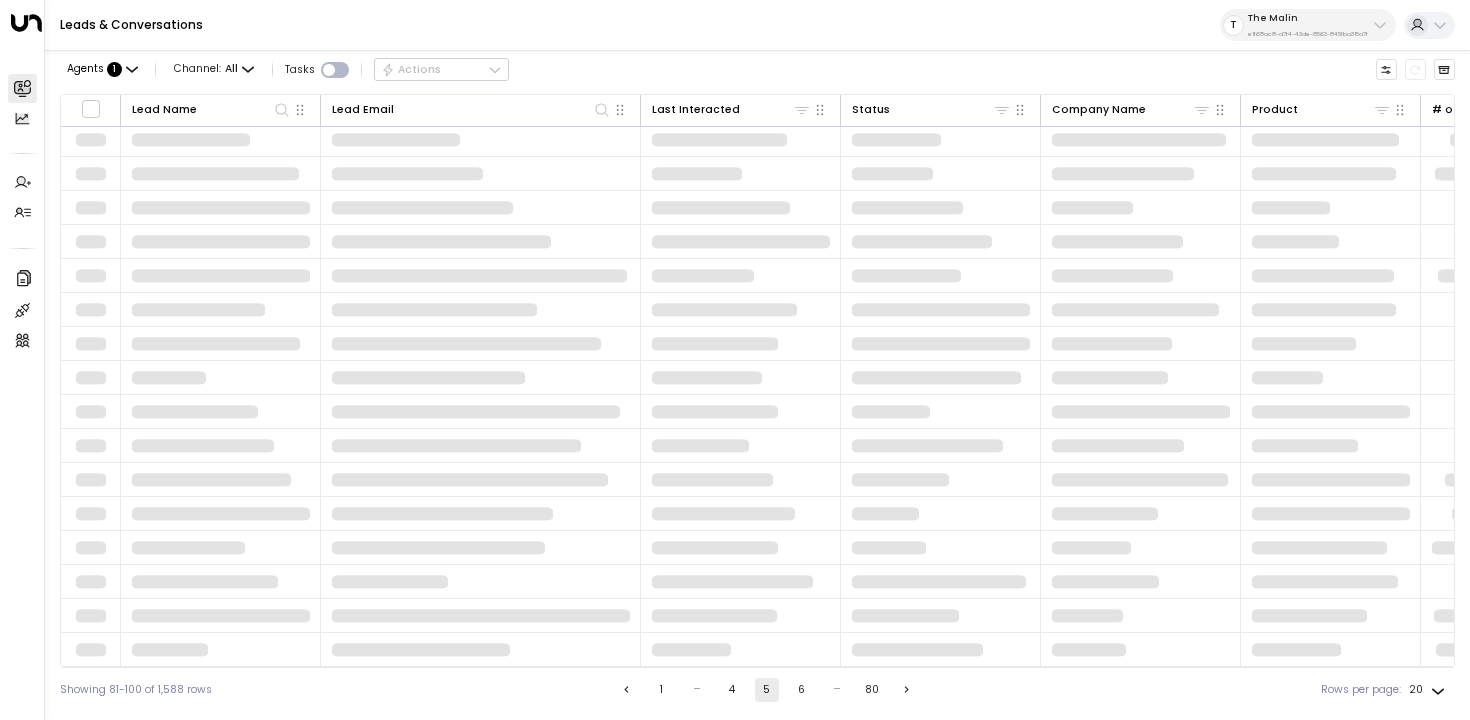 scroll, scrollTop: 174, scrollLeft: 0, axis: vertical 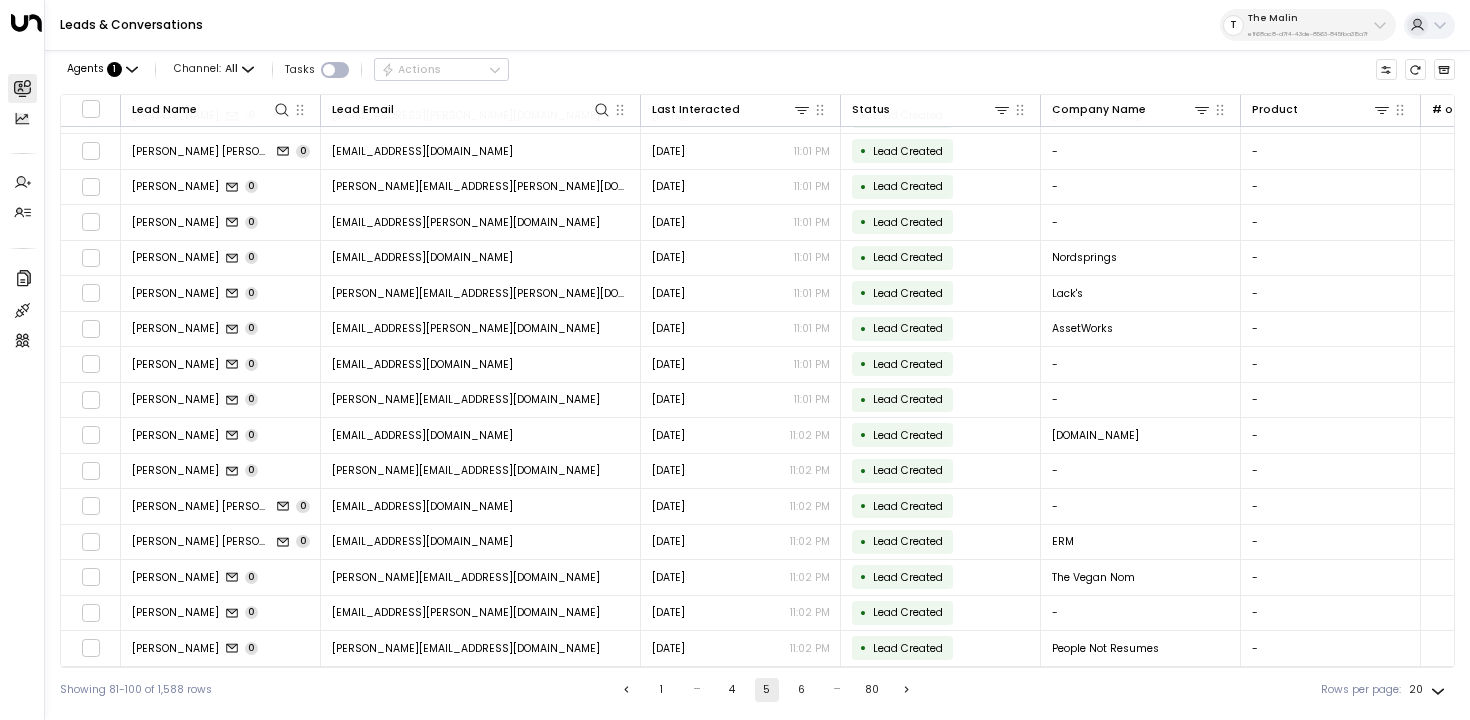 click on "6" at bounding box center [802, 690] 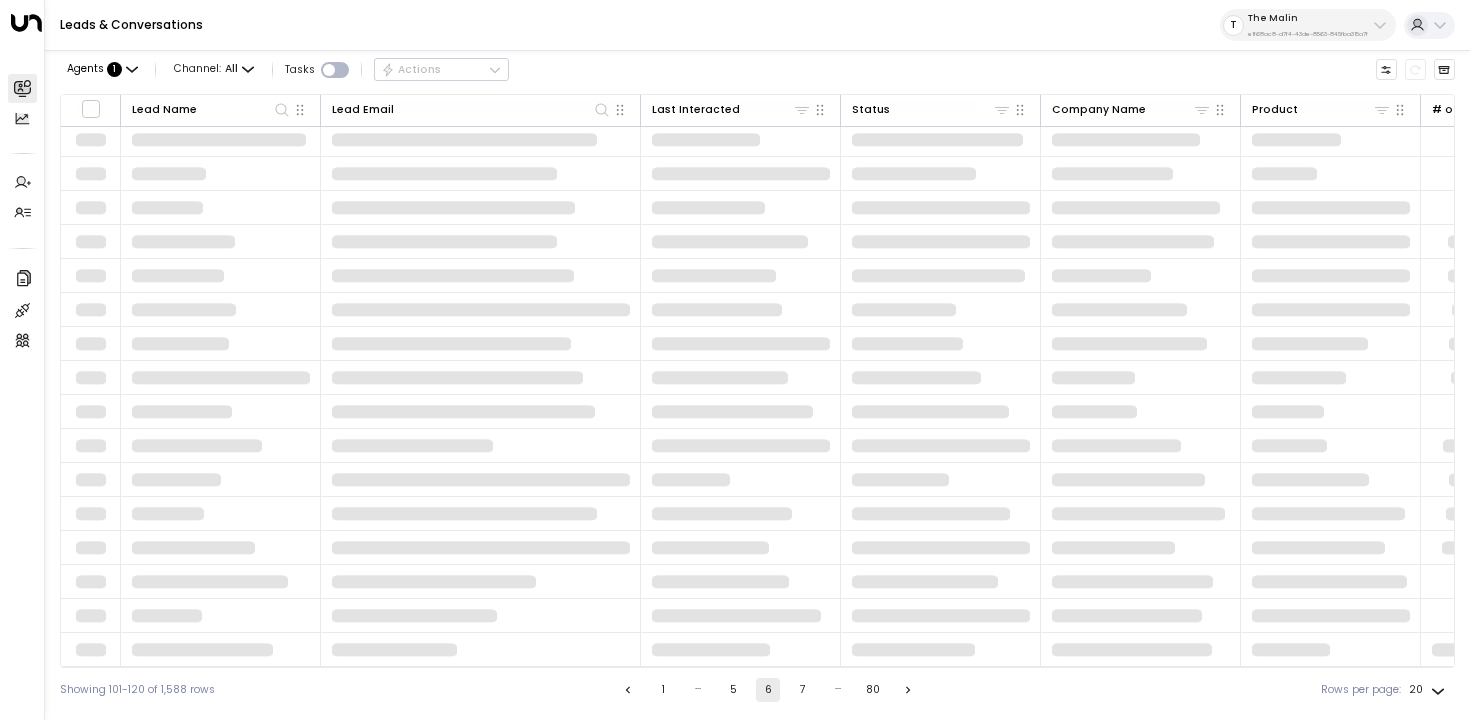 click on "7" at bounding box center [803, 690] 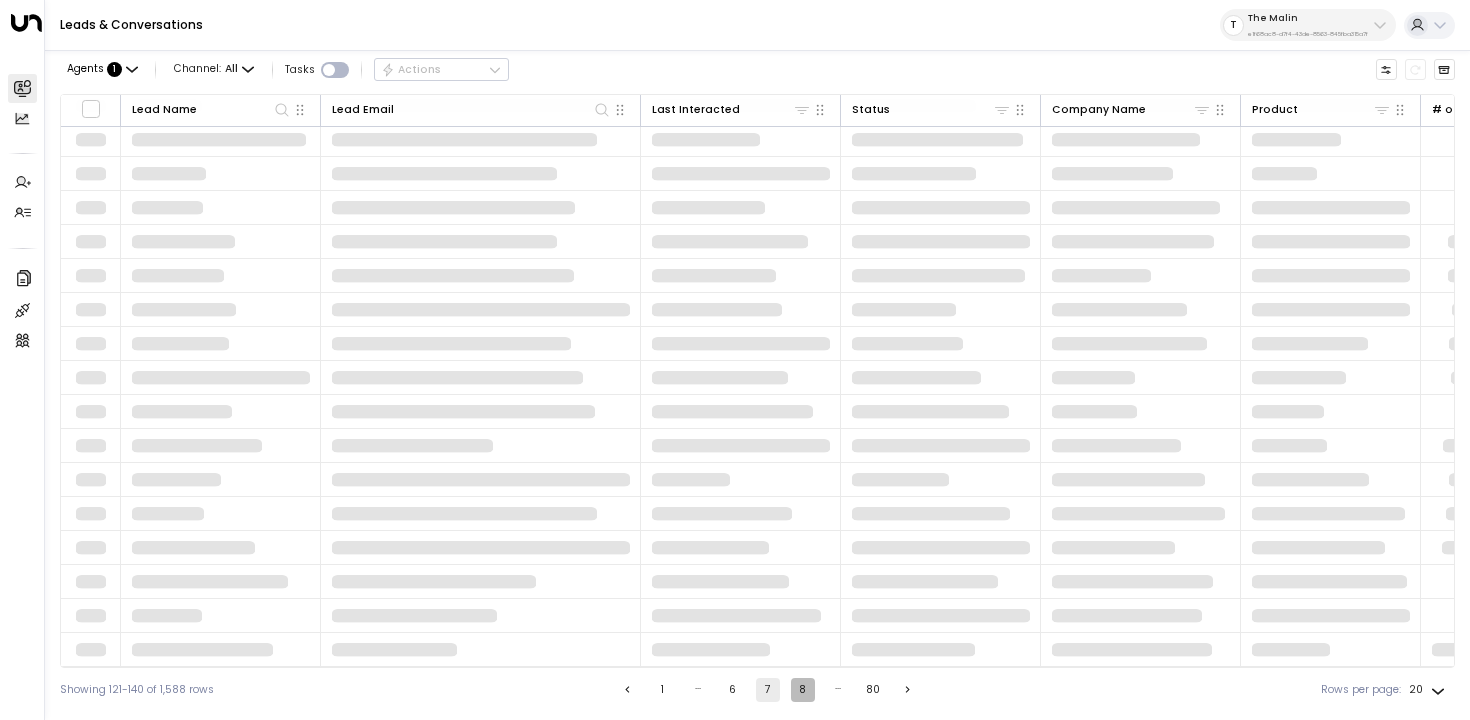 click on "8" at bounding box center (803, 690) 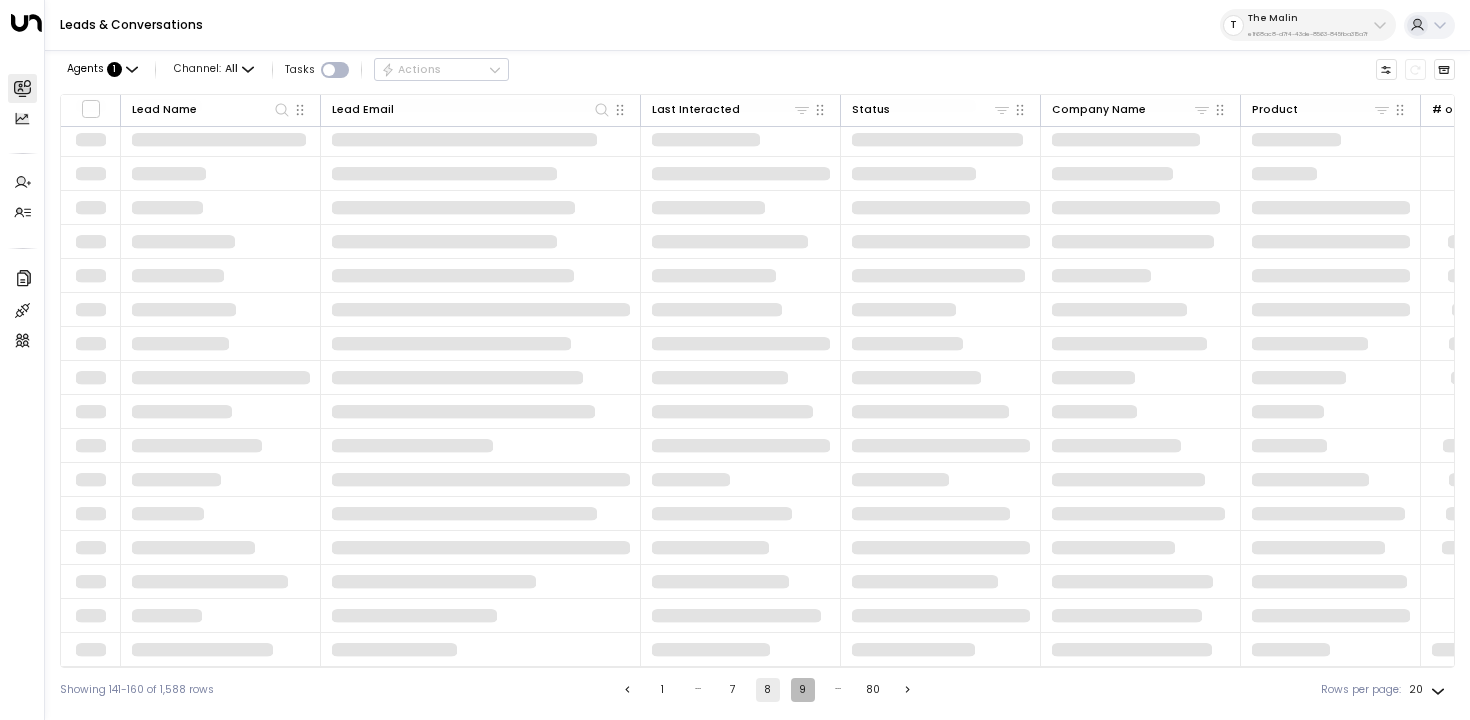 click on "9" at bounding box center [803, 690] 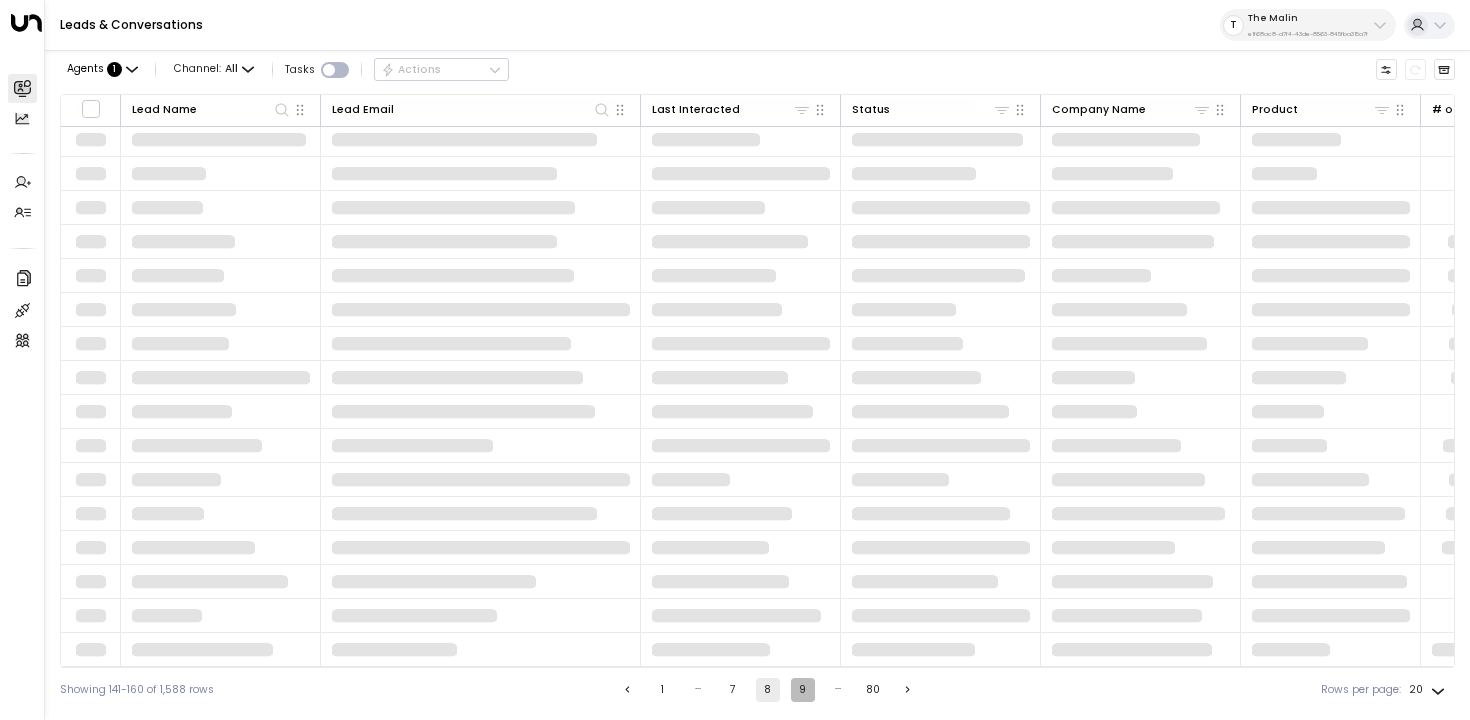 click on "9" at bounding box center (803, 690) 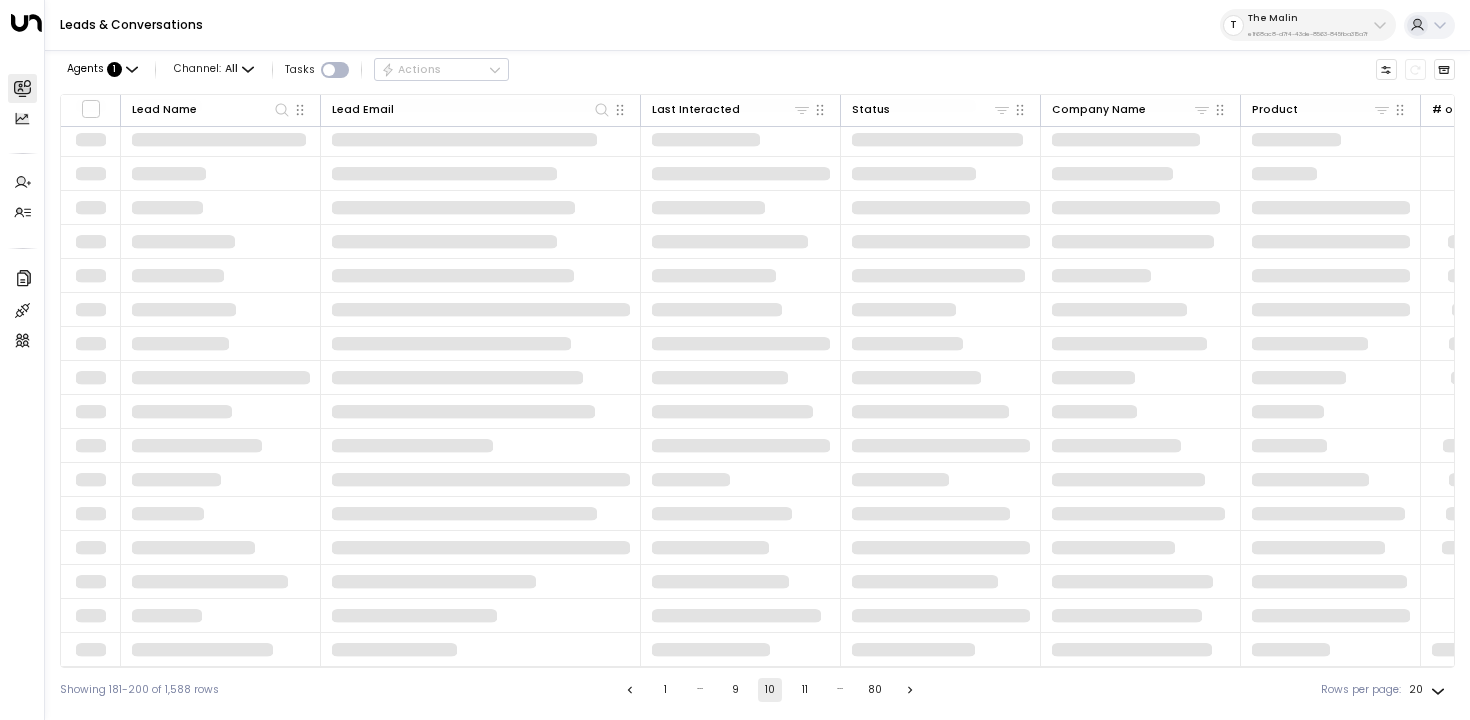 click on "11" at bounding box center [805, 690] 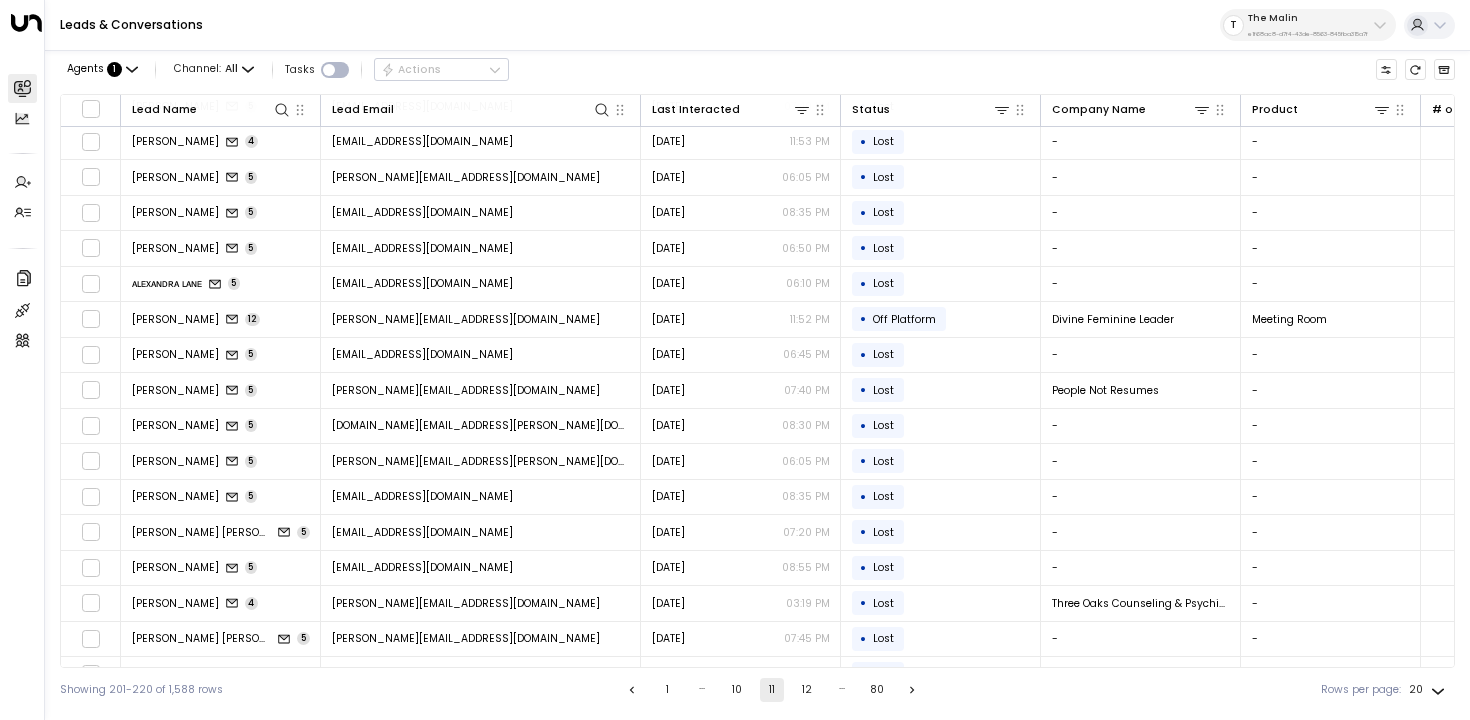 scroll, scrollTop: 174, scrollLeft: 0, axis: vertical 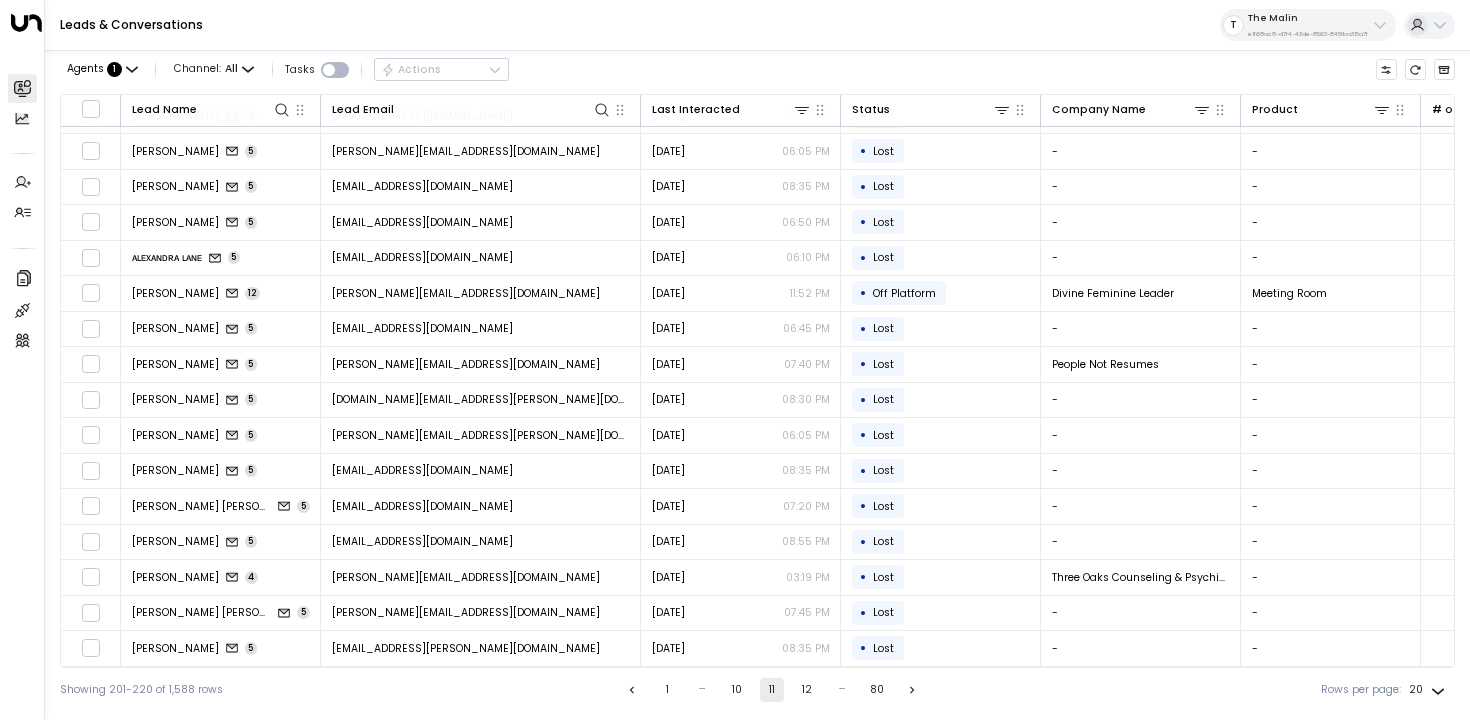 click on "12" at bounding box center [807, 690] 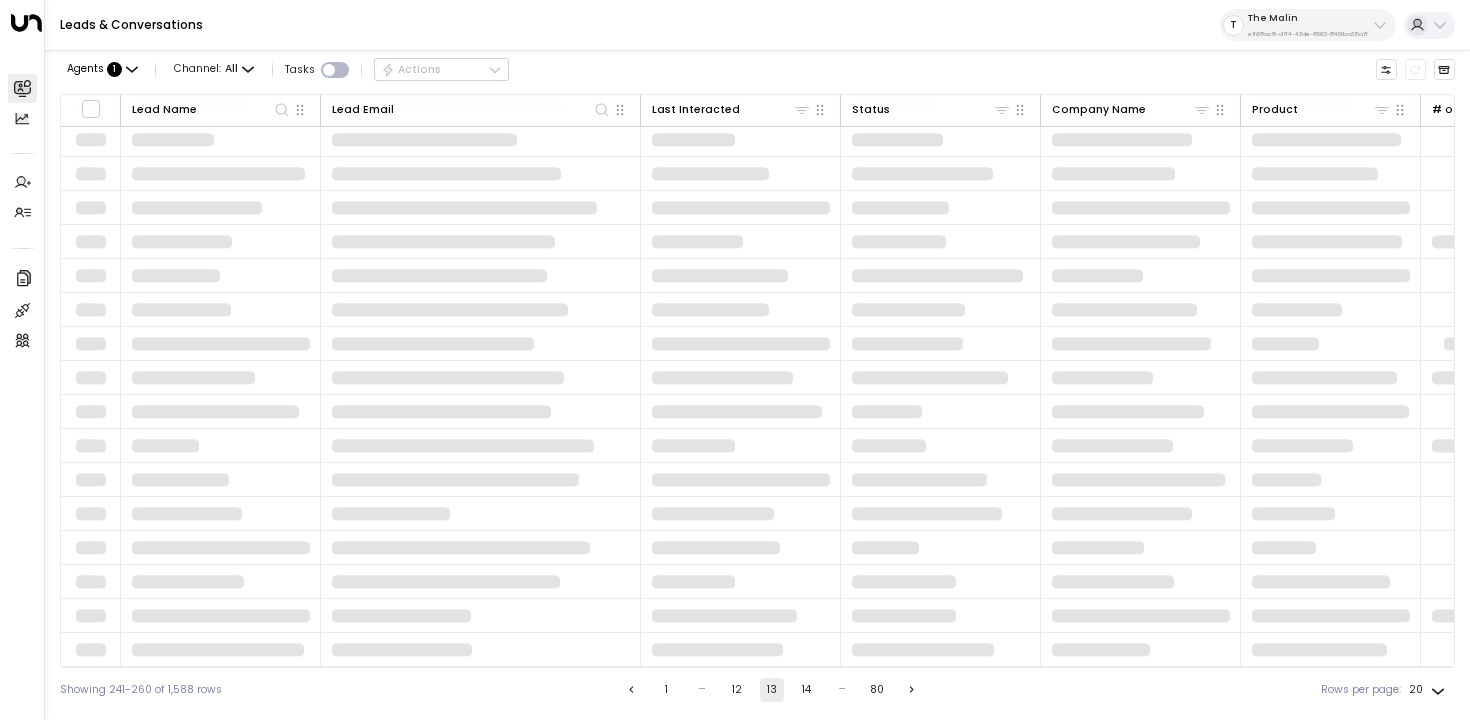 scroll, scrollTop: 144, scrollLeft: 0, axis: vertical 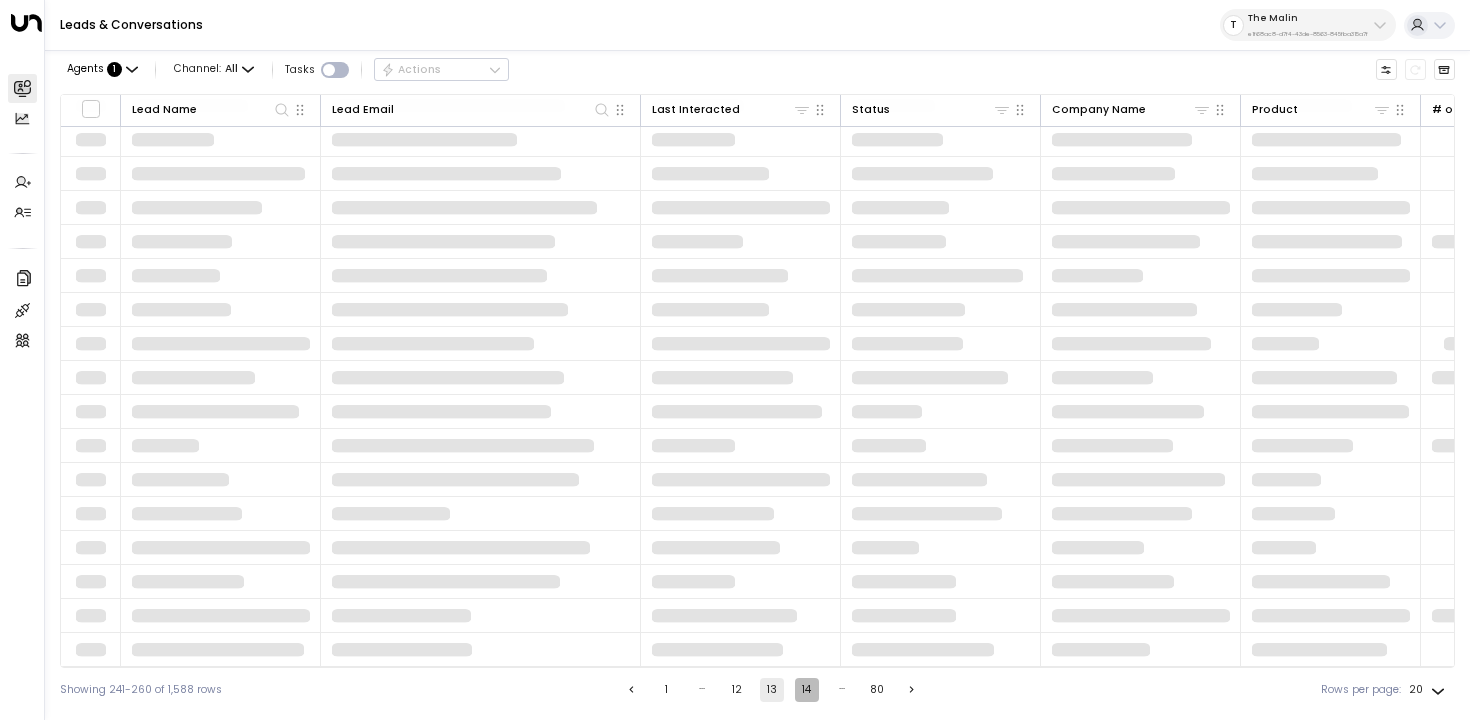 click on "14" at bounding box center (807, 690) 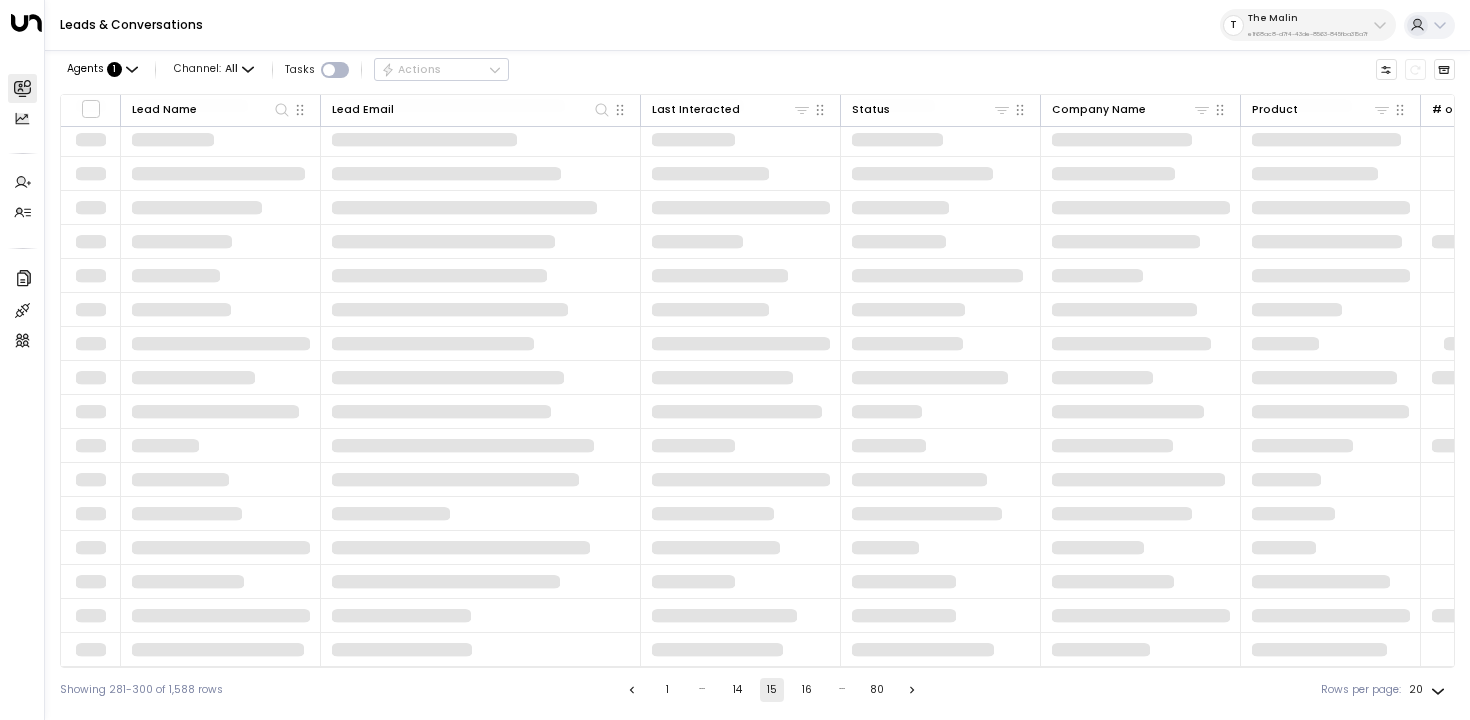 click on "16" at bounding box center (807, 690) 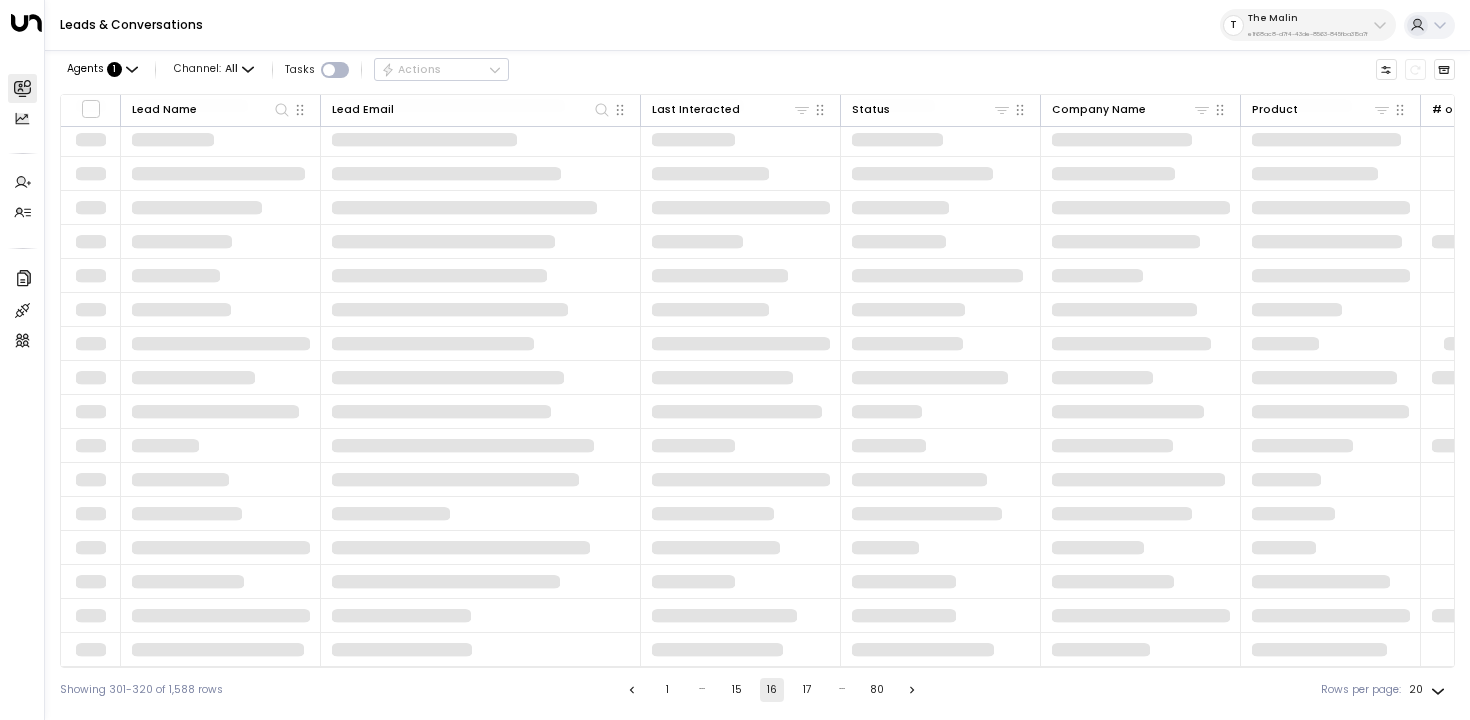 click on "17" at bounding box center [807, 690] 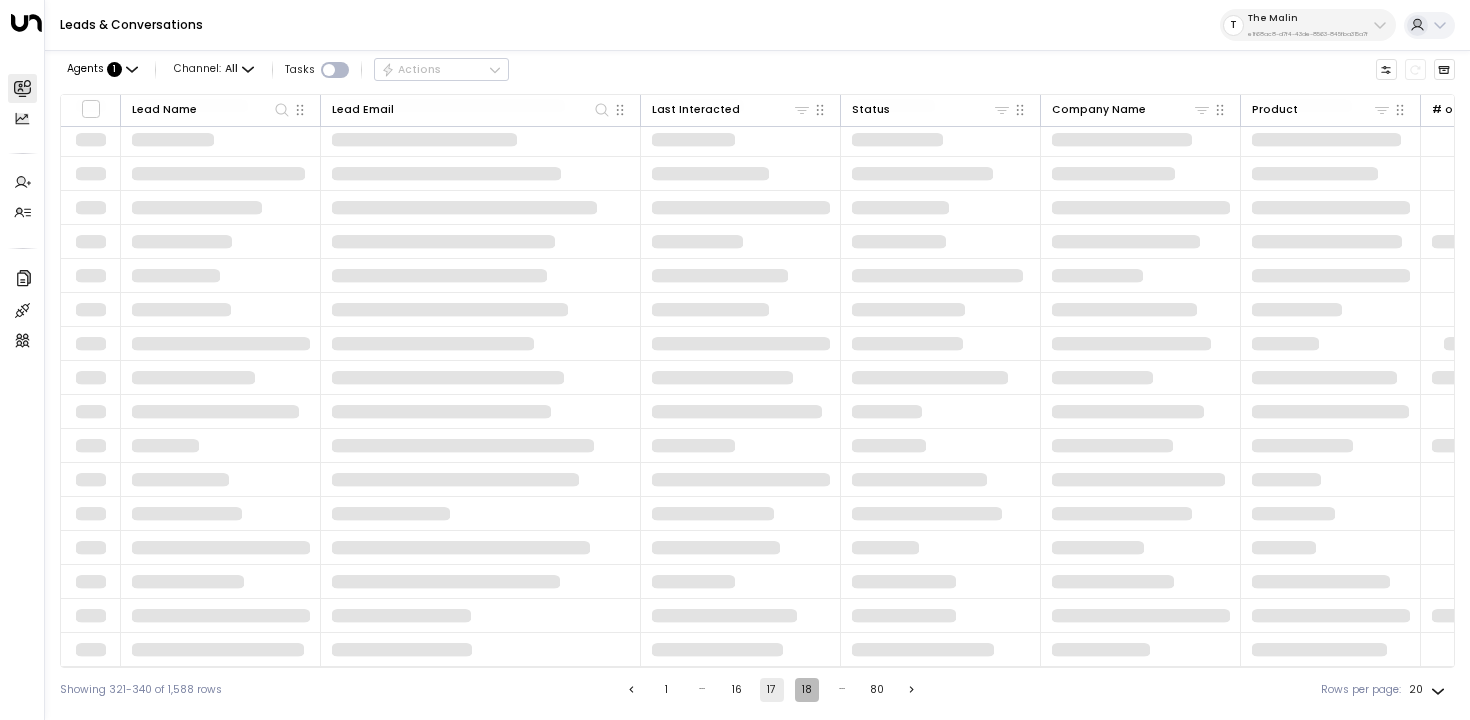 click on "18" at bounding box center [807, 690] 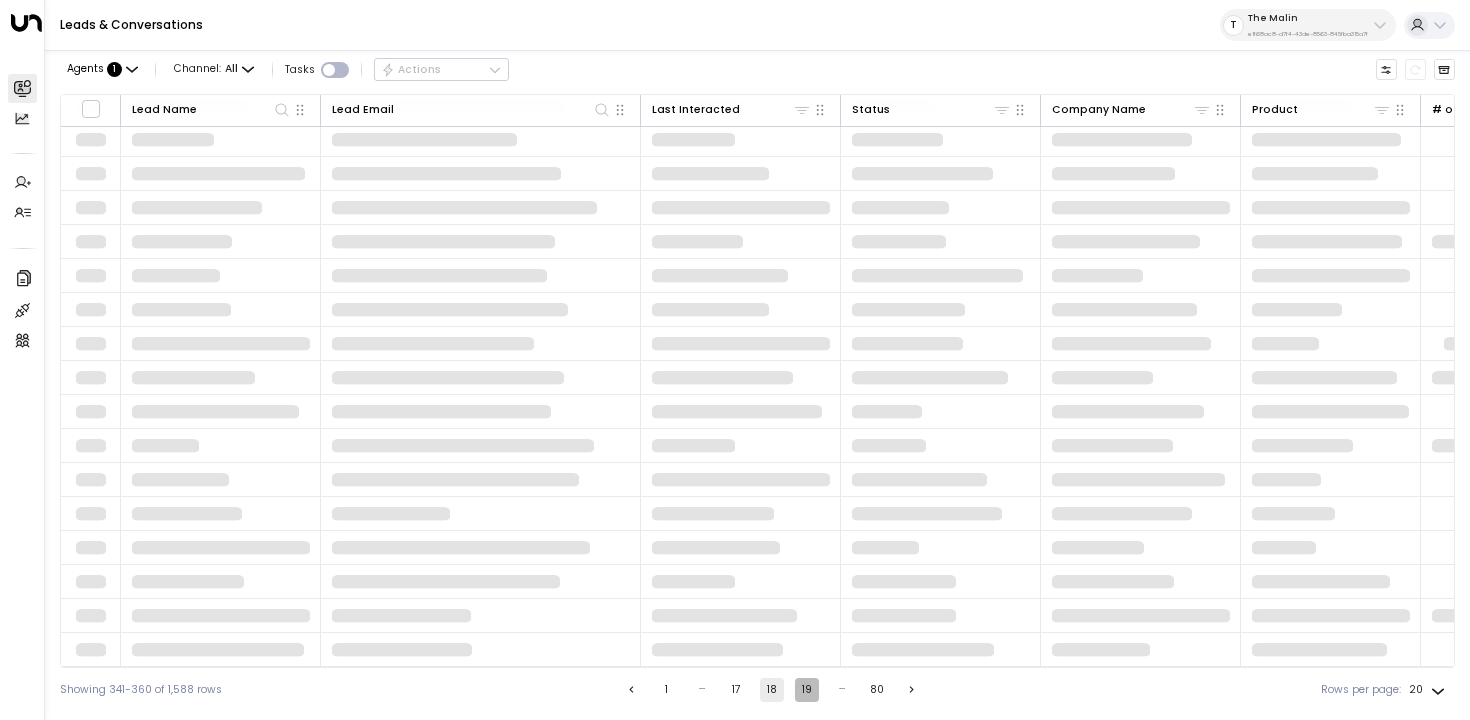 click on "19" at bounding box center [807, 690] 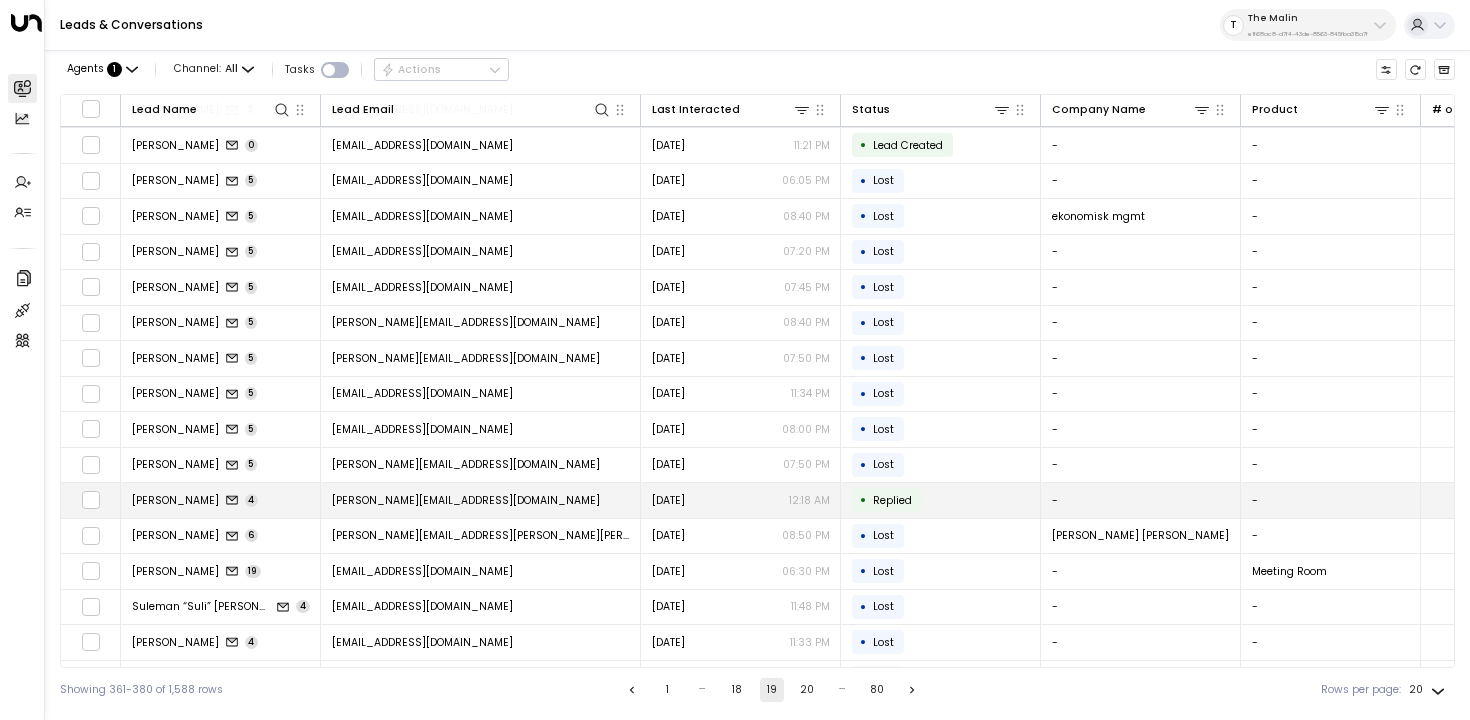 scroll, scrollTop: 174, scrollLeft: 0, axis: vertical 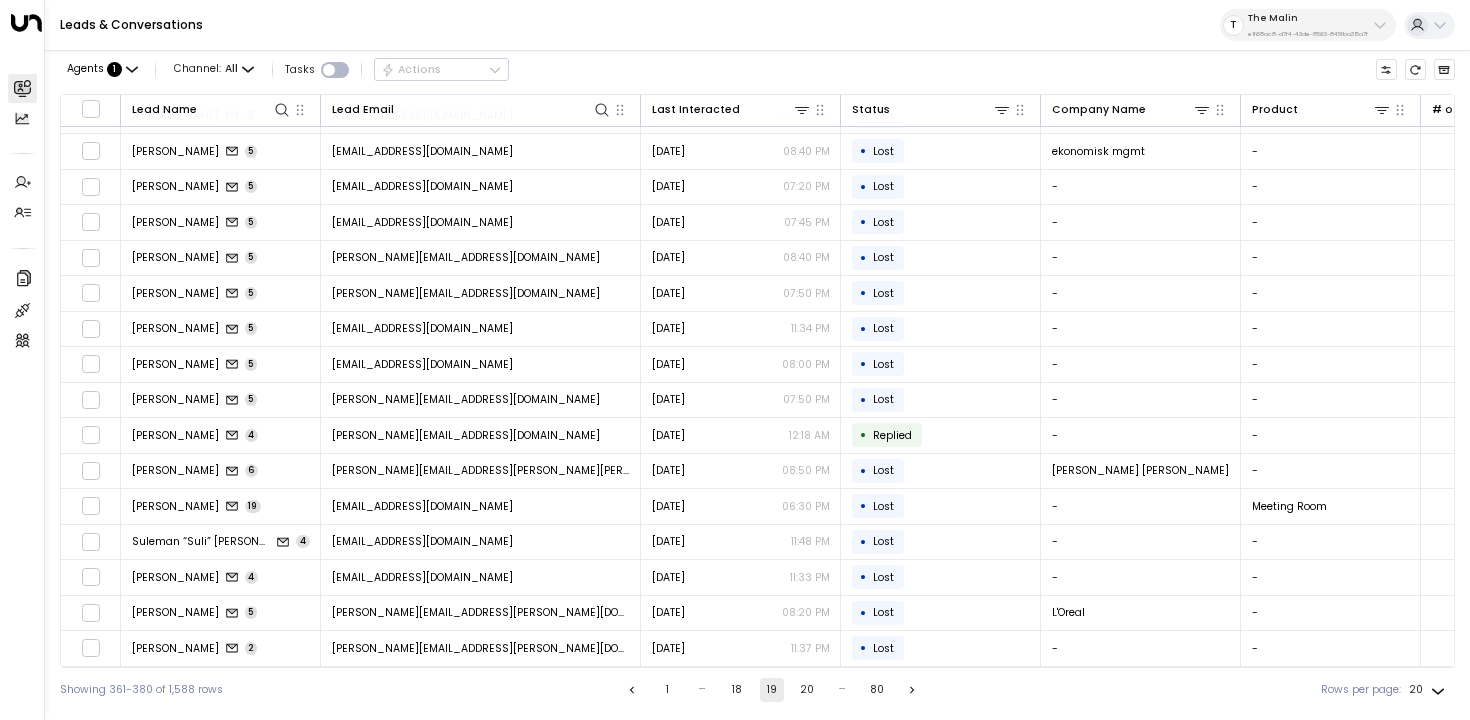click on "20" at bounding box center (807, 690) 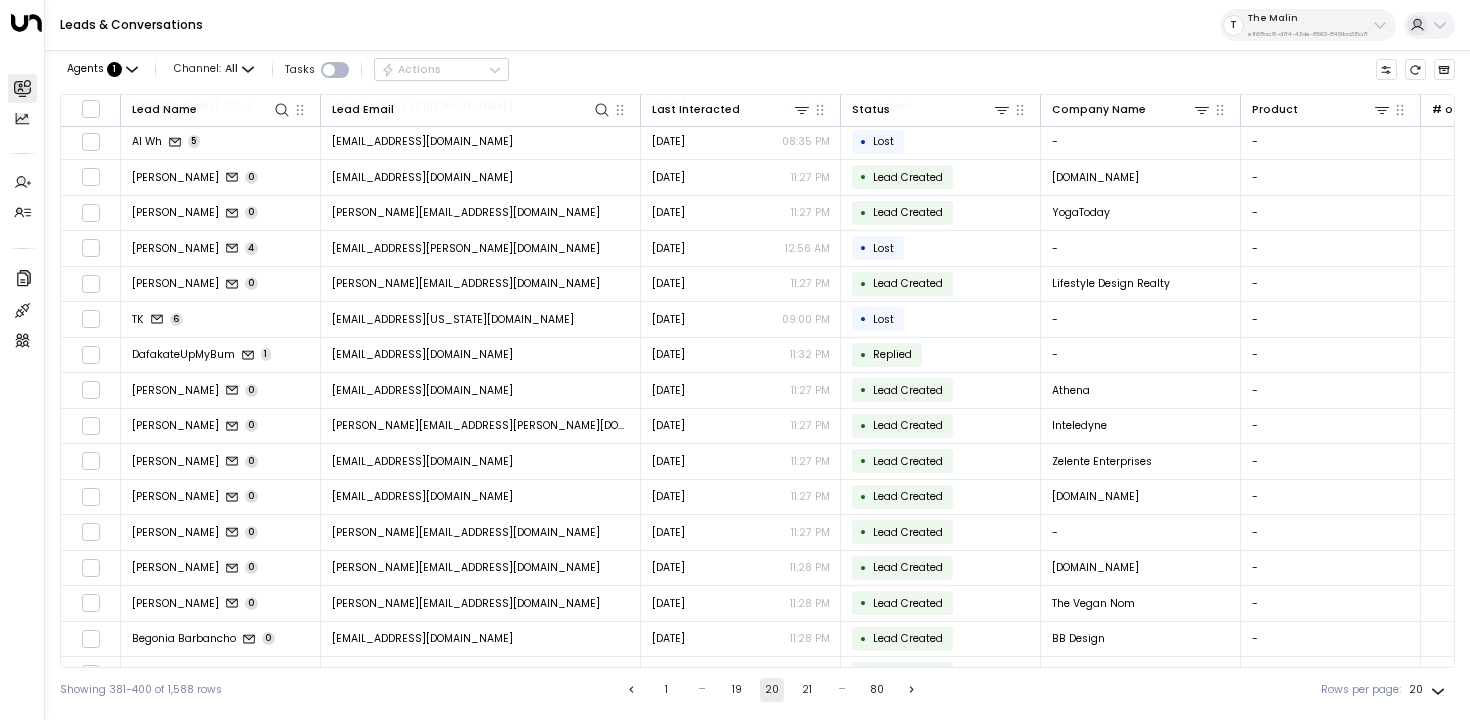 scroll, scrollTop: 174, scrollLeft: 0, axis: vertical 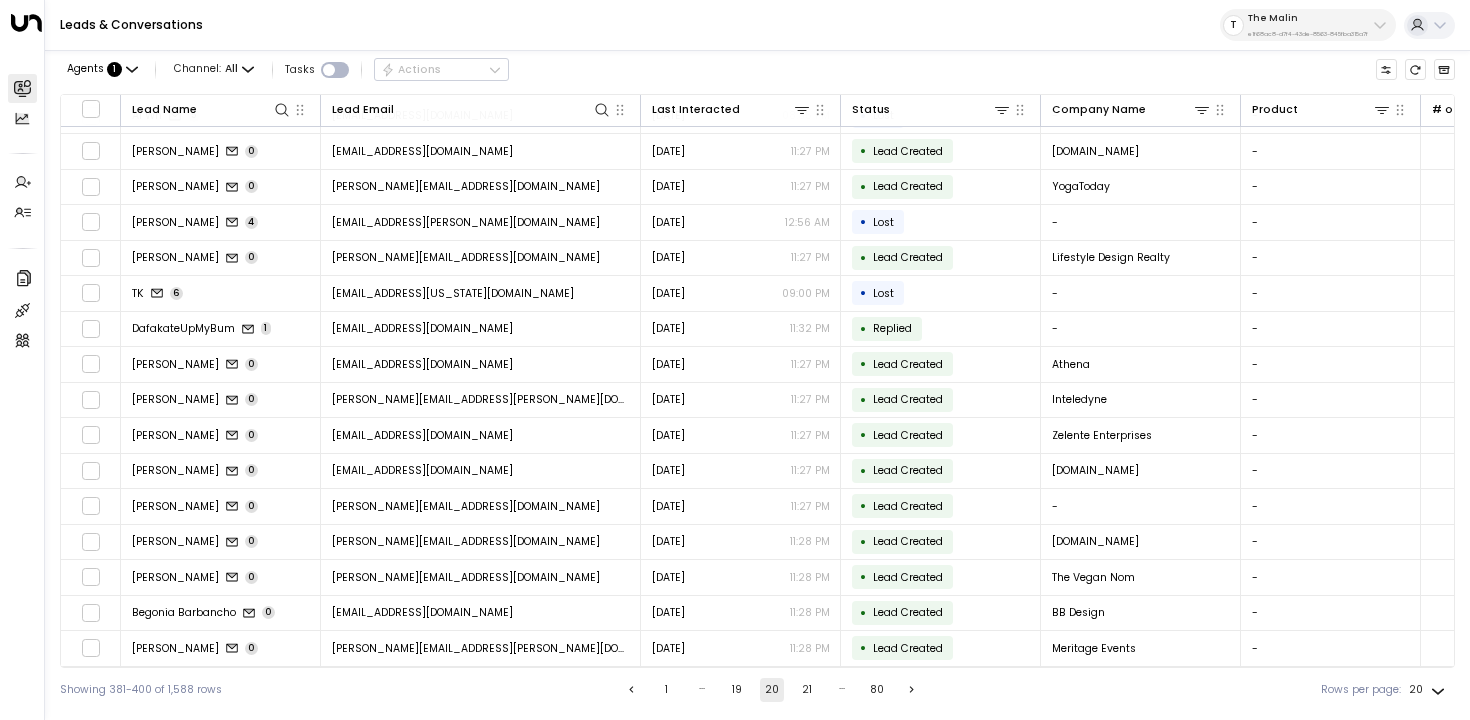click on "21" at bounding box center [807, 690] 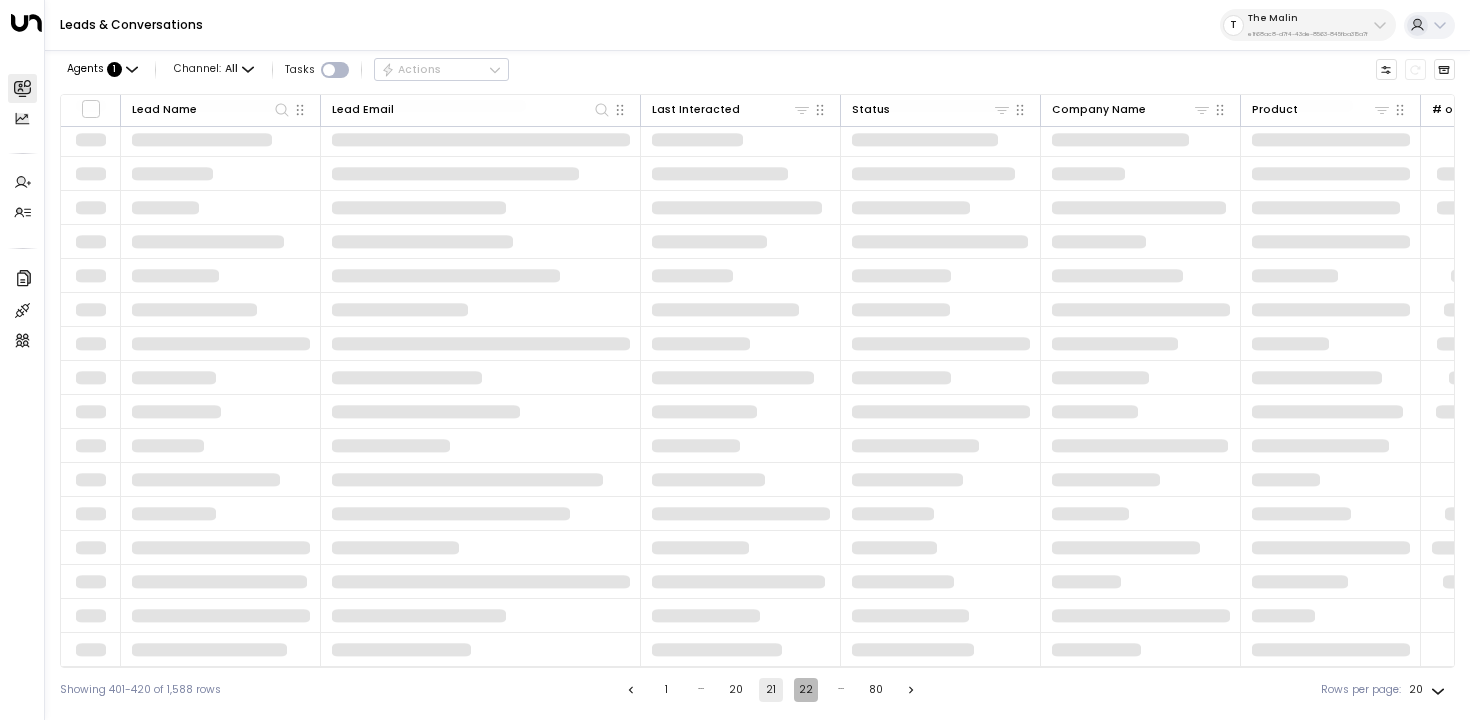 click on "22" at bounding box center [806, 690] 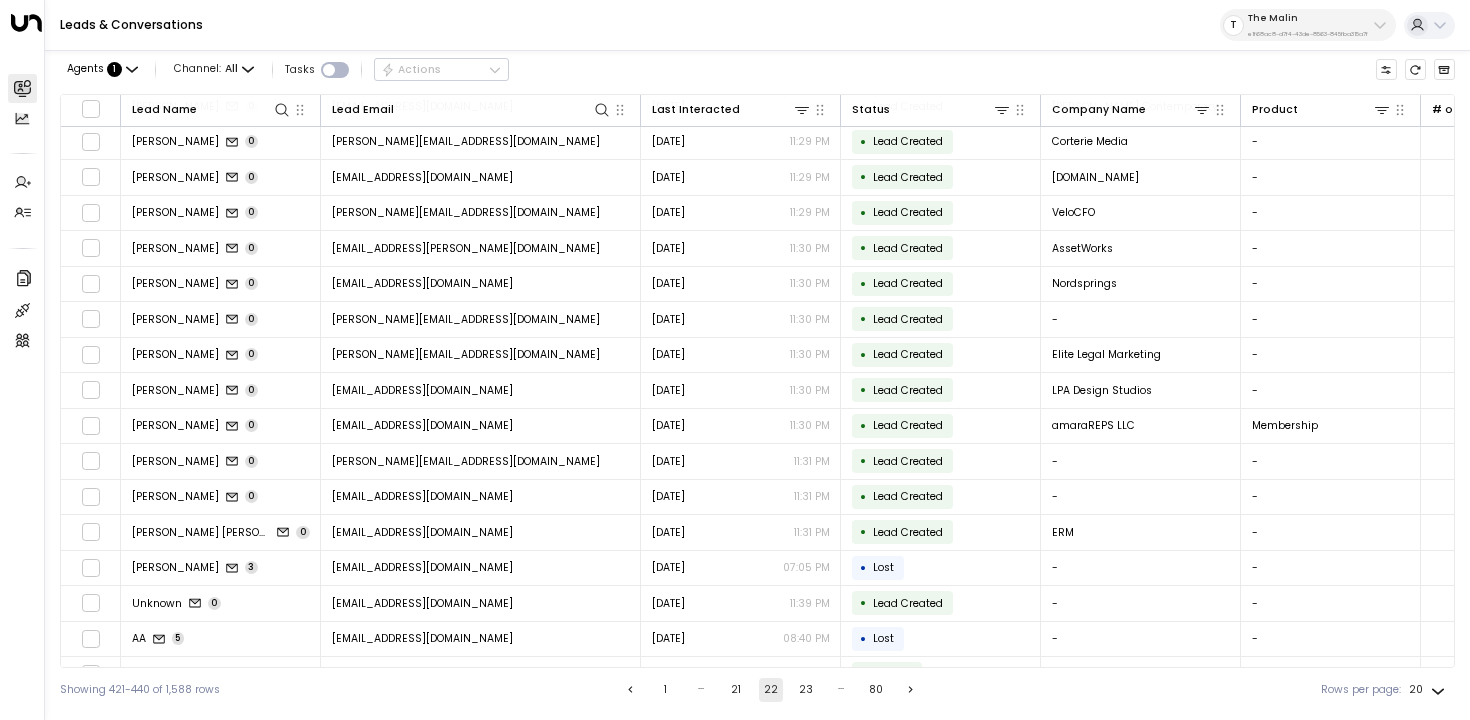 scroll, scrollTop: 174, scrollLeft: 0, axis: vertical 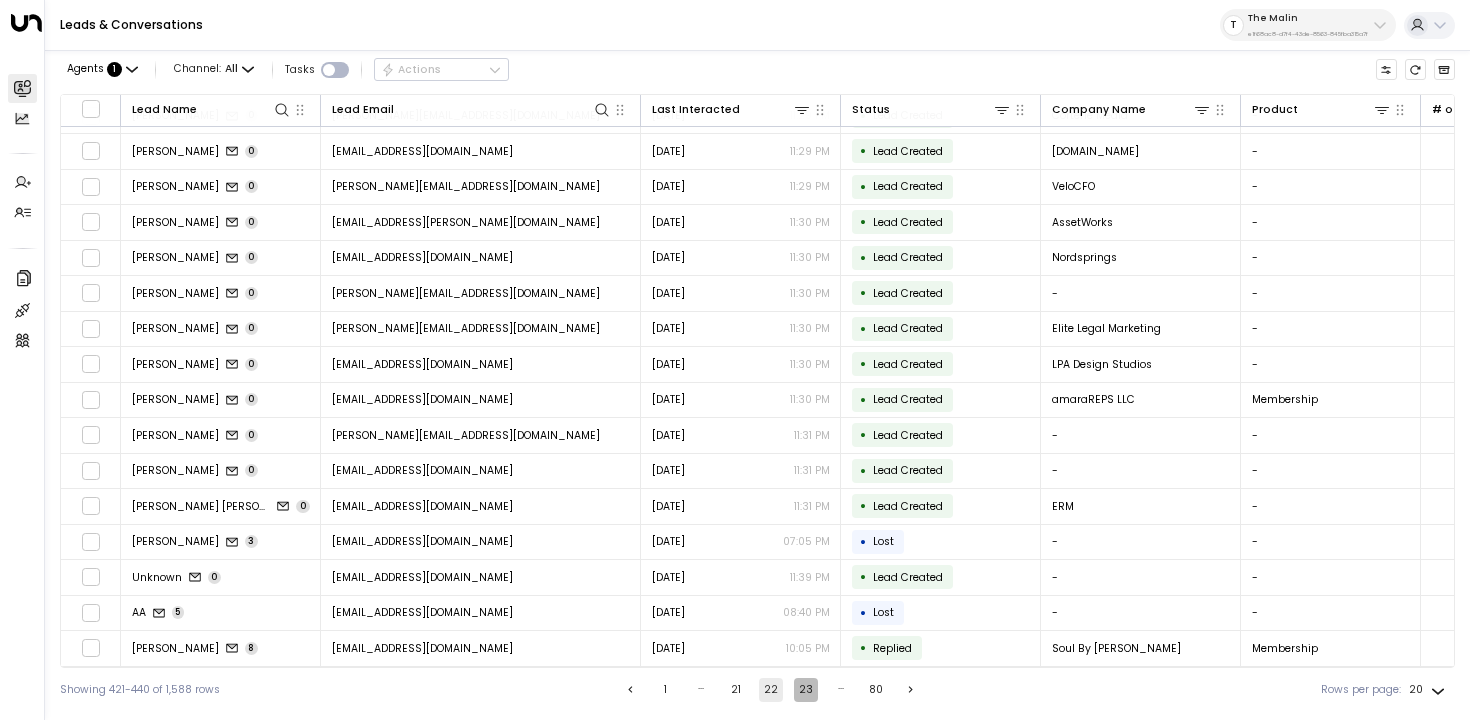 click on "23" at bounding box center (806, 690) 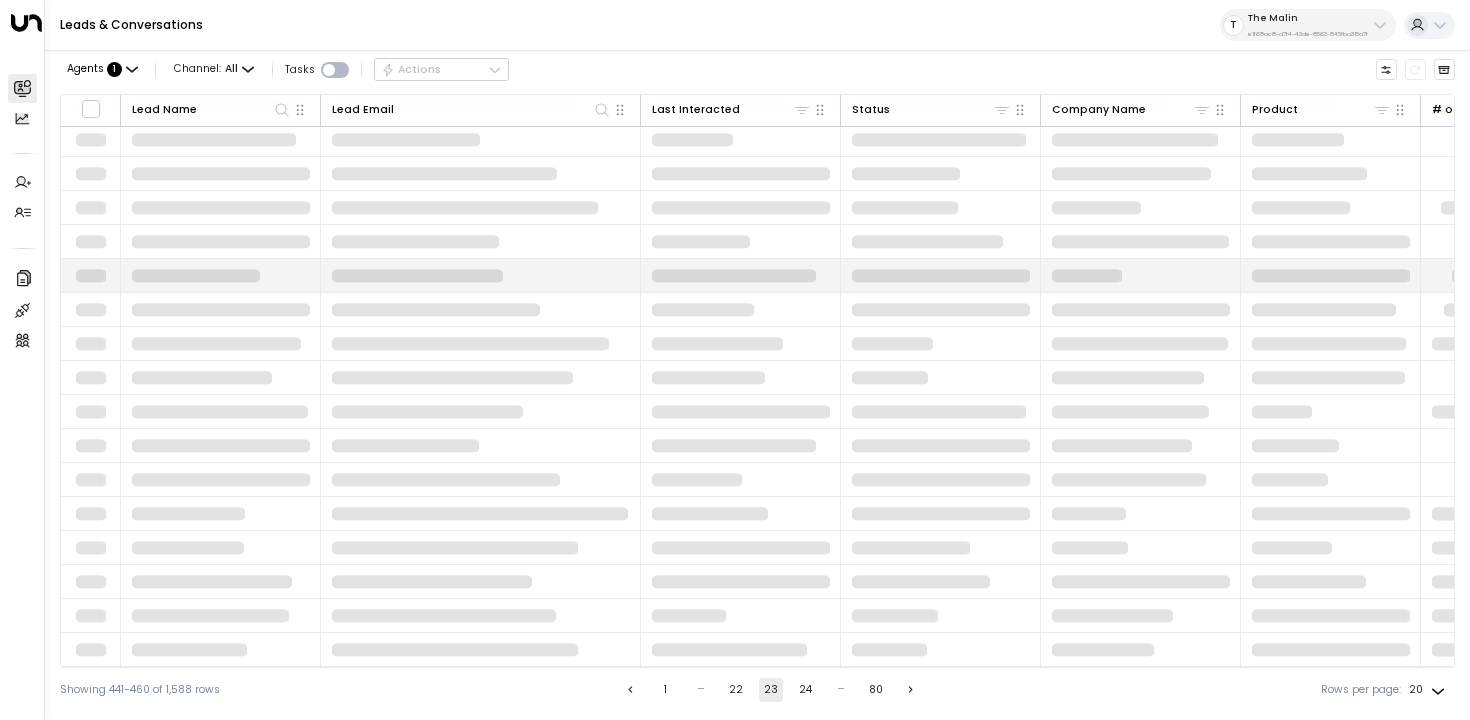 scroll, scrollTop: 174, scrollLeft: 0, axis: vertical 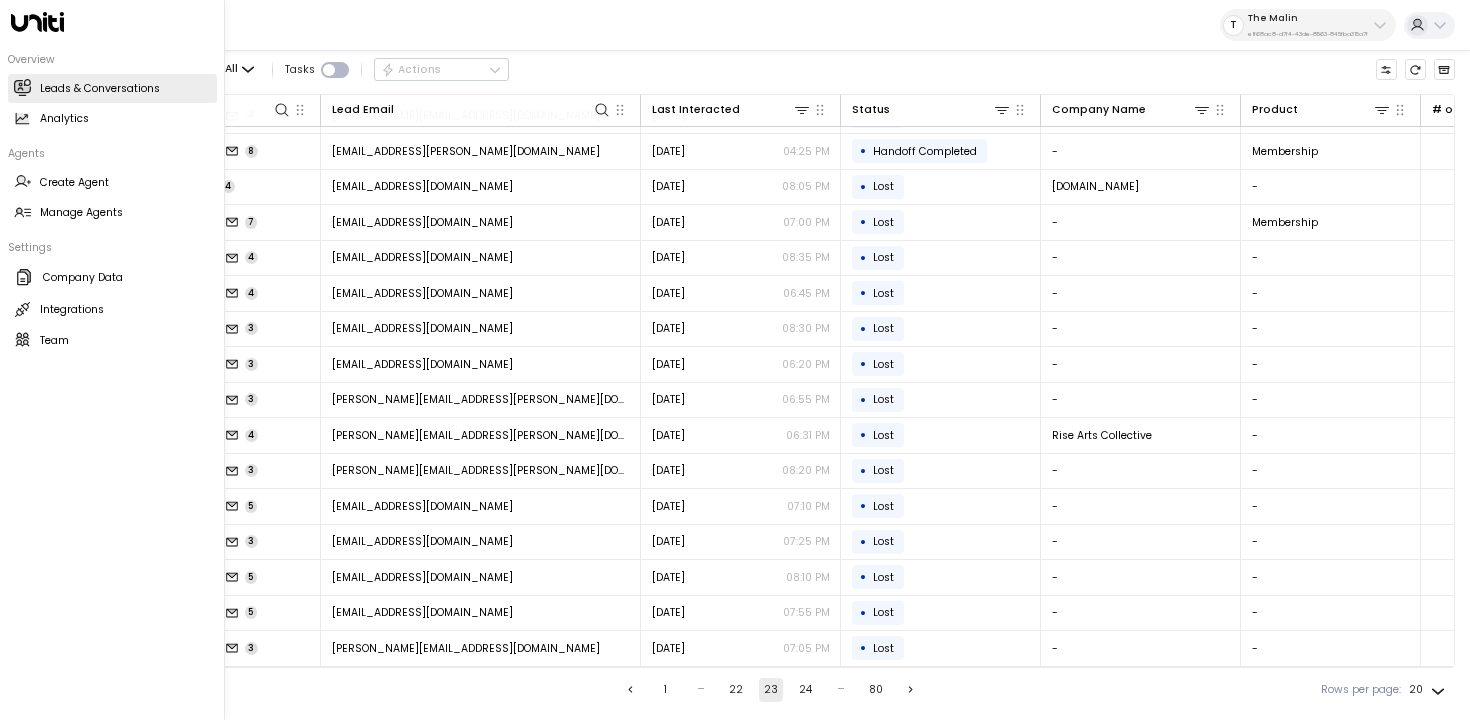 click on "Leads & Conversations" at bounding box center [100, 89] 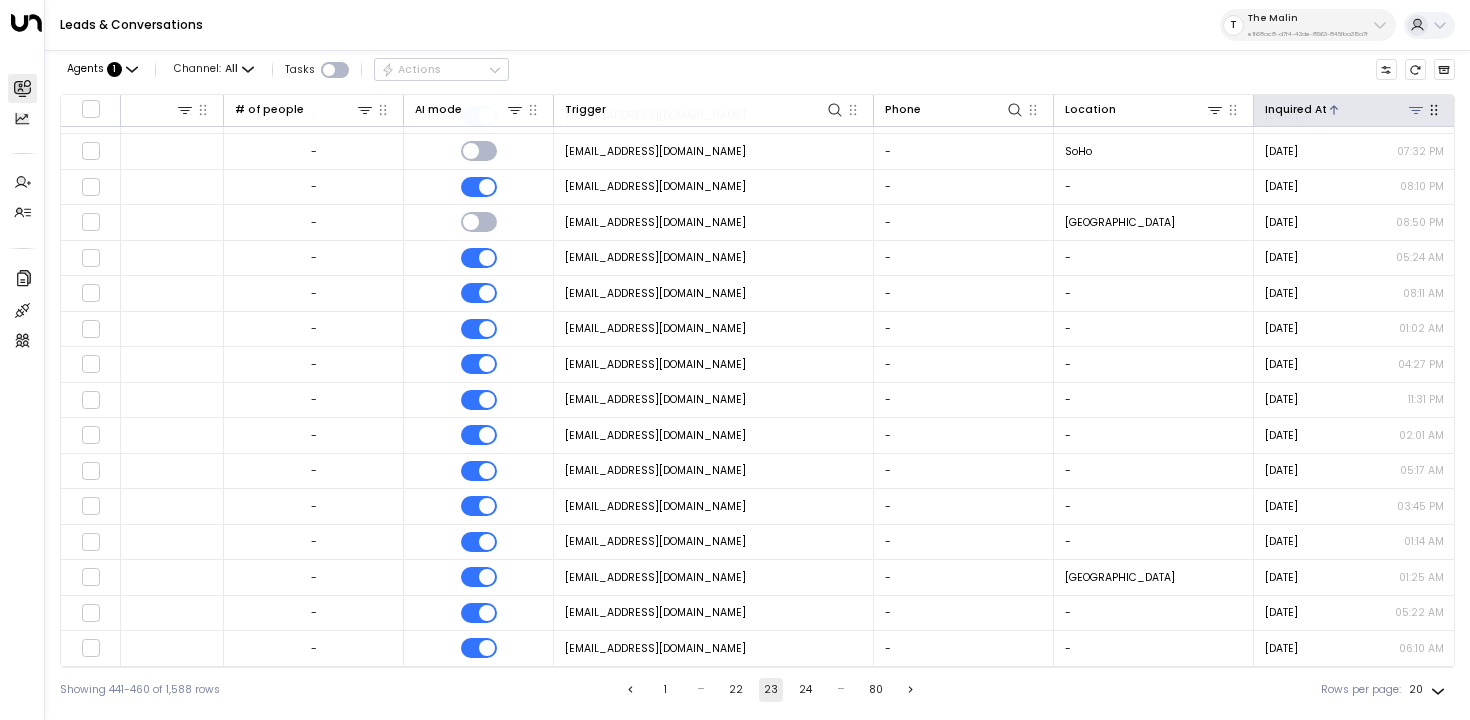 click on "Inquired At" at bounding box center (1296, 110) 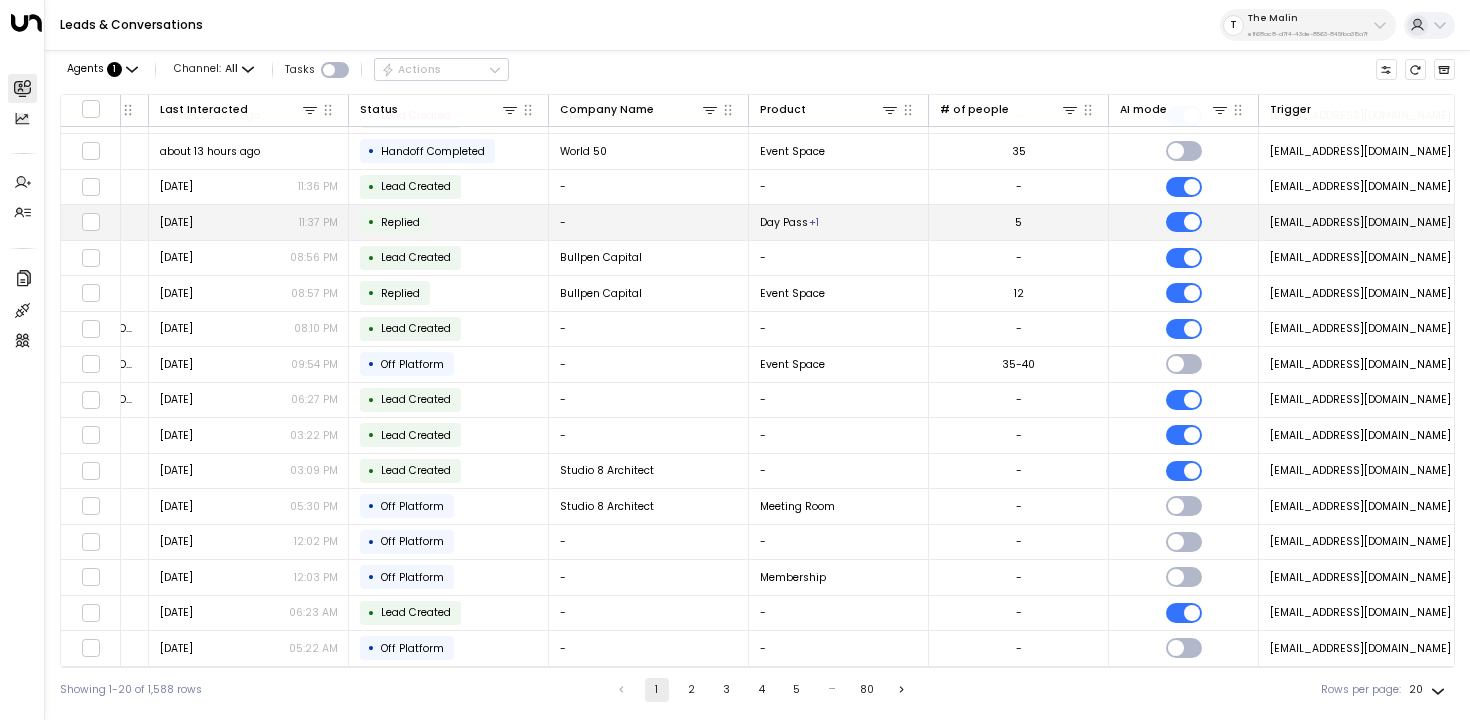 scroll, scrollTop: 174, scrollLeft: 0, axis: vertical 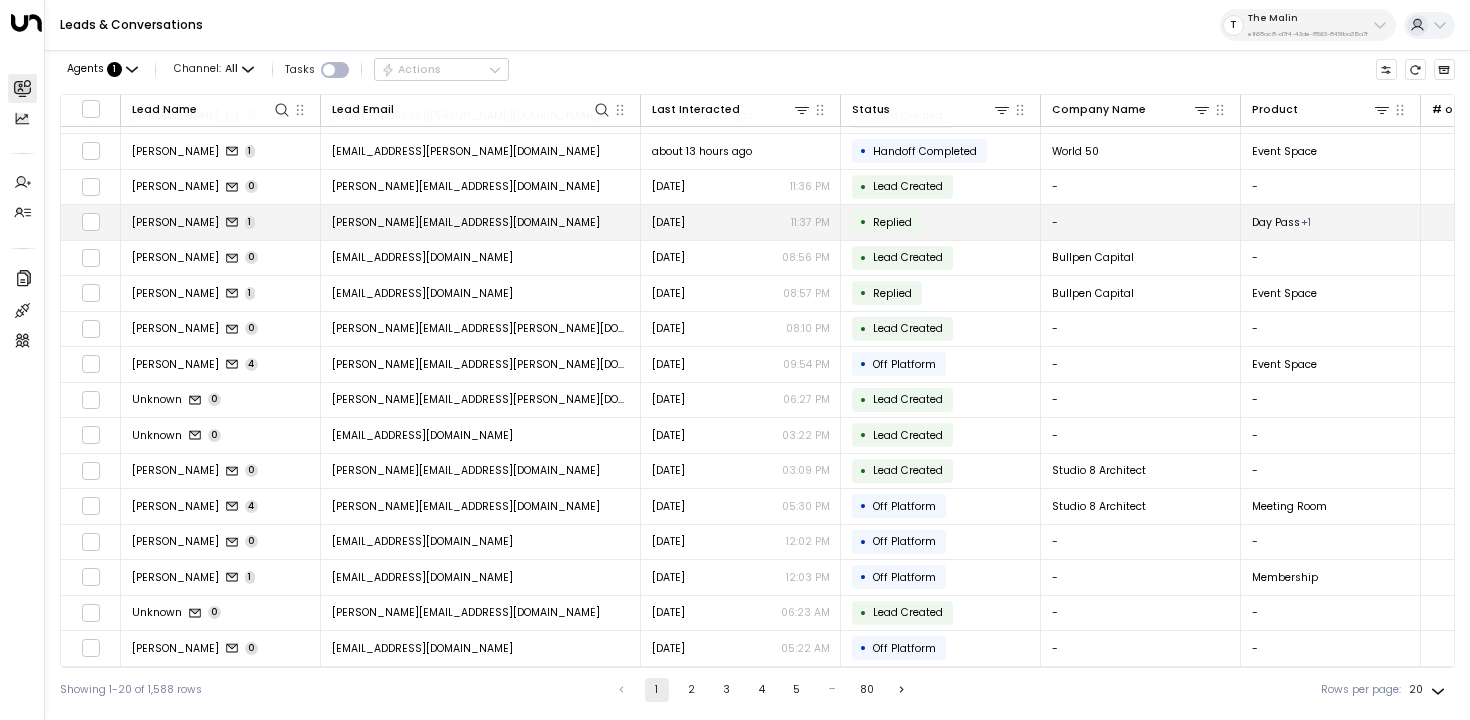 click on "Gregory Rocco 1" at bounding box center (221, 222) 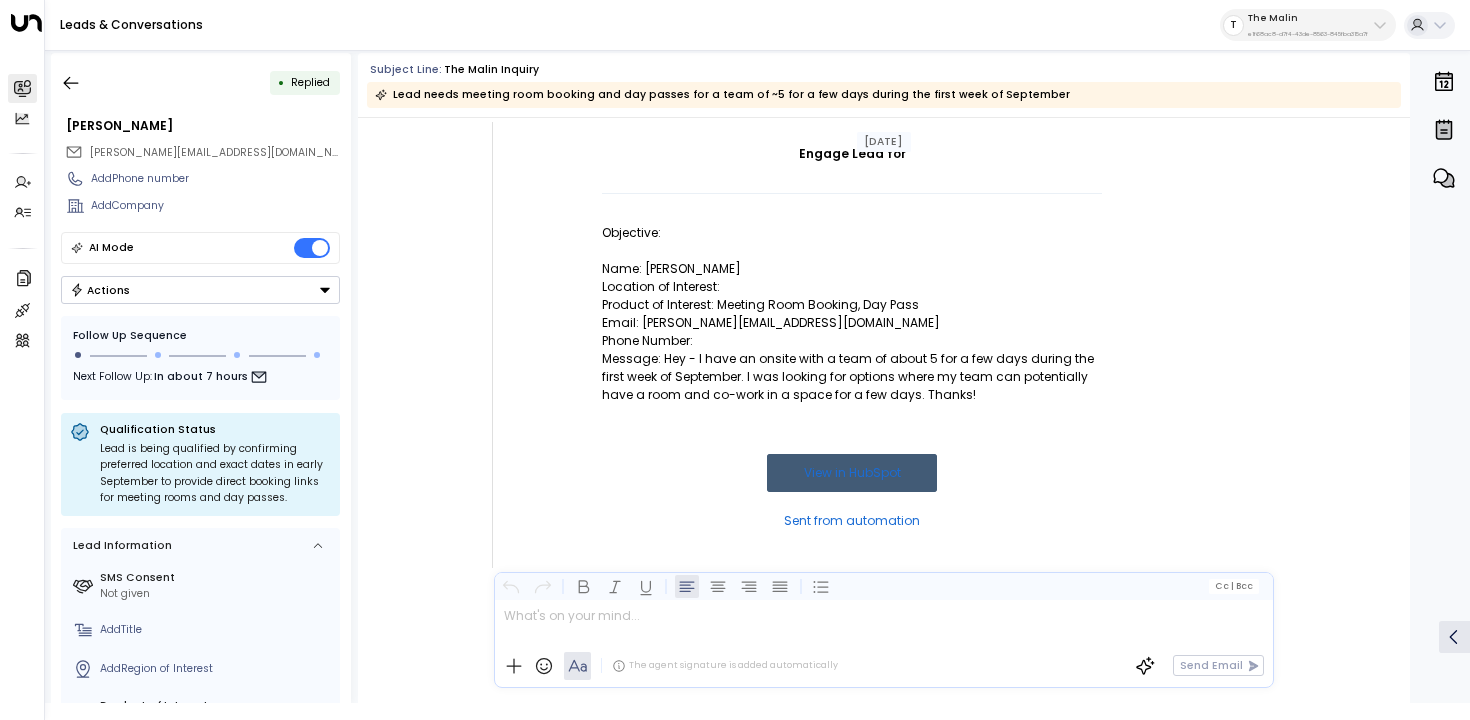 scroll, scrollTop: 0, scrollLeft: 0, axis: both 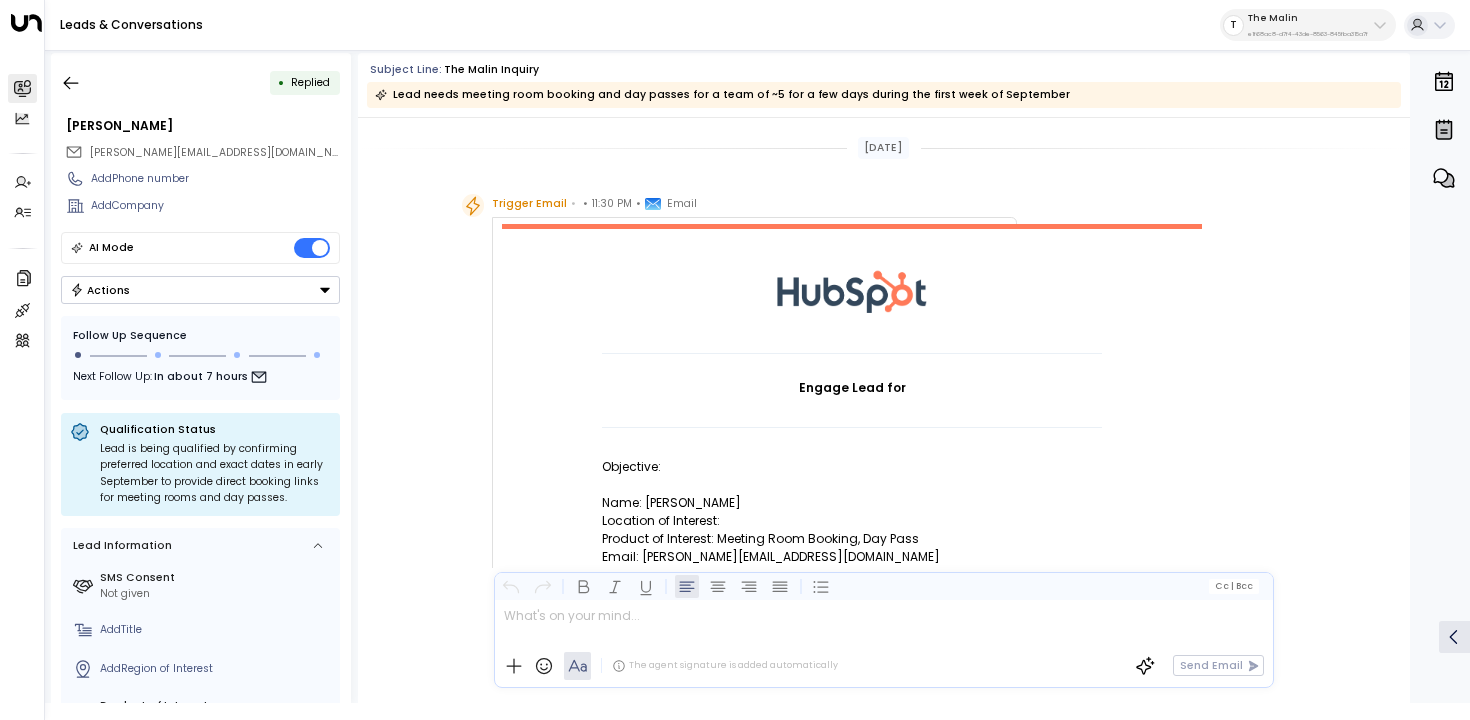 click on "Trigger Email • • 11:30 PM • Email Engage Lead for   Objective: Name: Gregory Rocco Location of Interest:  Product of Interest: Meeting Room Booking, Day Pass Email: rocco@ethereal.xyz Phone Number:  Message: Hey - I have an onsite with a team of about 5 for a few days during the first week of September. I was looking for options where my team can potentially have a room and co-work in a space for a few days. Thanks! View in HubSpot Sent from automation This email was sent to  kate@themalin.co  because the notification  Custom notification from workflows tool  is turned on in the account  themalin.co  (Hub ID: 20984797) Do you want to stop receiving these emails? Turn off Custom notification from workflows tool  email notifications. HubSpot, Inc. 2 Canal Park Cambridge, MA 02141 K" at bounding box center [883, 682] 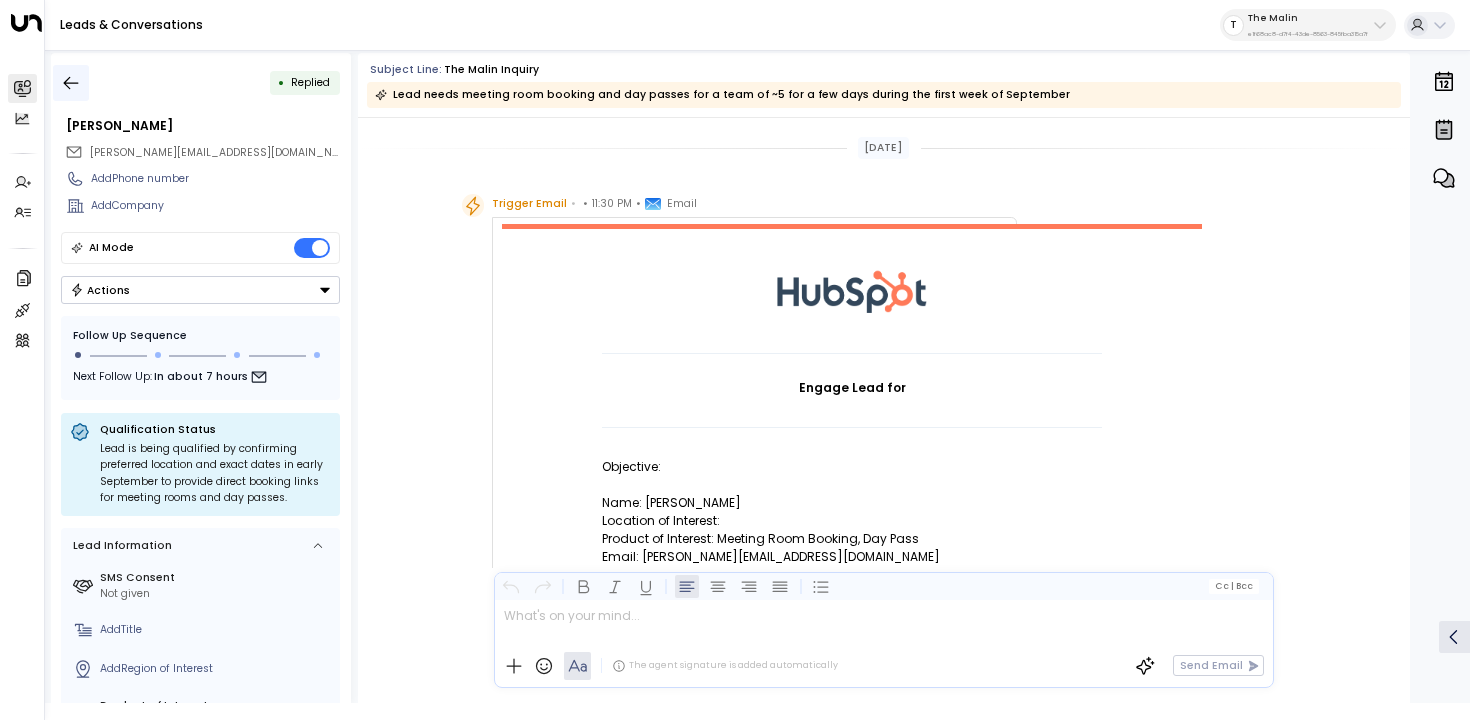 click at bounding box center (71, 83) 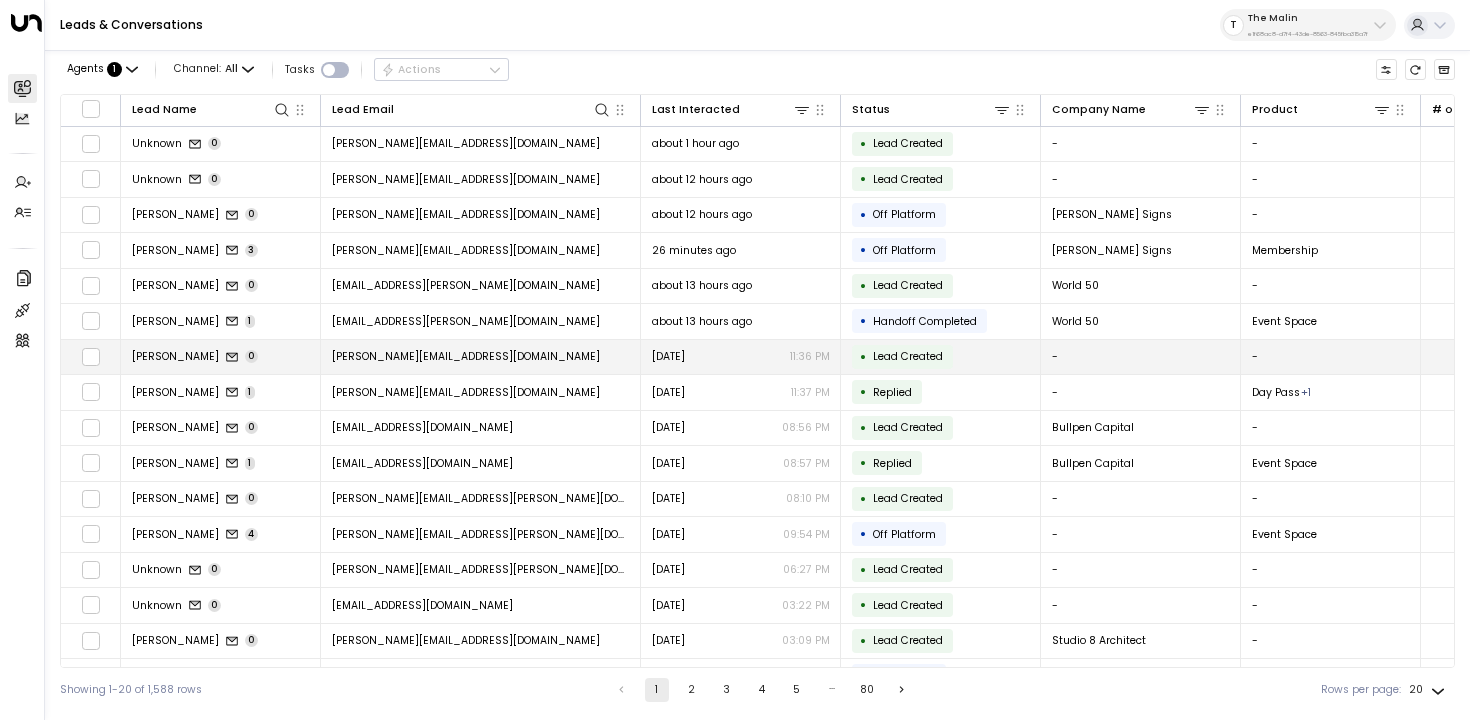 click on "Gregory Rocco 0" at bounding box center [221, 357] 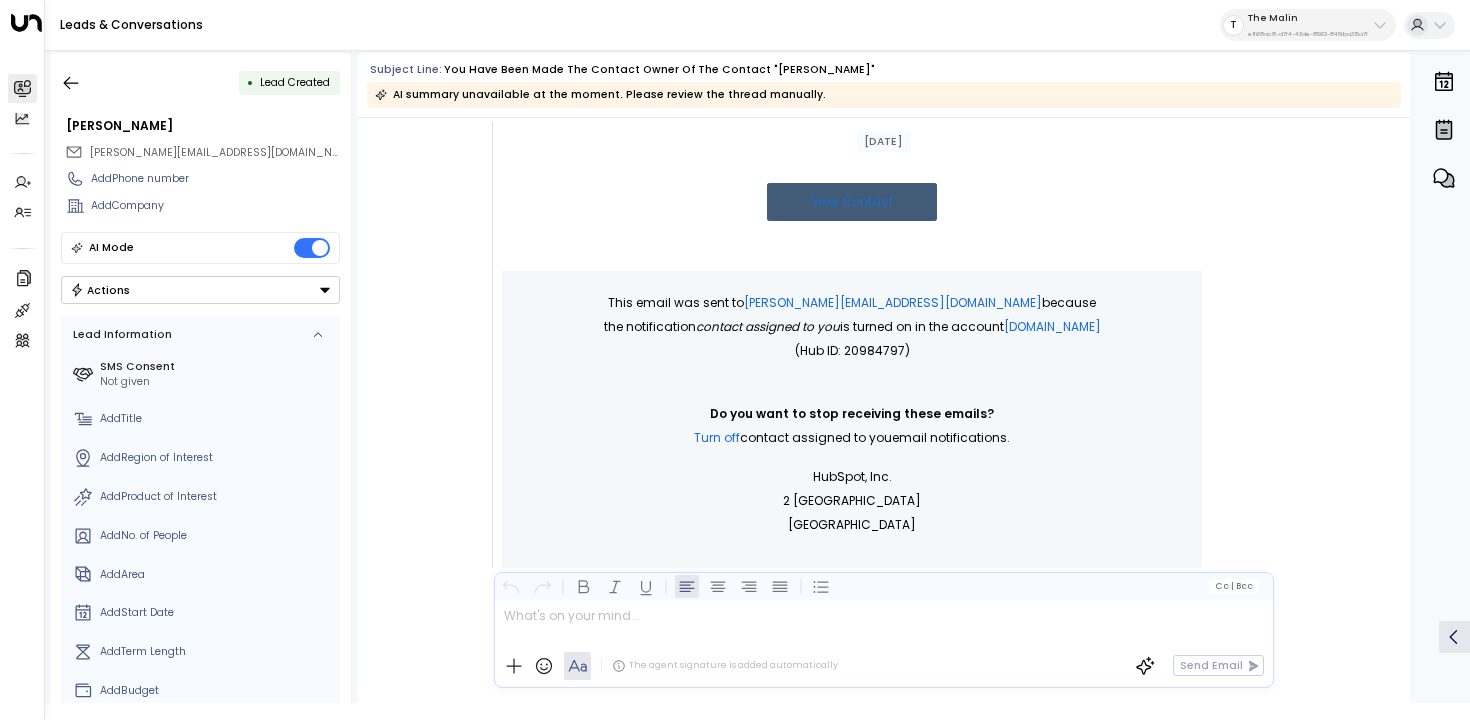 scroll, scrollTop: 0, scrollLeft: 0, axis: both 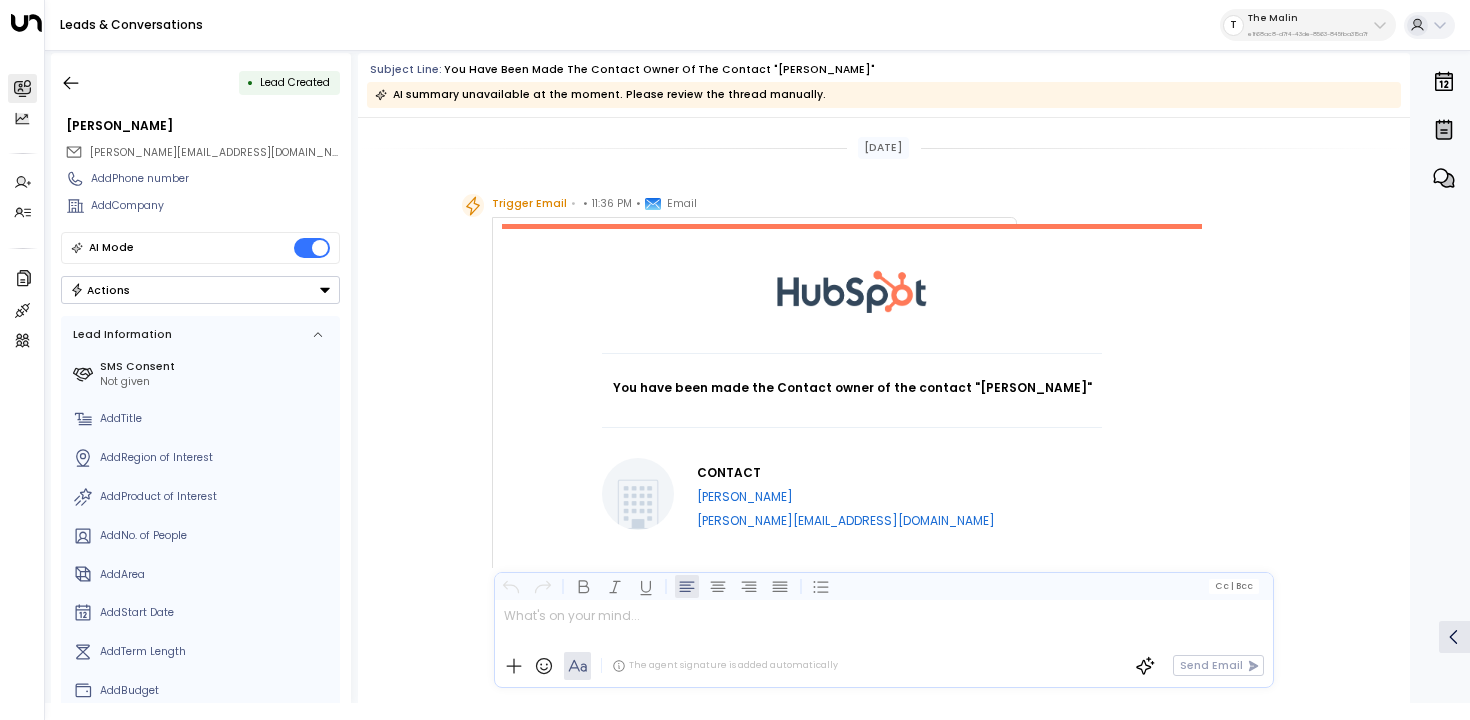 drag, startPoint x: 630, startPoint y: 384, endPoint x: 1075, endPoint y: 386, distance: 445.0045 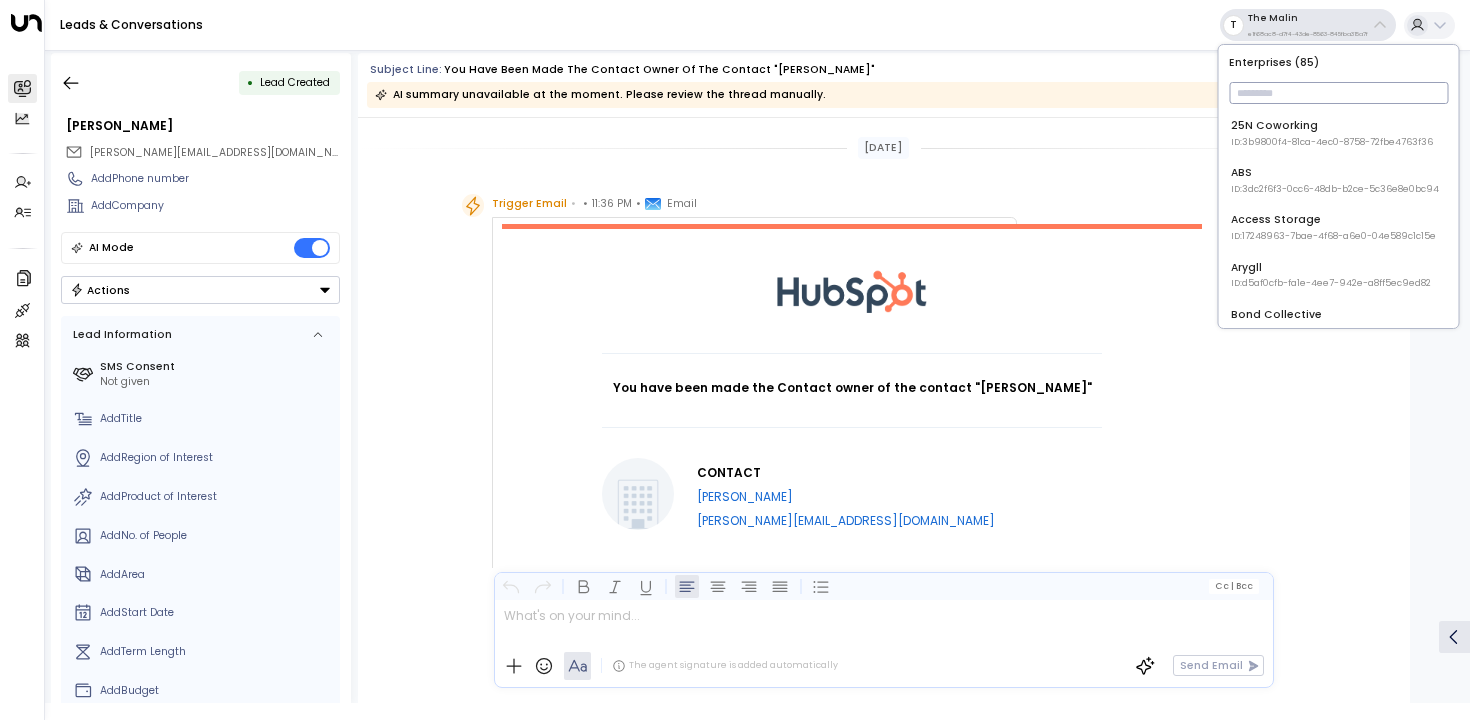 click at bounding box center (1338, 93) 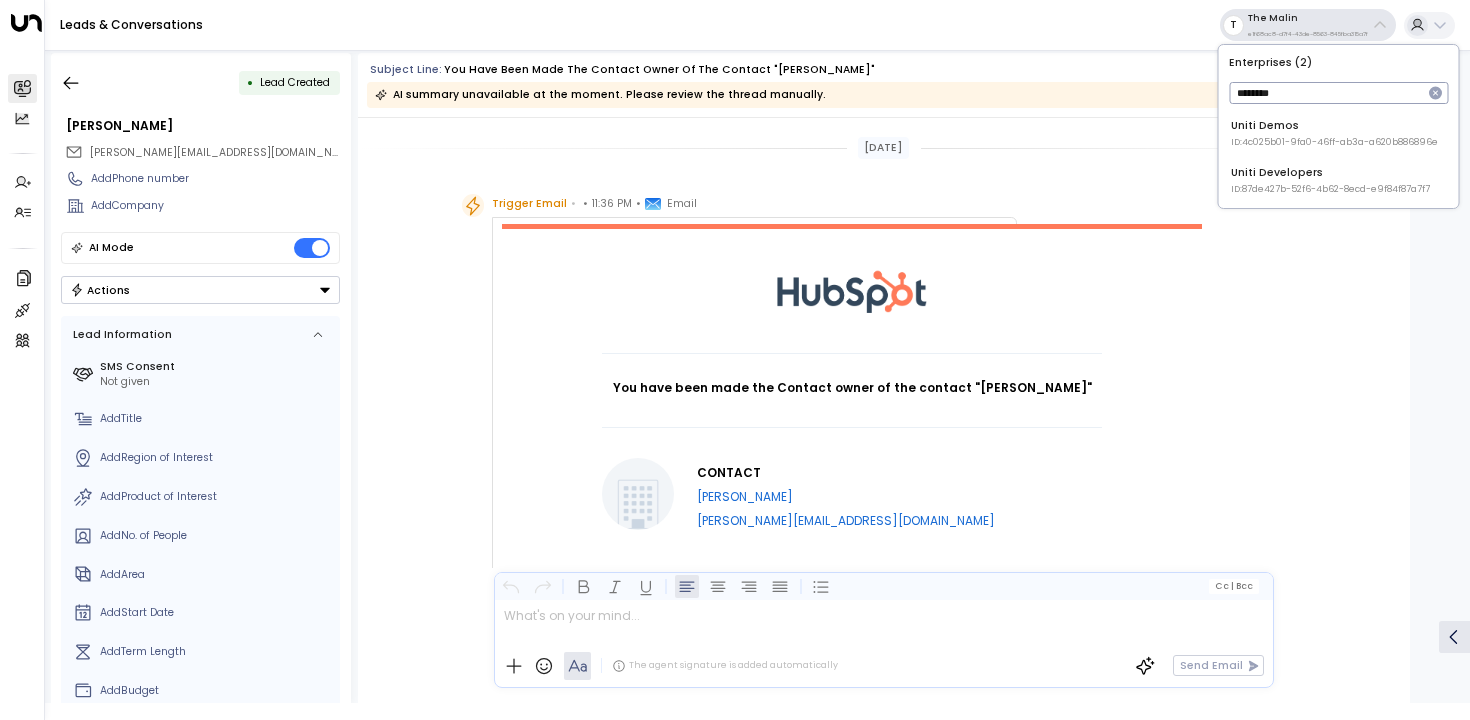 type on "********" 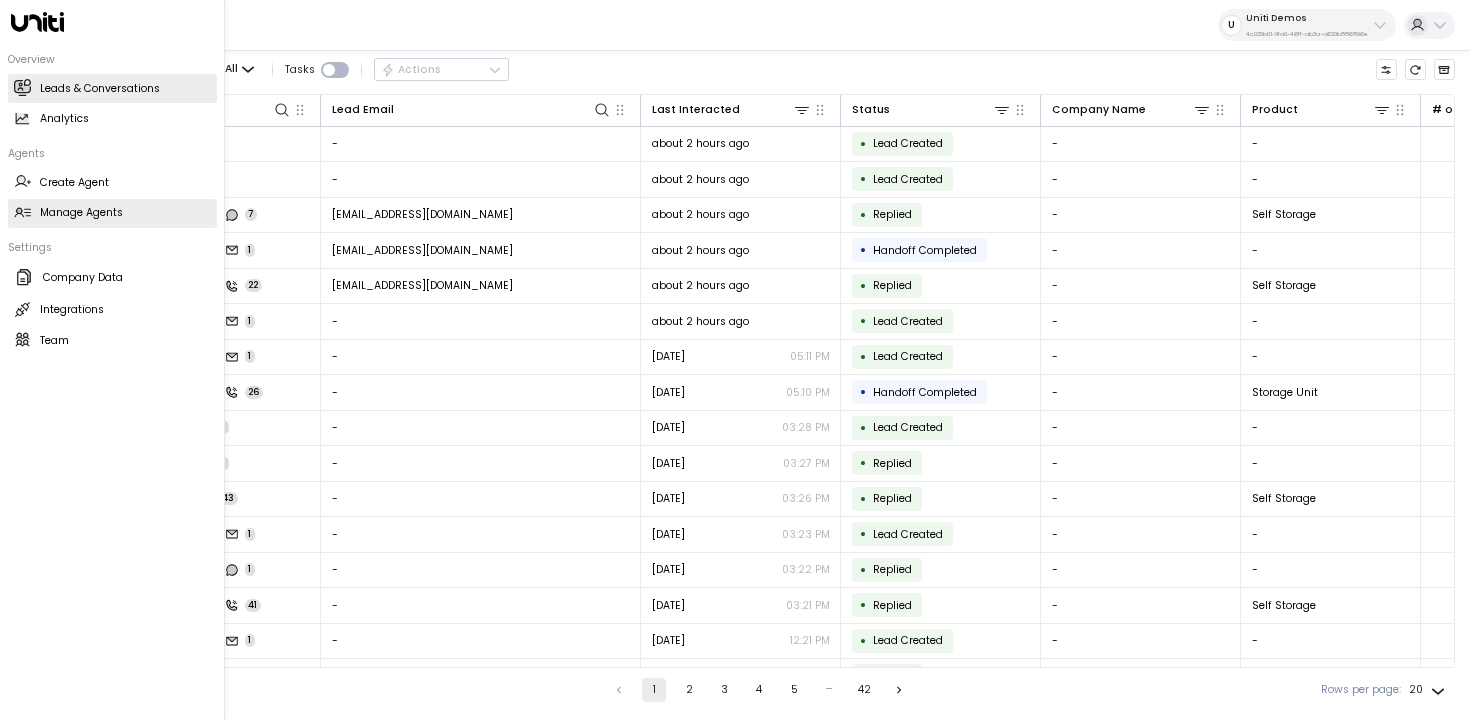 click on "Manage Agents Manage Agents" at bounding box center (112, 213) 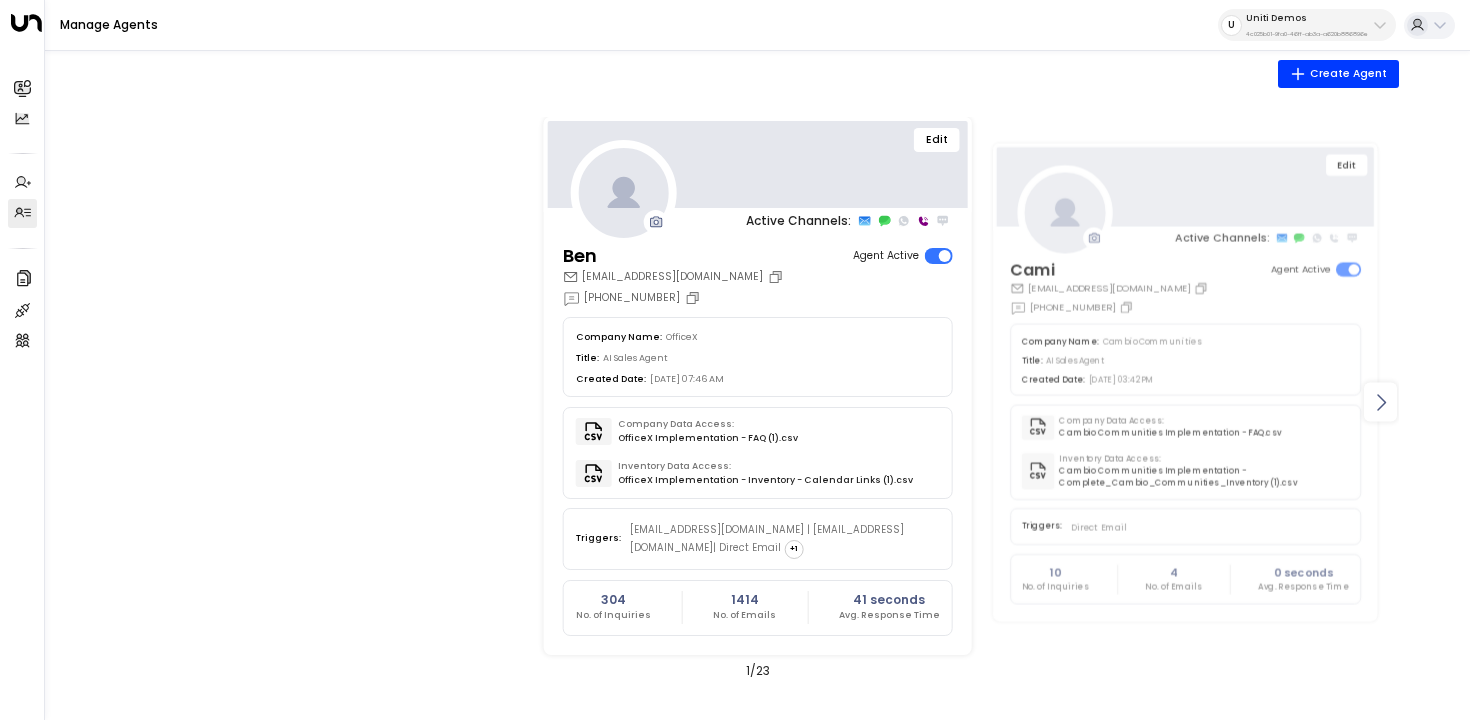 click 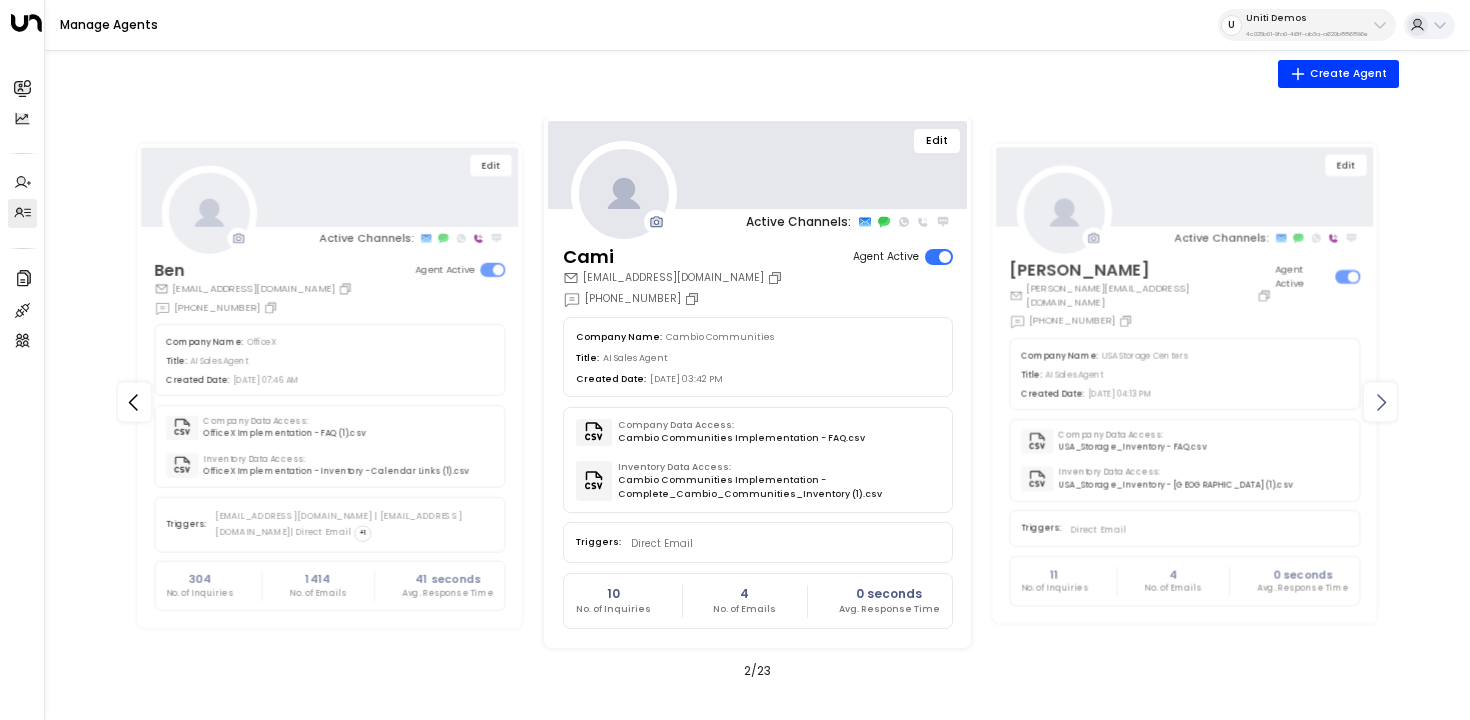 click 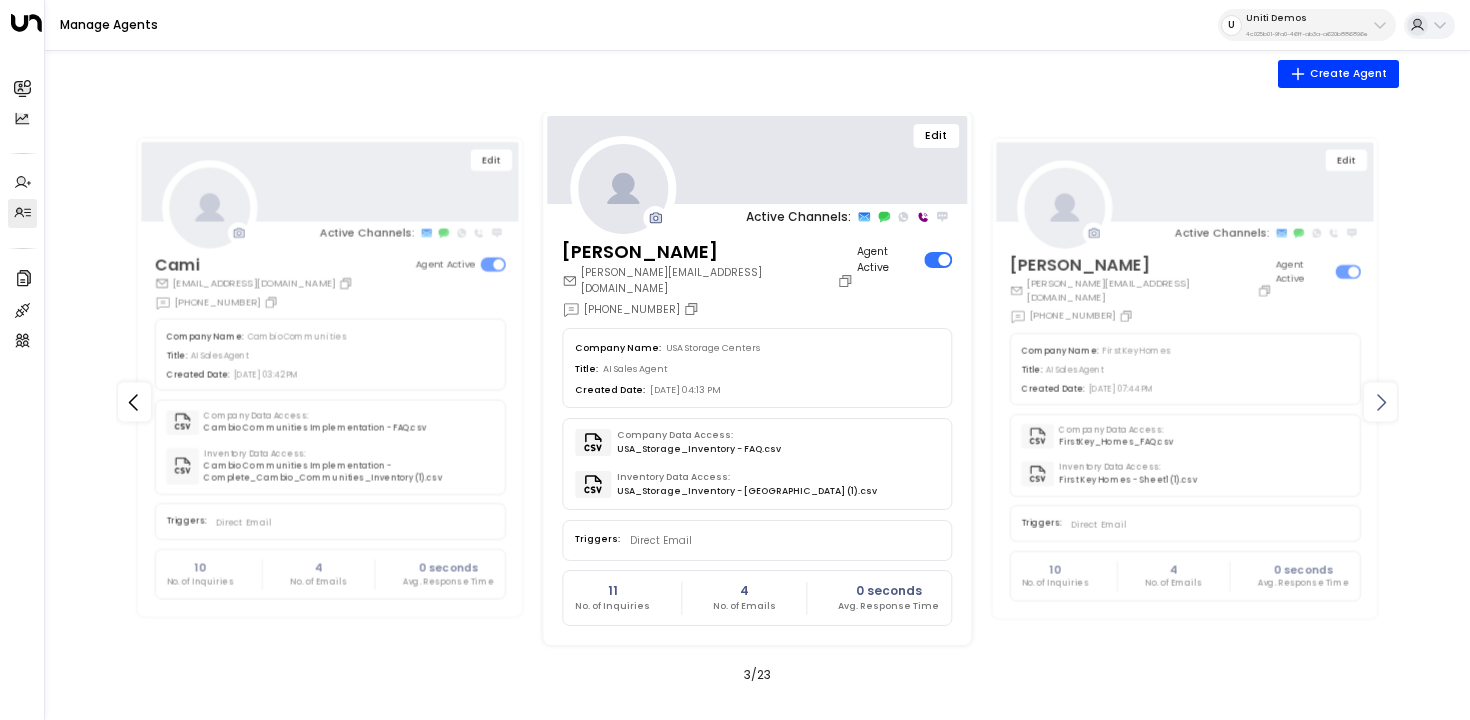 click 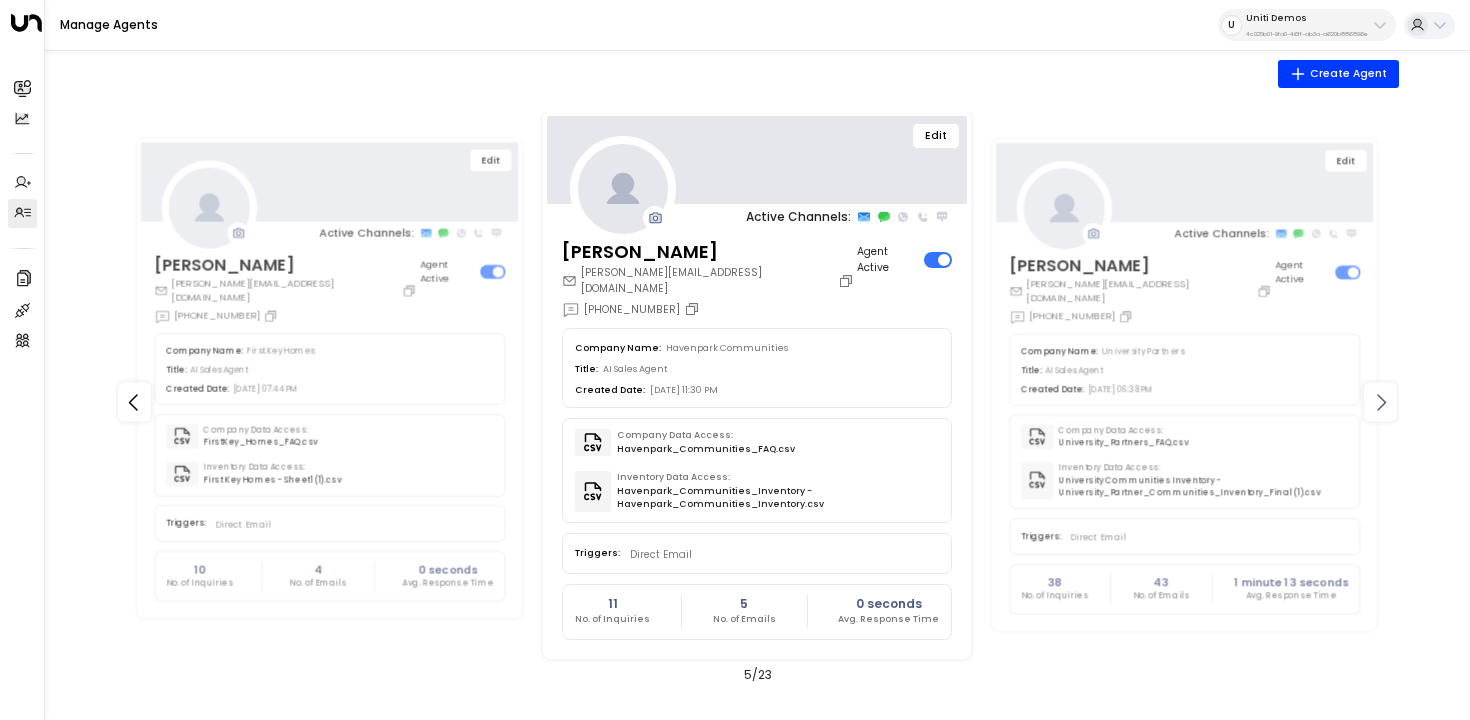 click 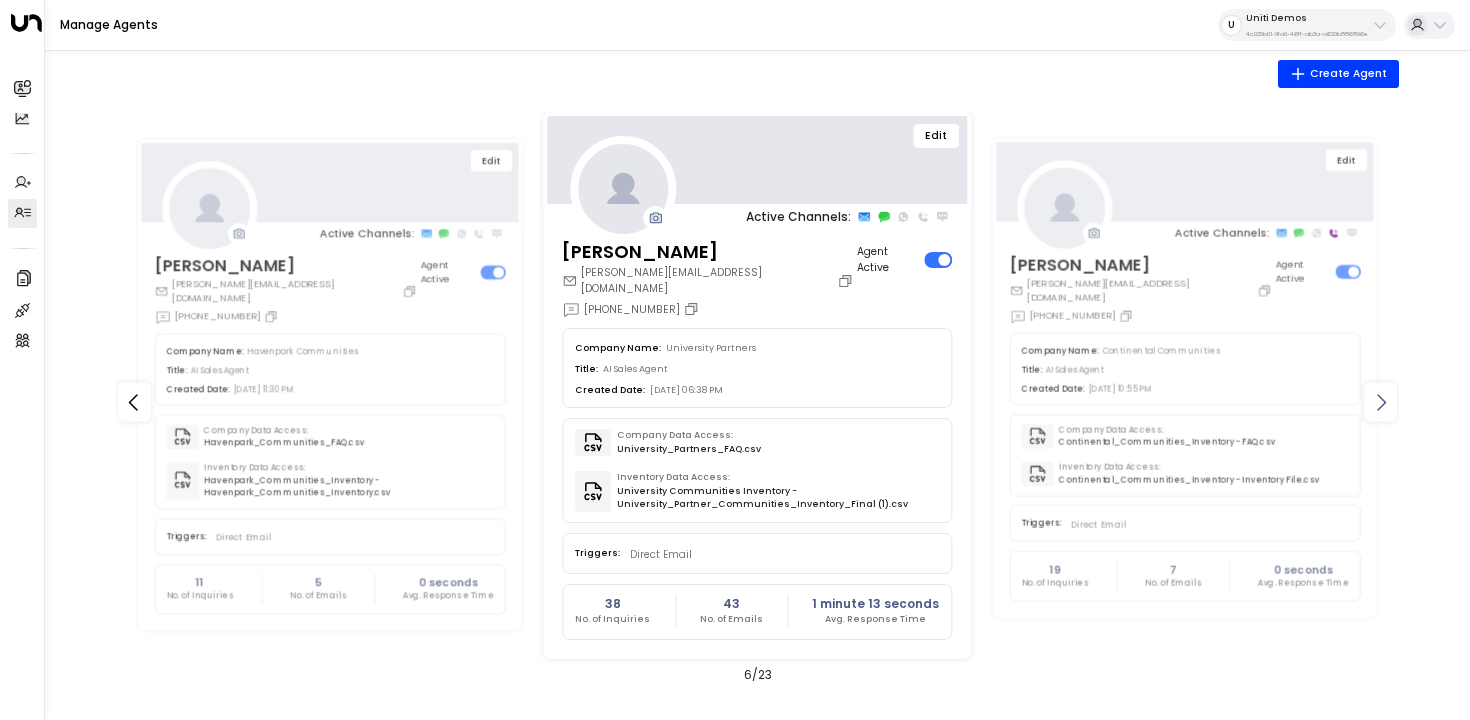 click 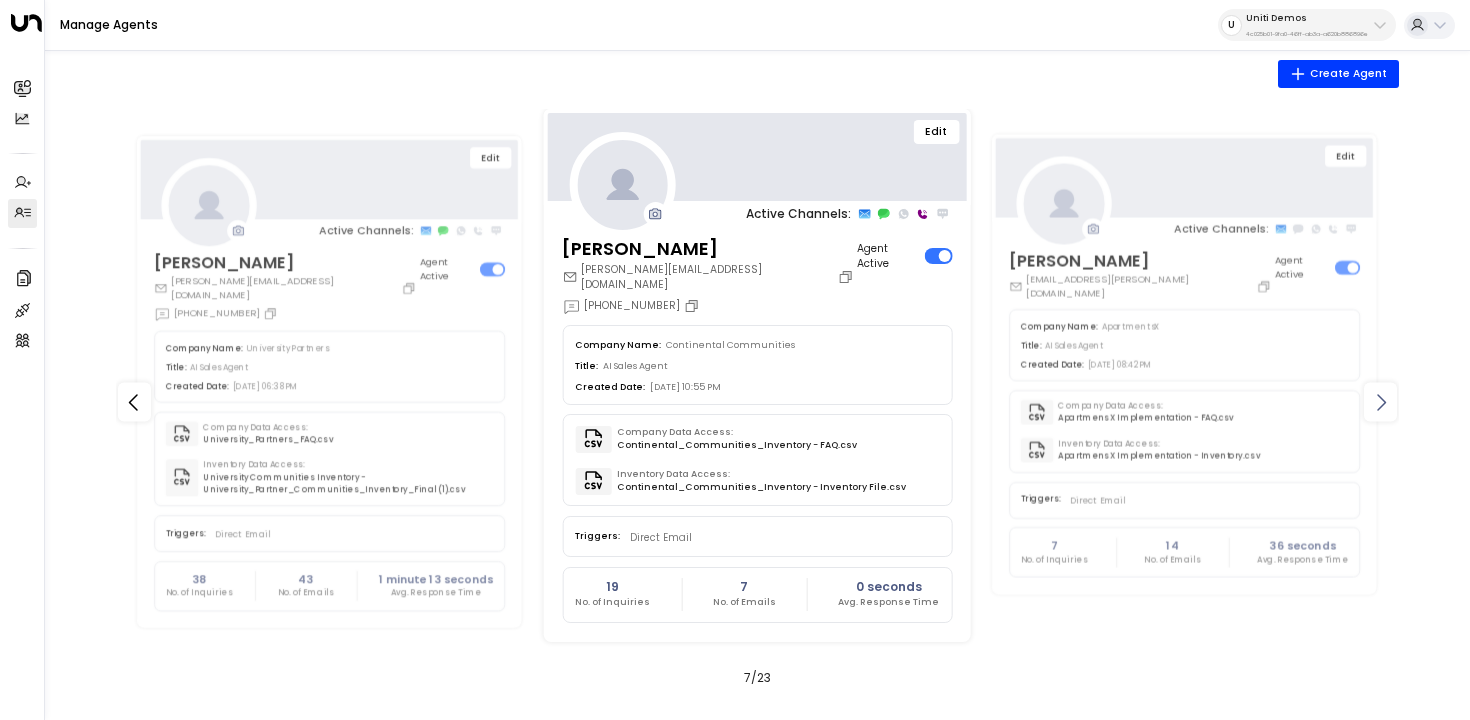 click 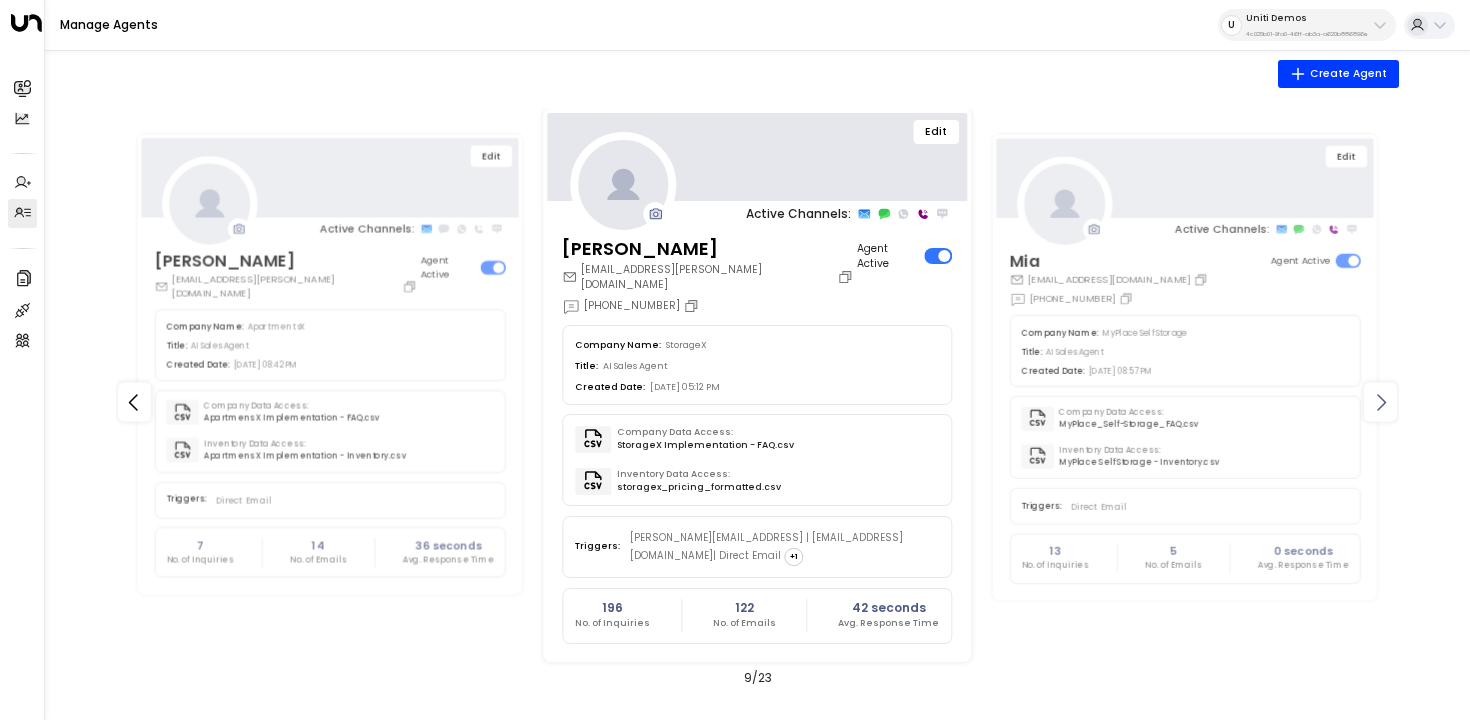 click 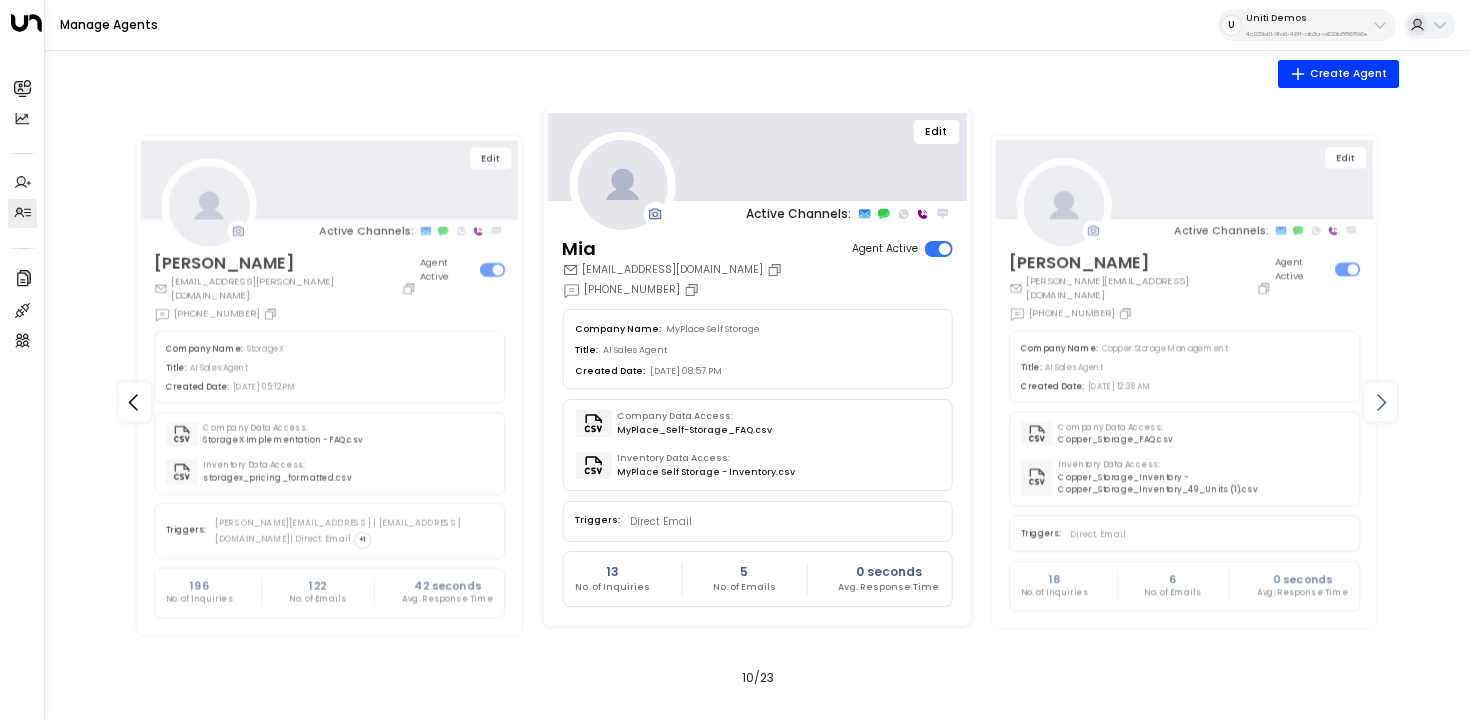 click 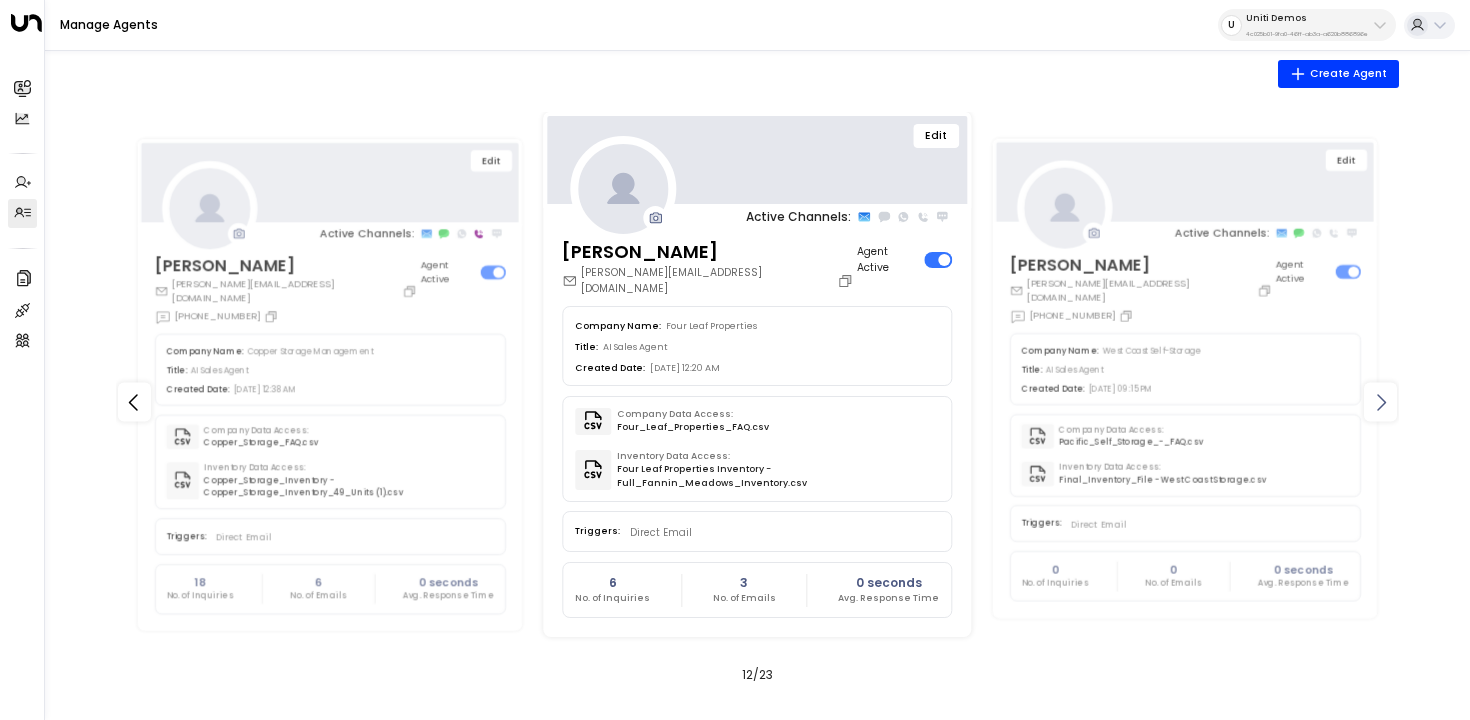 click 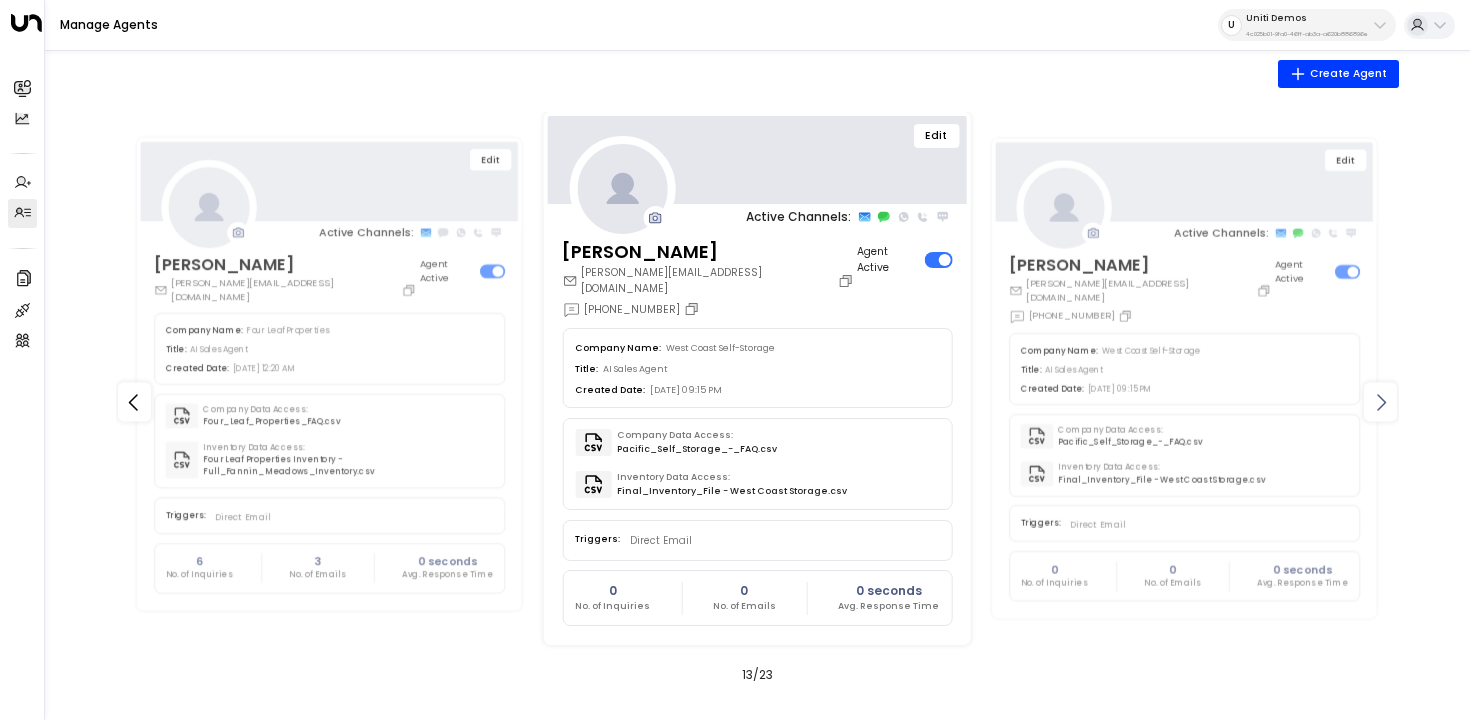 click 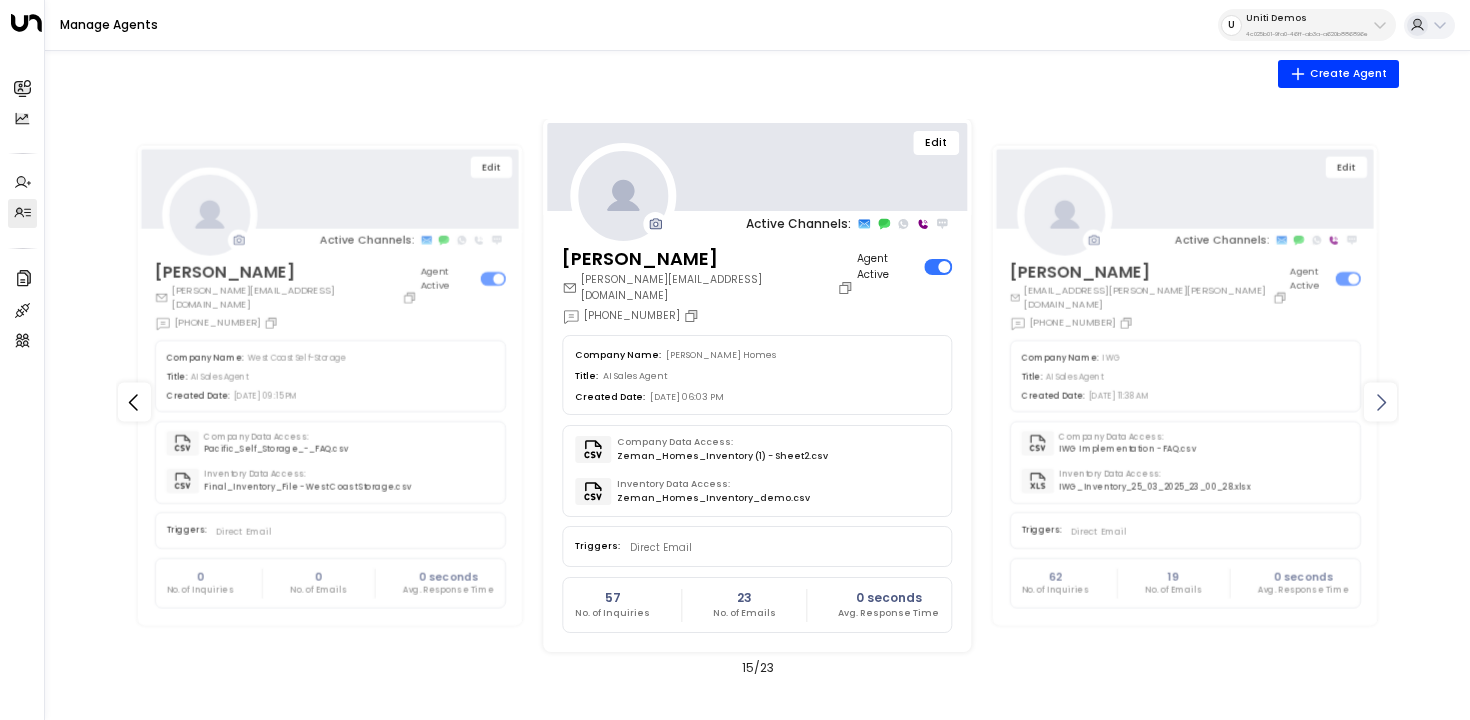 click 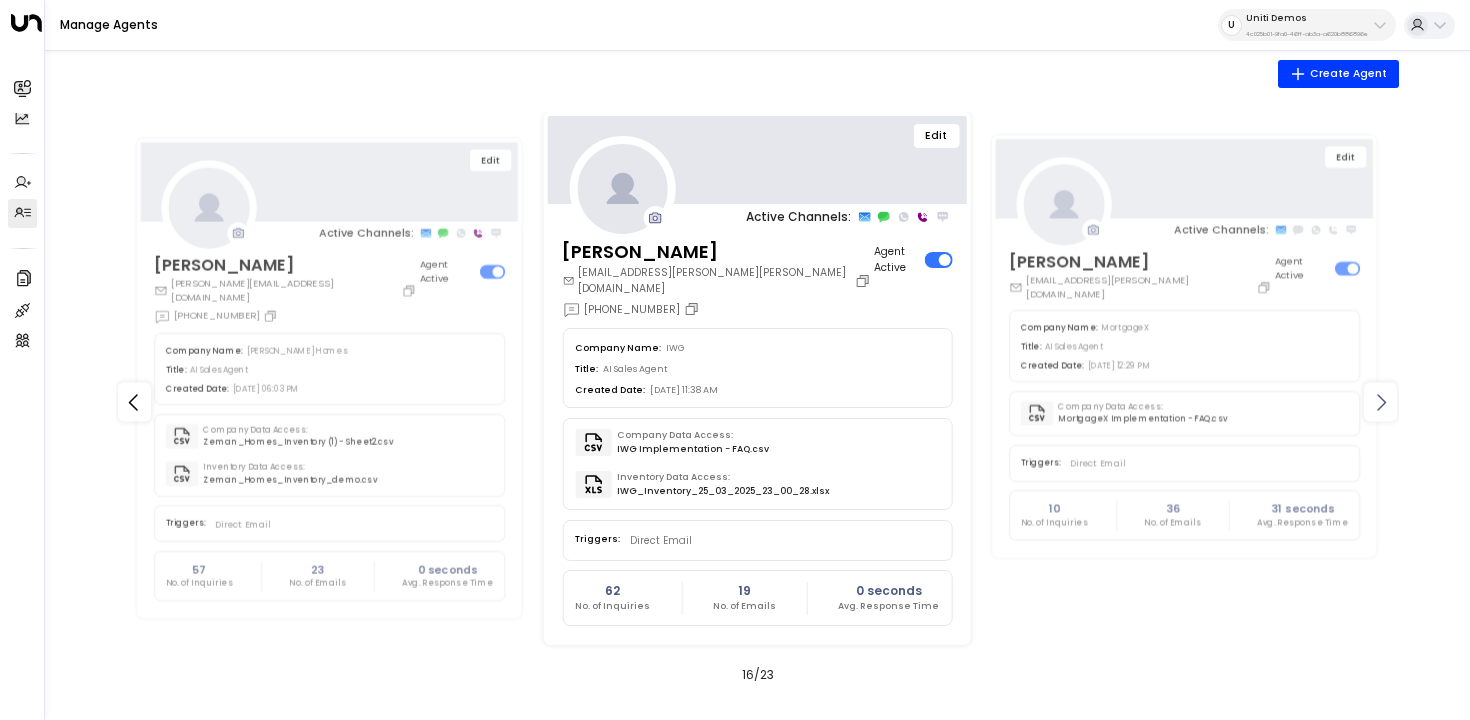 click 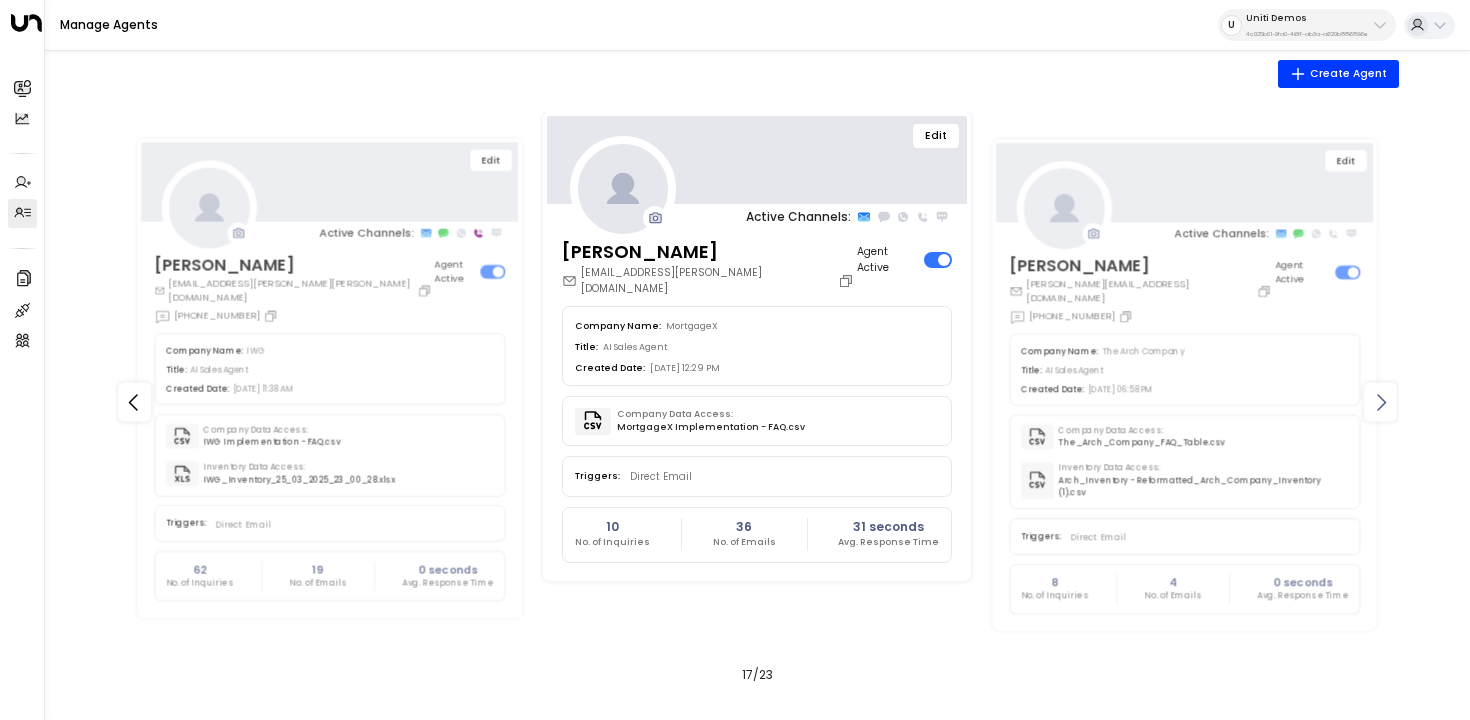 click 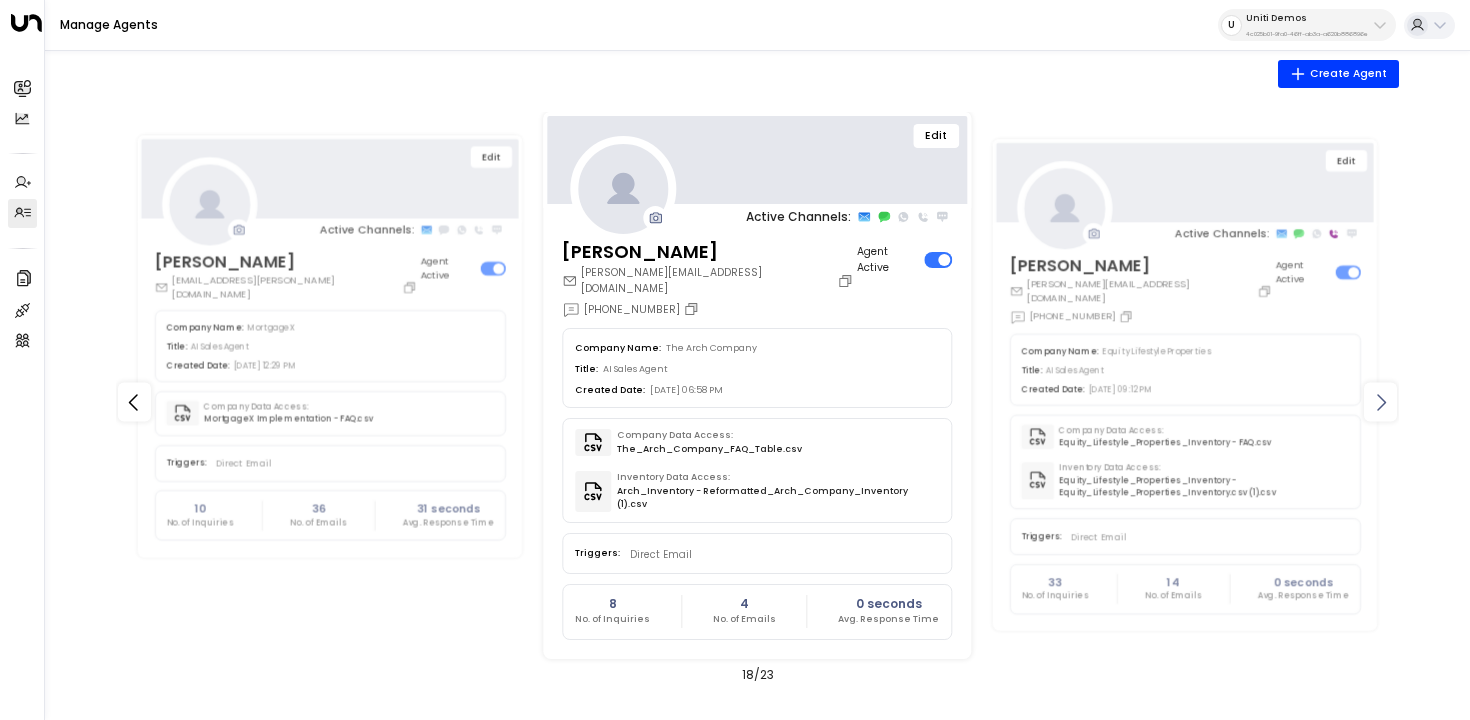click 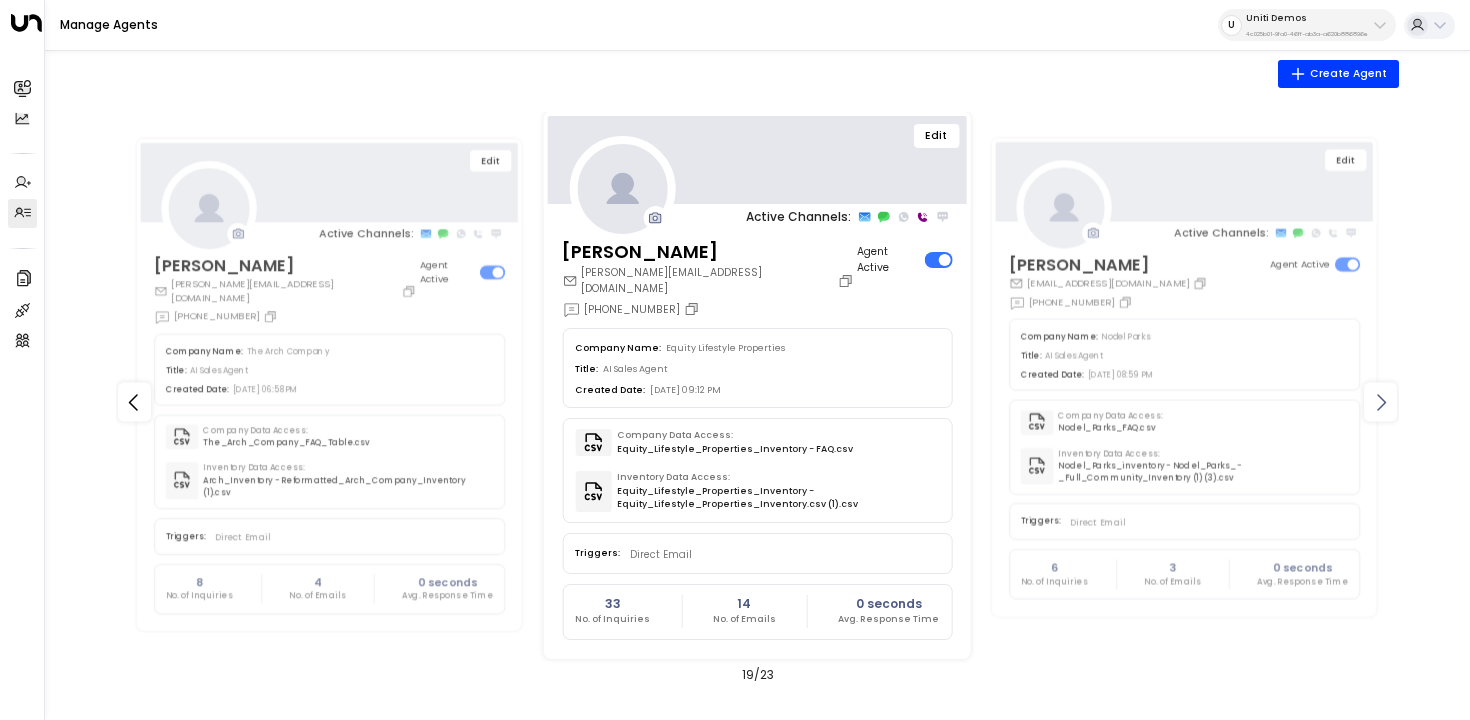 click 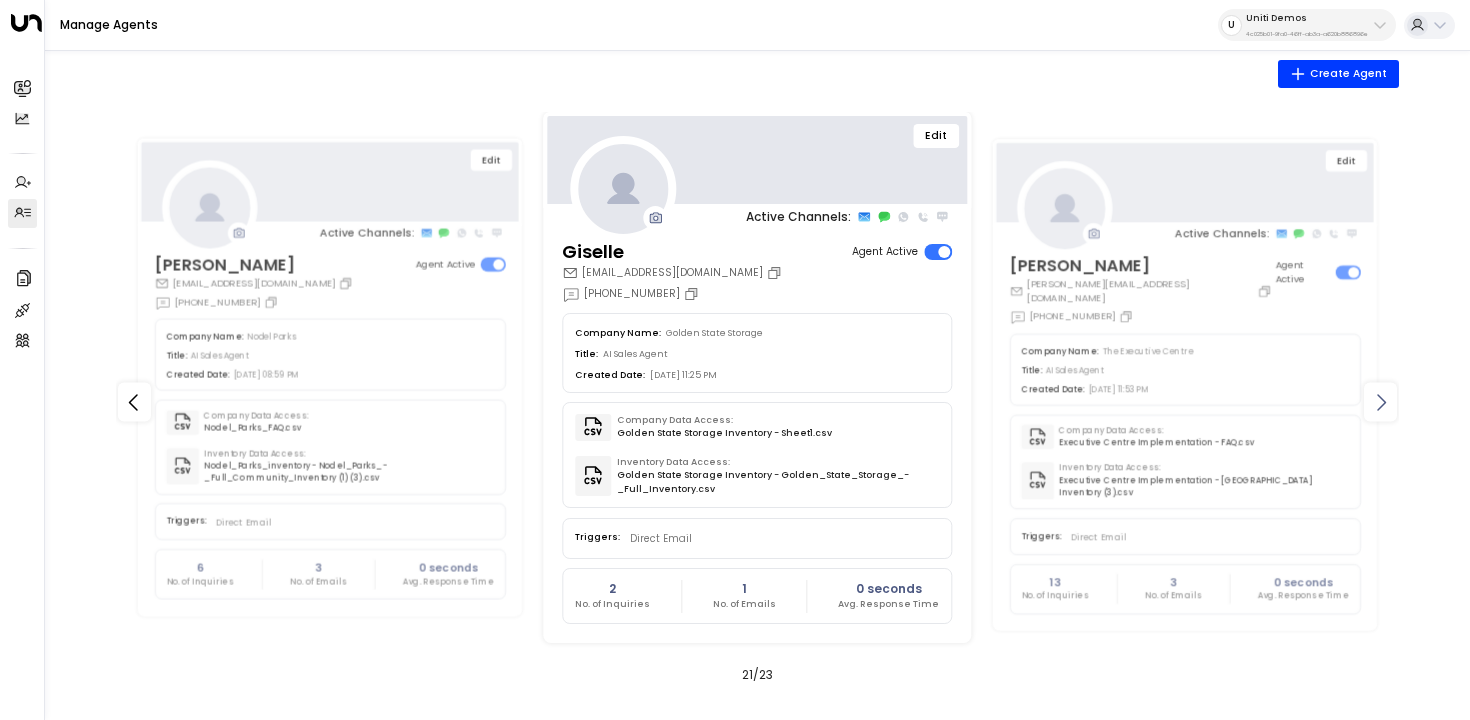 click 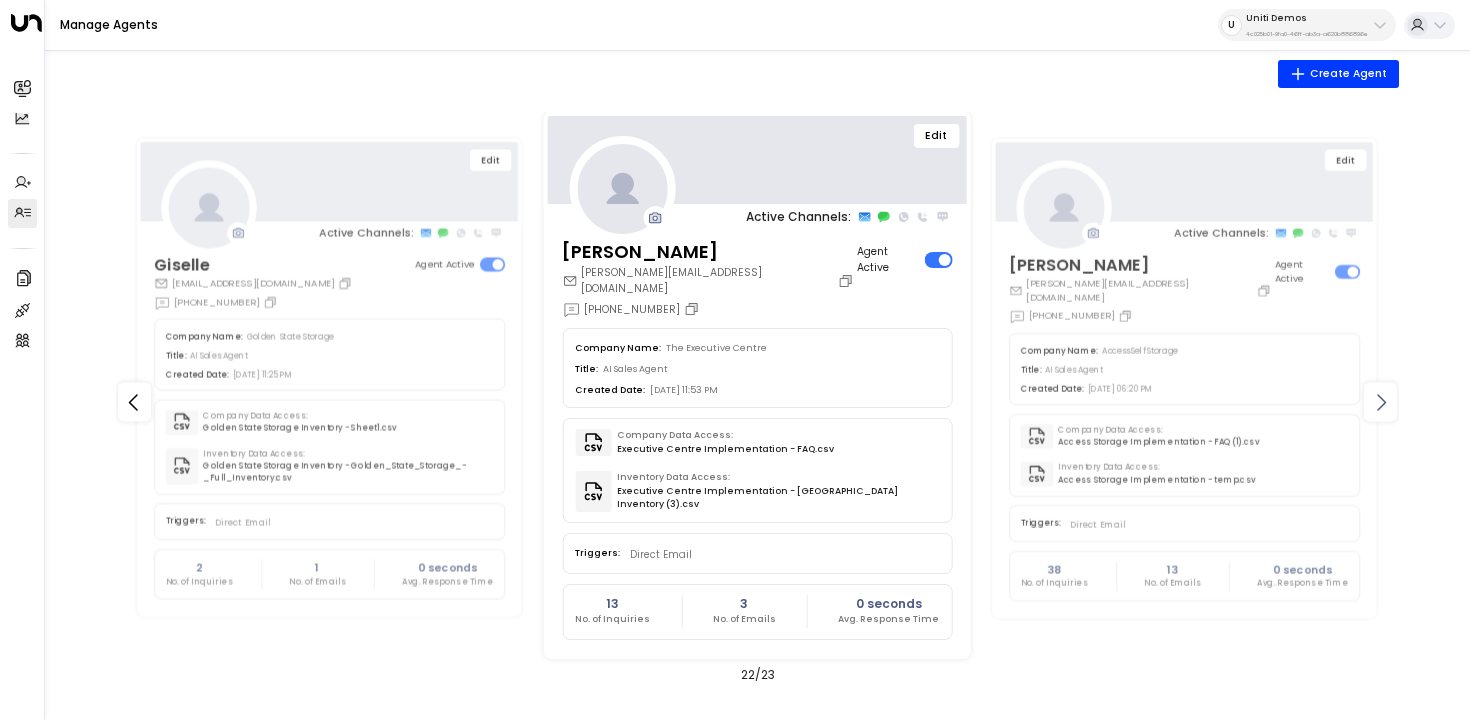 click 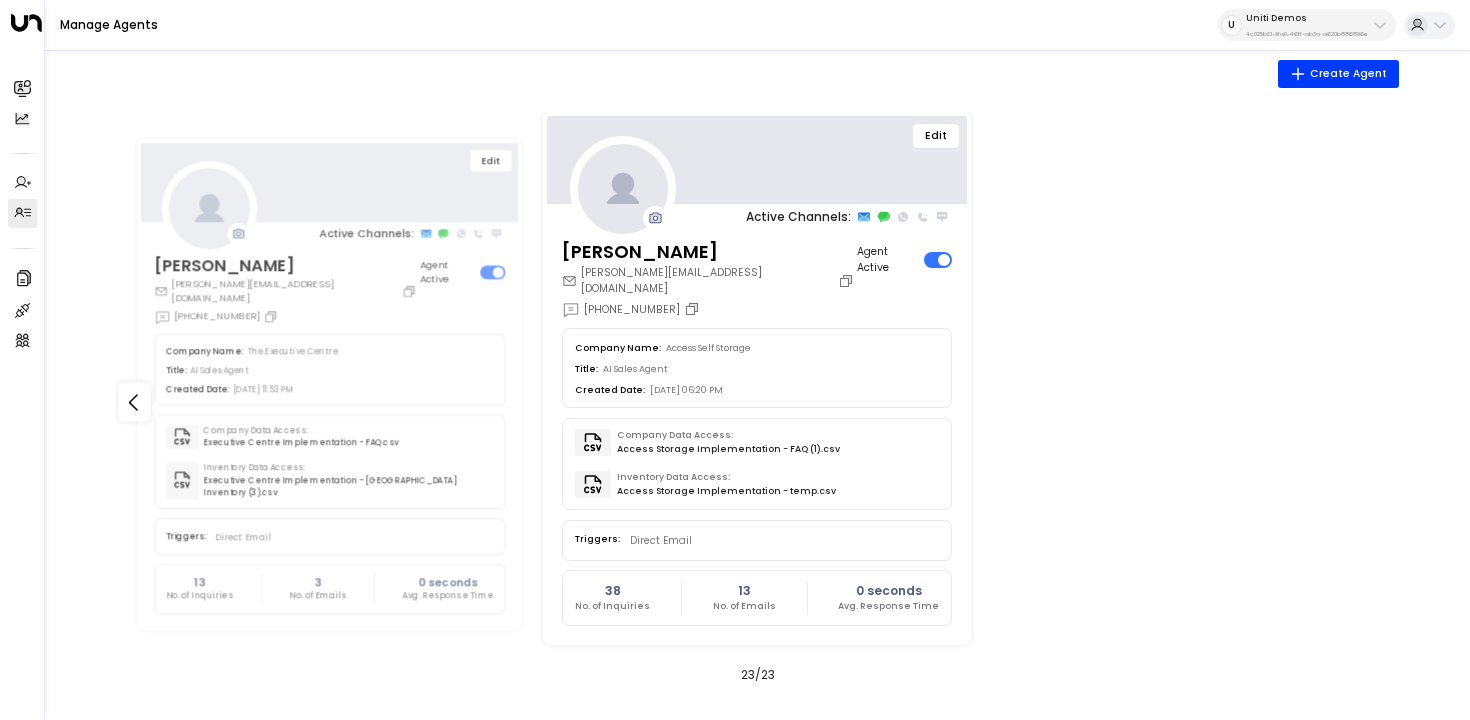 click on "Edit Active Channels: Giselle   giselle.goldenstatestorage@gmail.com +1 (909) 318-1424 Agent Active Company Name: Golden State Storage Title: AI Sales Agent Created Date: 06/30/2025, 11:25 PM Company Data Access: Golden State Storage Inventory - Sheet1.csv Inventory Data Access: Golden State Storage Inventory - Golden_State_Storage_-_Full_Inventory.csv Triggers: Direct Email 2 No. of Inquiries 1 No. of Emails 0 seconds Avg. Response Time Edit Active Channels: Jenny   jenny.executivecentre@gmail.com +85230015779 Agent Active Company Name: The Executive Centre  Title: AI Sales Agent Created Date: 07/01/2025, 11:53 PM Company Data Access: Executive Centre Implementation - FAQ.csv Inventory Data Access: Executive Centre Implementation - Hong Kong Inventory (3).csv Triggers: Direct Email 13 No. of Inquiries 3 No. of Emails 0 seconds Avg. Response Time Edit Active Channels: Laura Chambers   laura.accessstorage@gmail.com +447882961342 Agent Active Company Name: Access Self Storage Title: AI Sales Agent Created Date:" at bounding box center [757, 401] 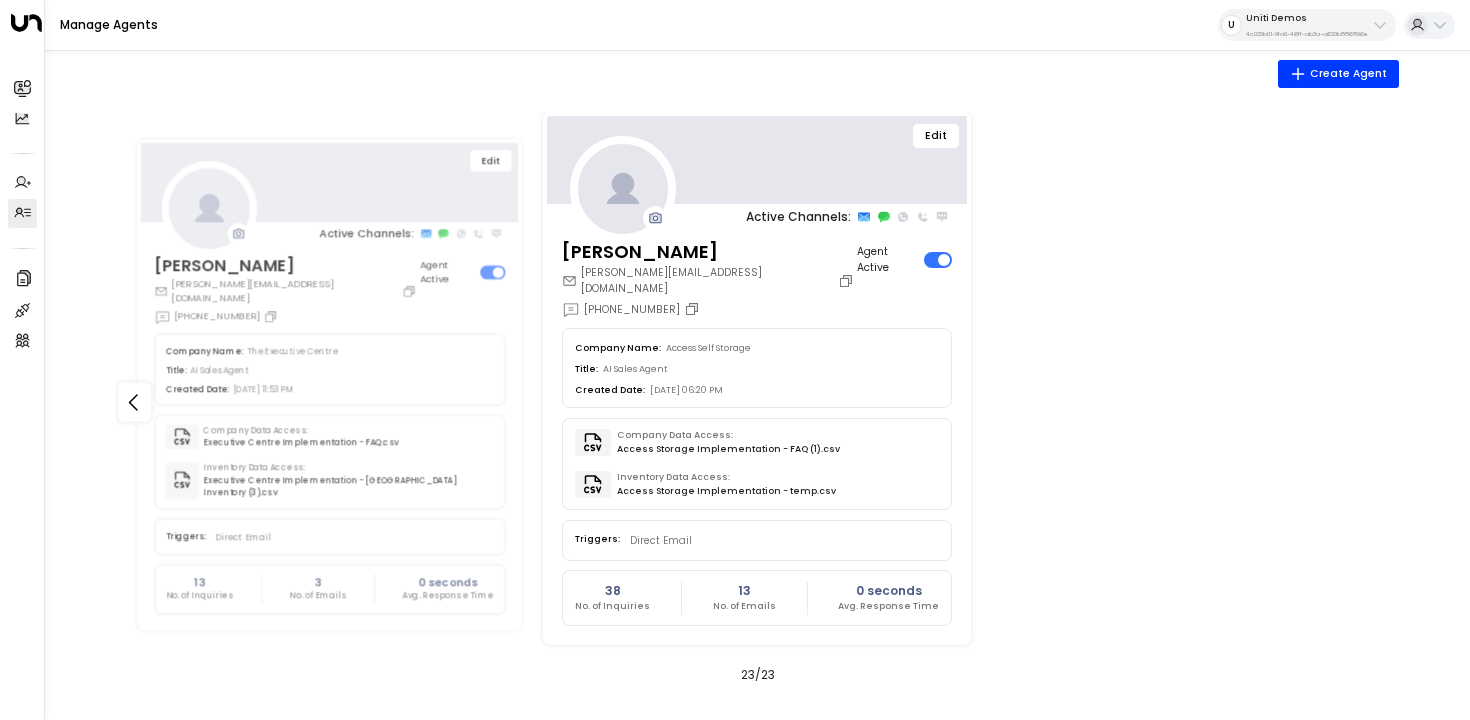 click on "Edit" at bounding box center [936, 136] 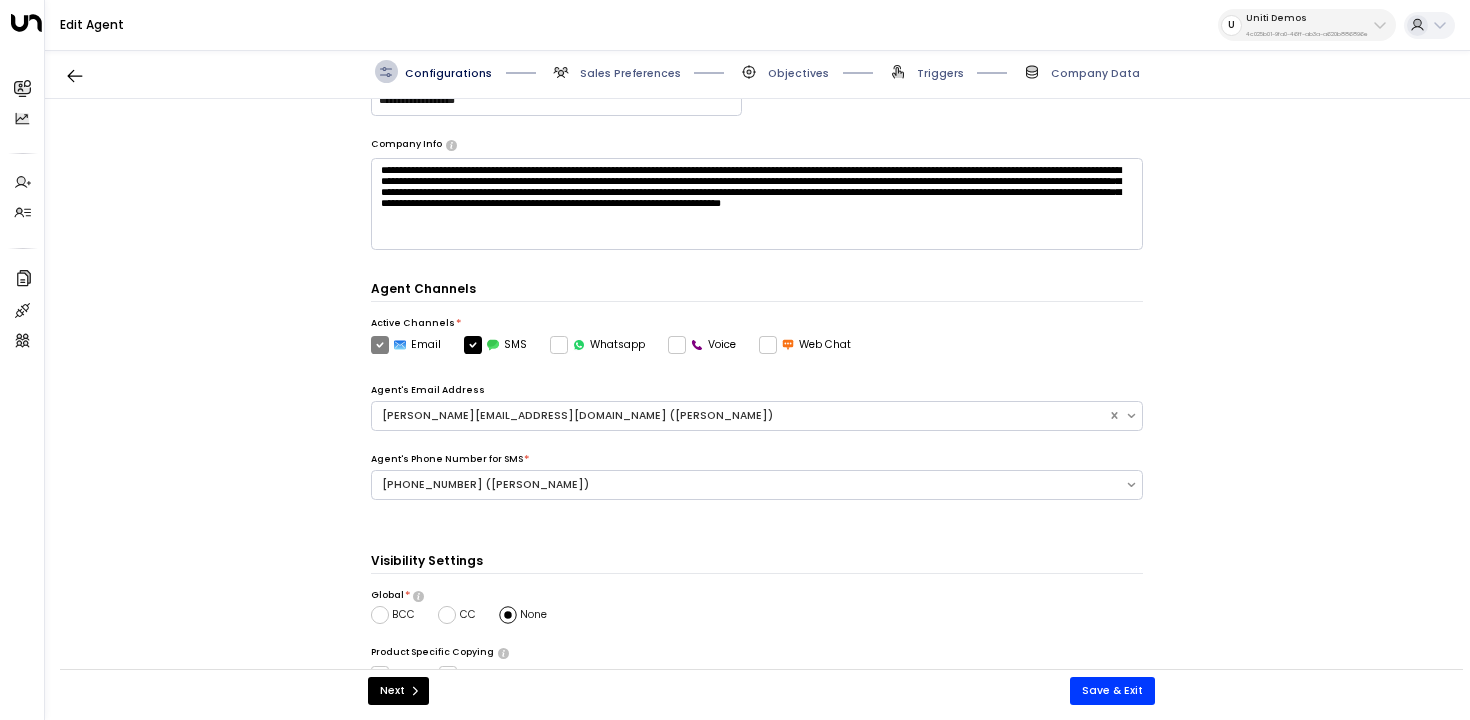 scroll, scrollTop: 0, scrollLeft: 0, axis: both 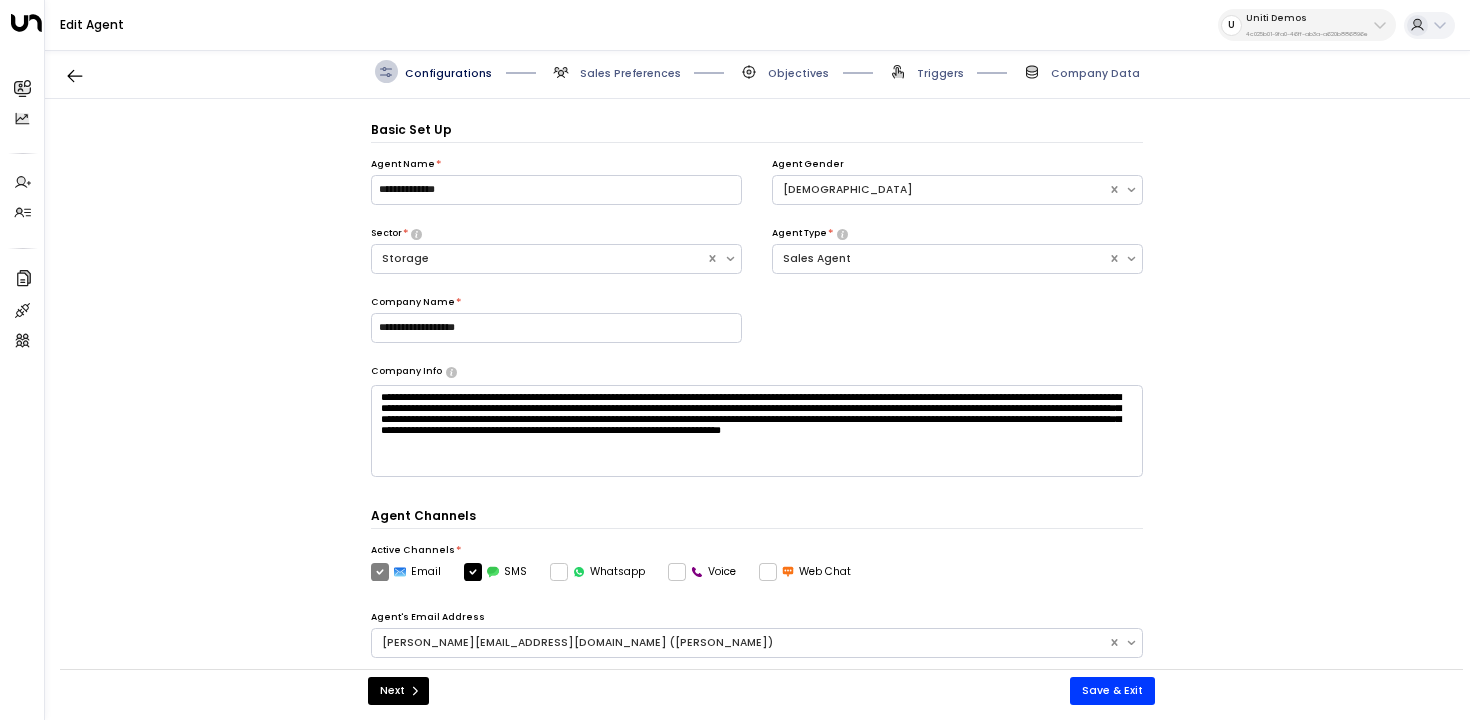 click on "Sales Preferences" at bounding box center (615, 71) 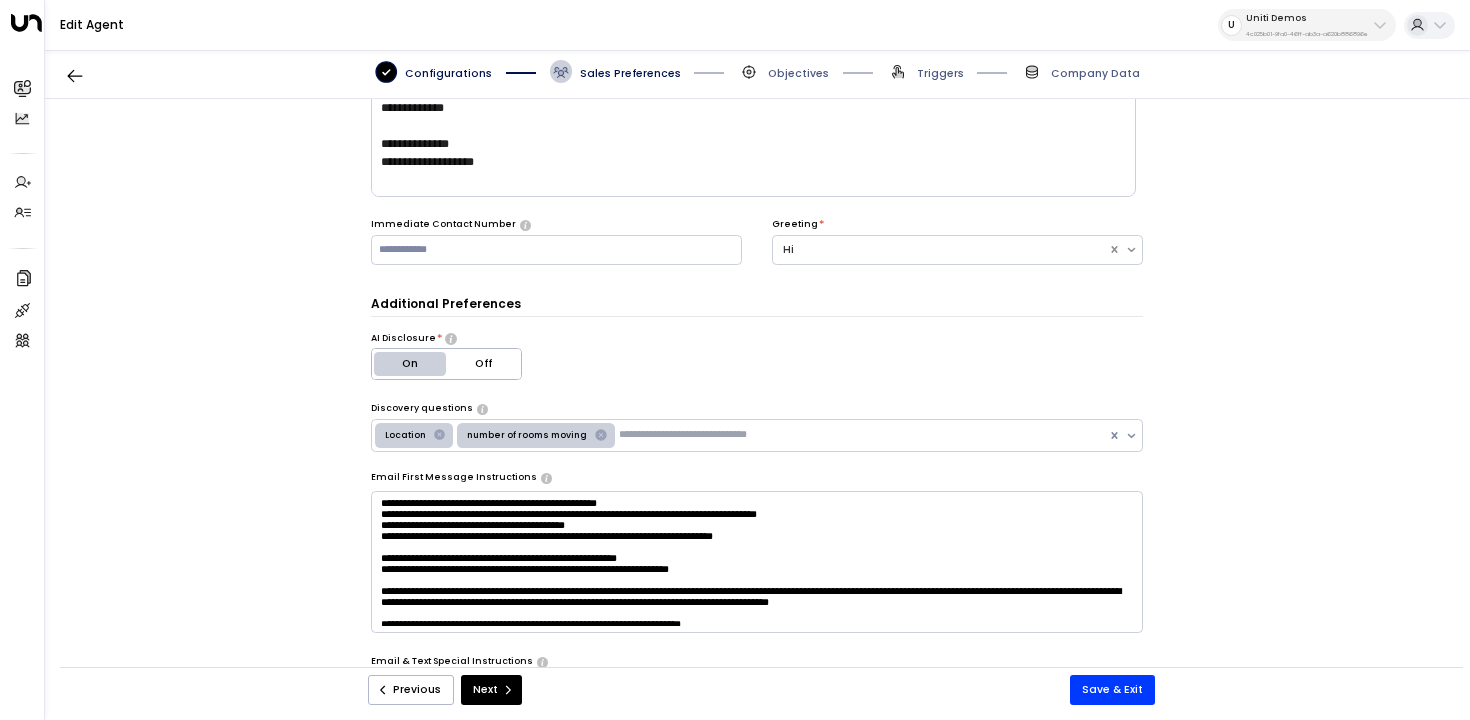 scroll, scrollTop: 0, scrollLeft: 0, axis: both 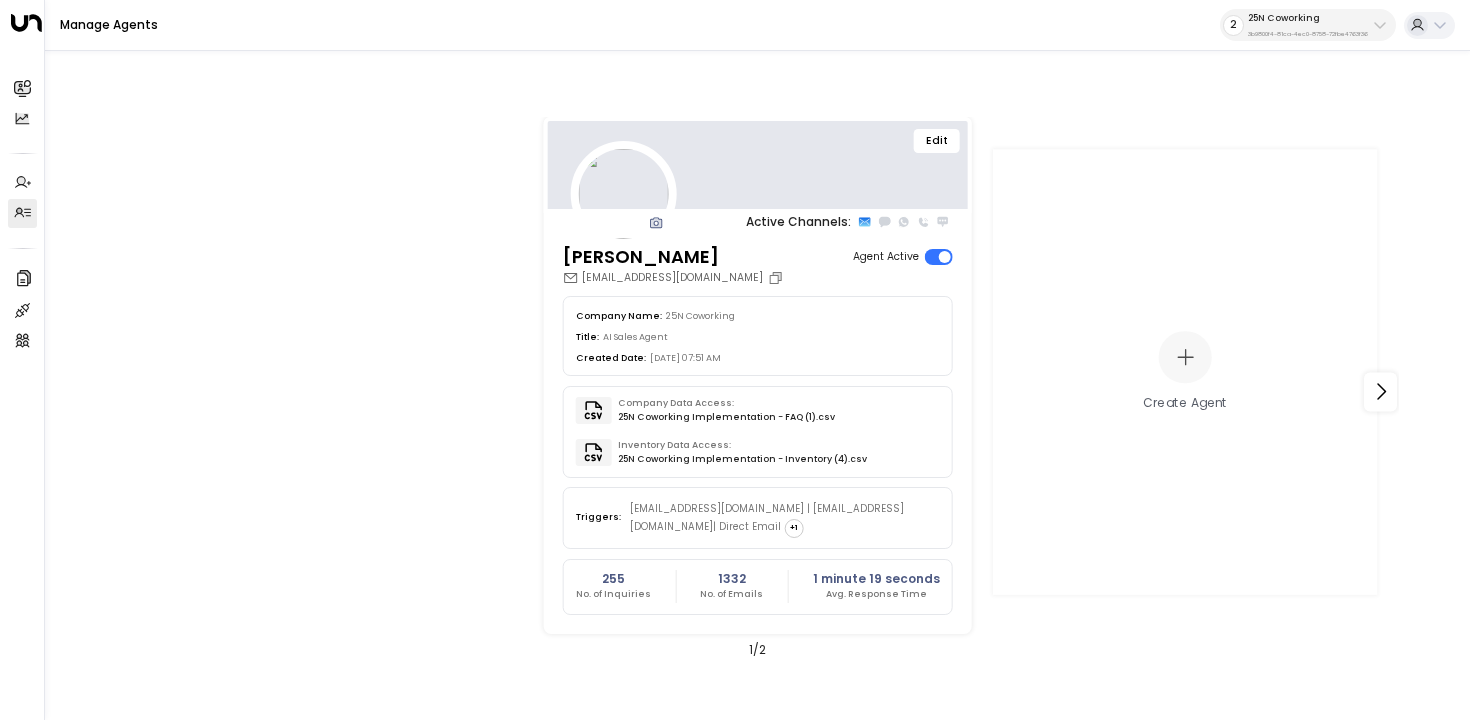 click on "25N Coworking" at bounding box center [1308, 18] 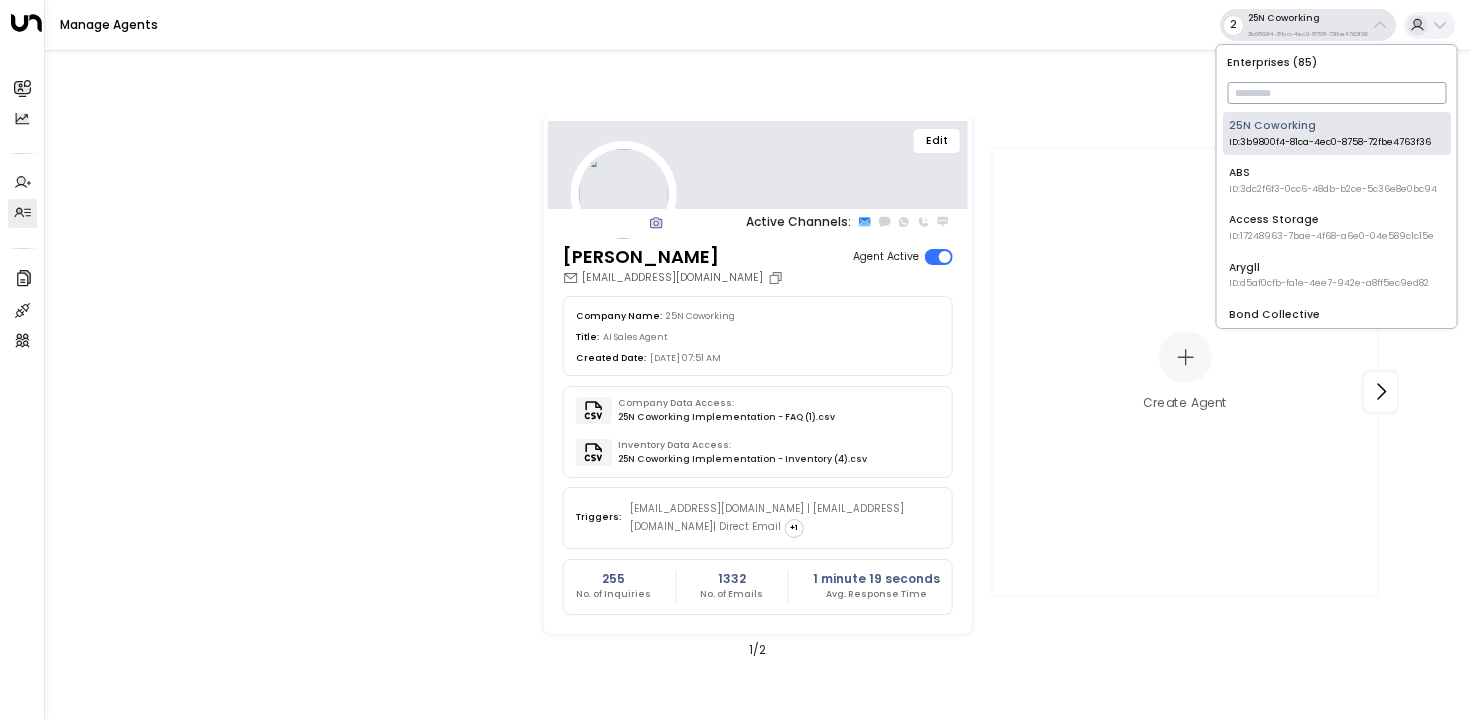 click at bounding box center [1336, 93] 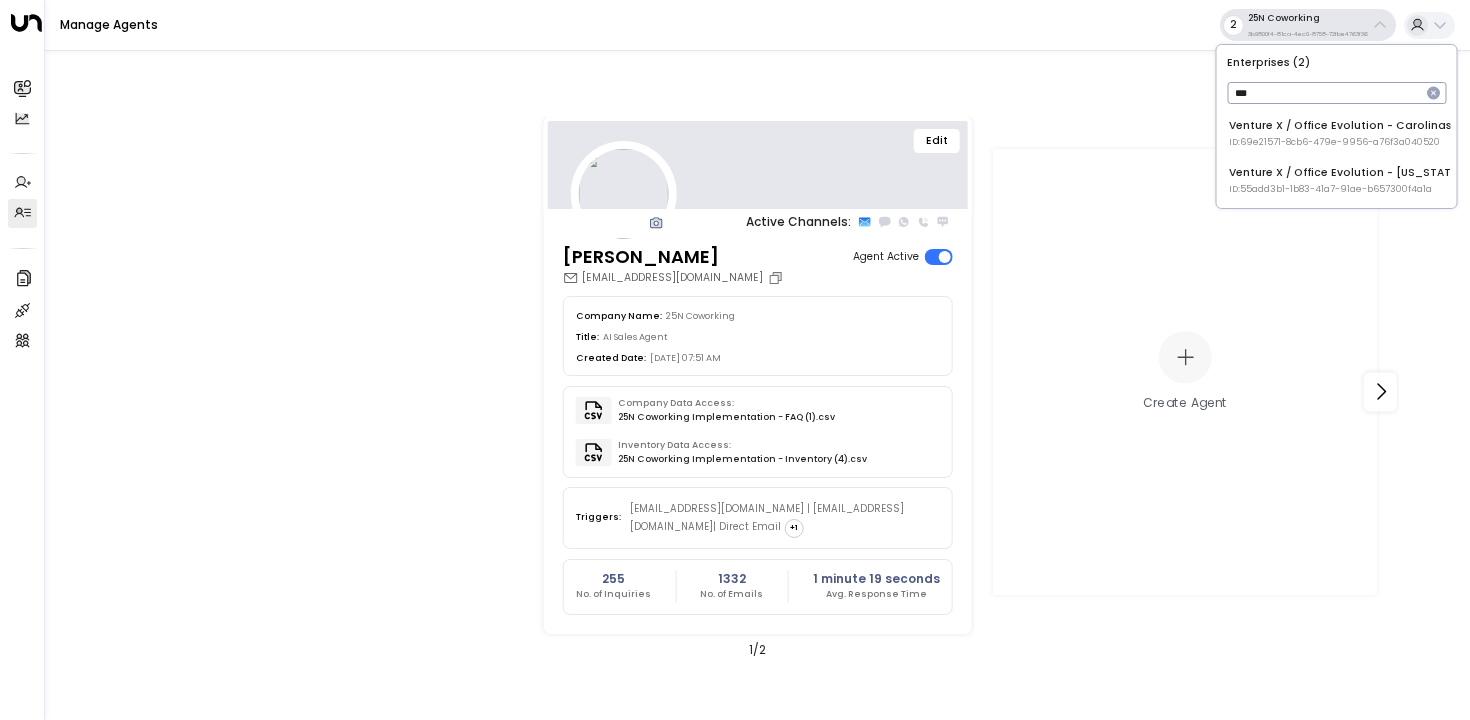 type on "***" 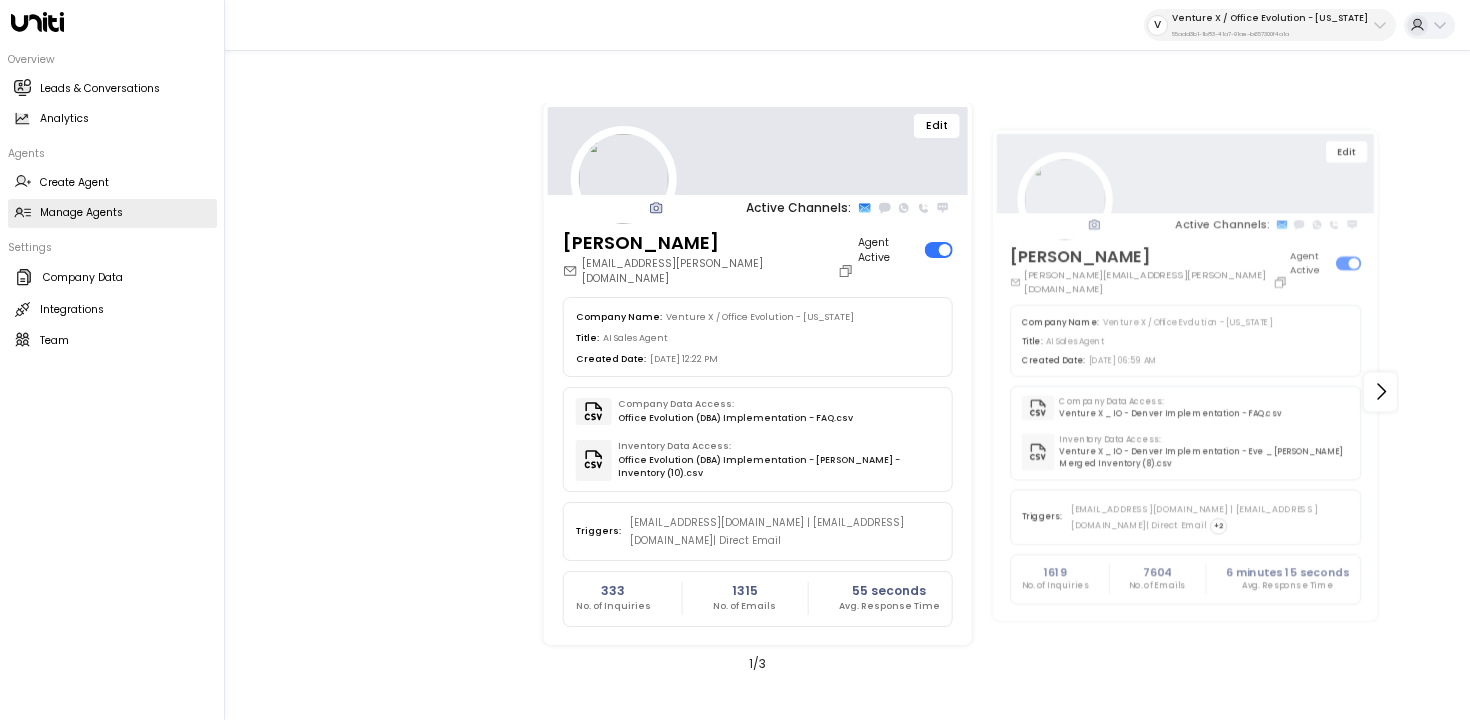 click on "Settings Company Data Company Data Integrations Integrations Team Team" at bounding box center (112, 298) 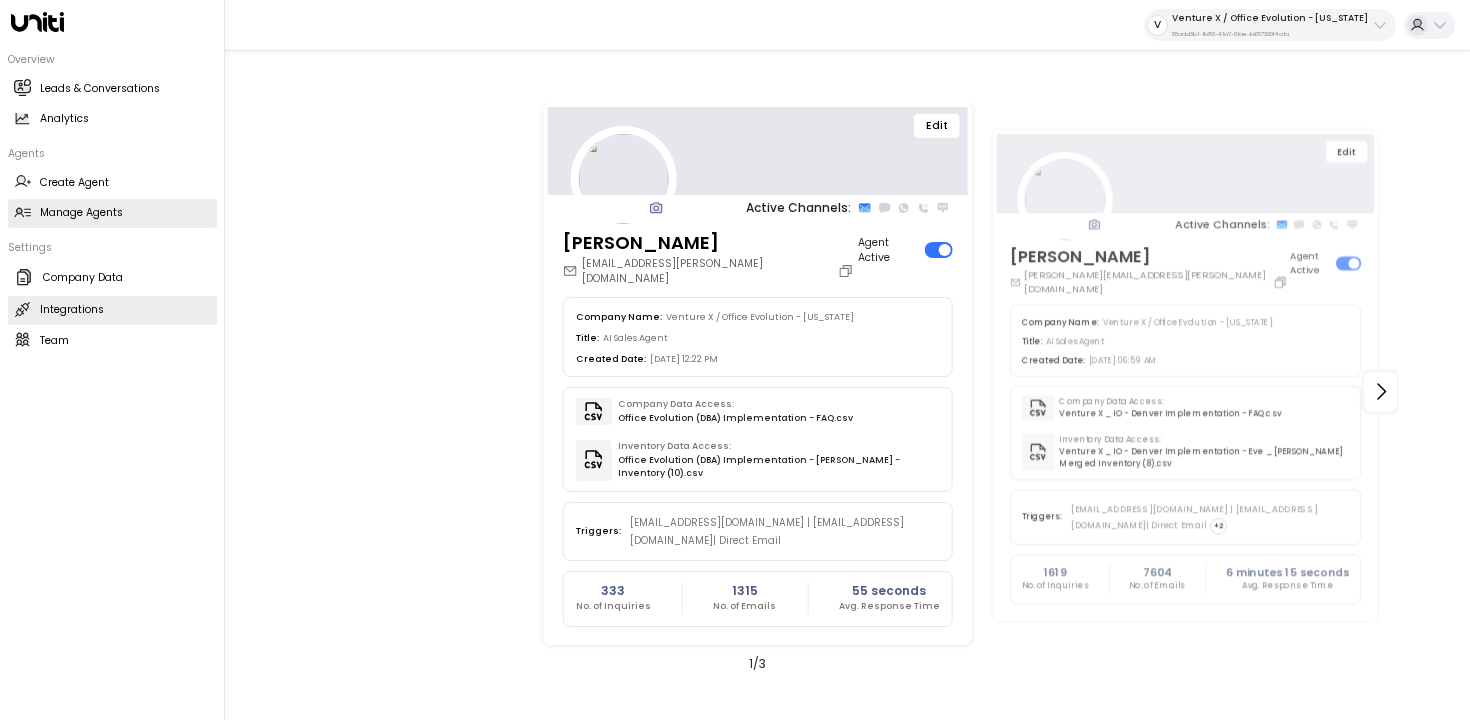 click on "Integrations" at bounding box center [72, 310] 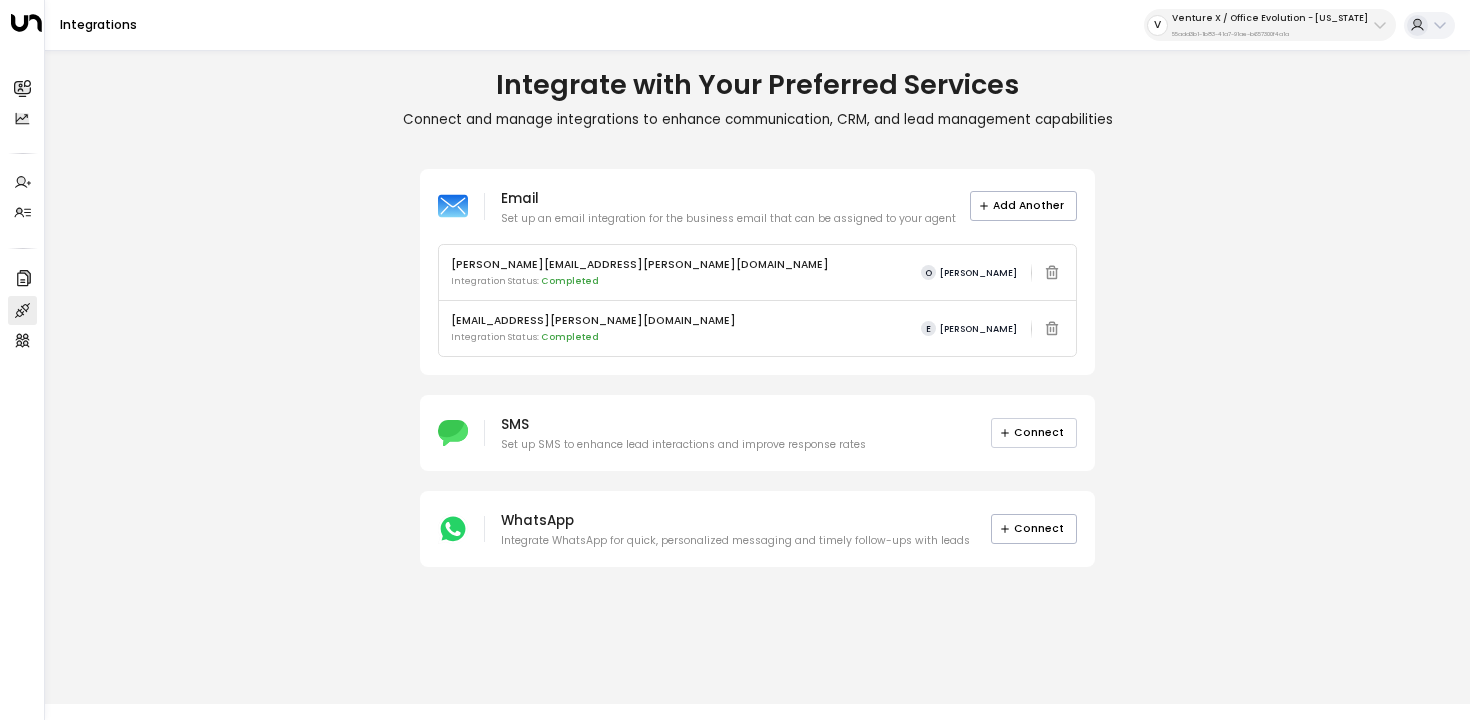 click on "Connect" at bounding box center (1034, 433) 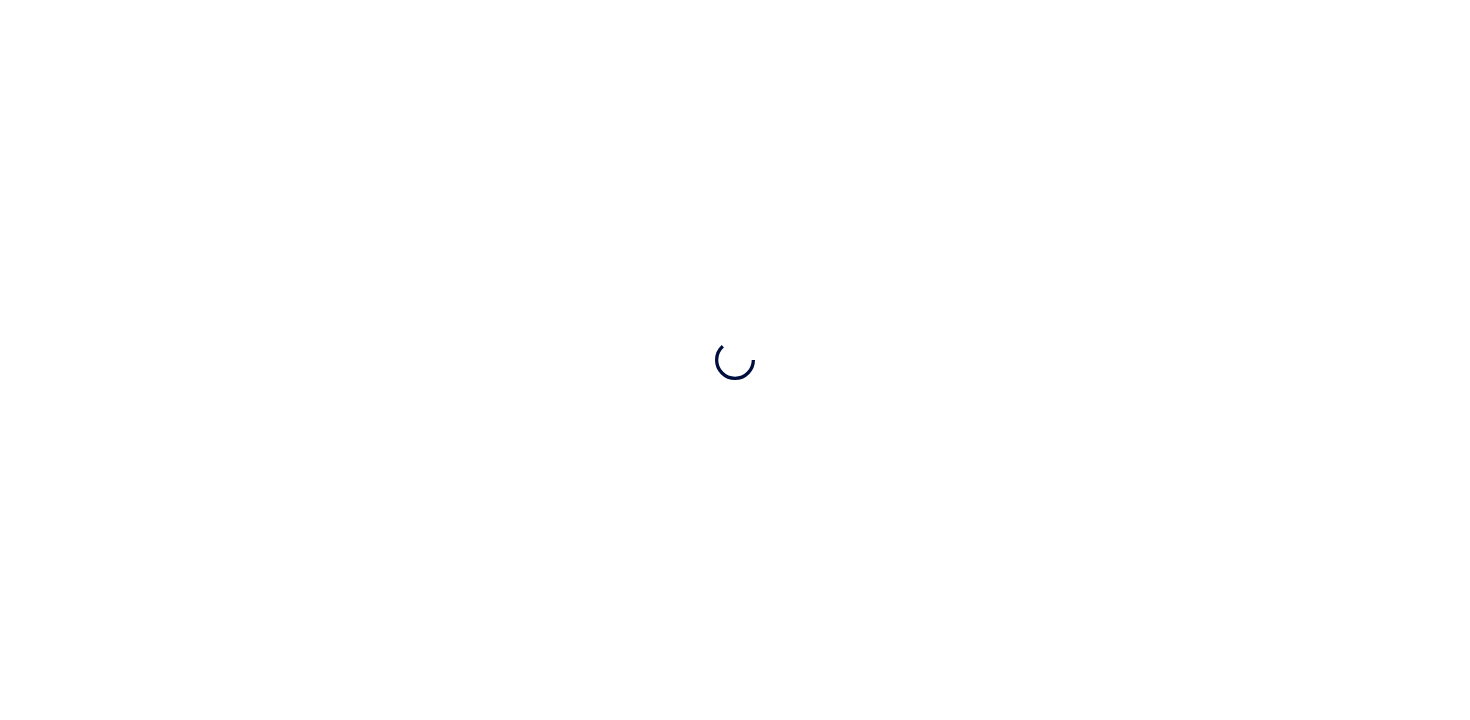 scroll, scrollTop: 0, scrollLeft: 0, axis: both 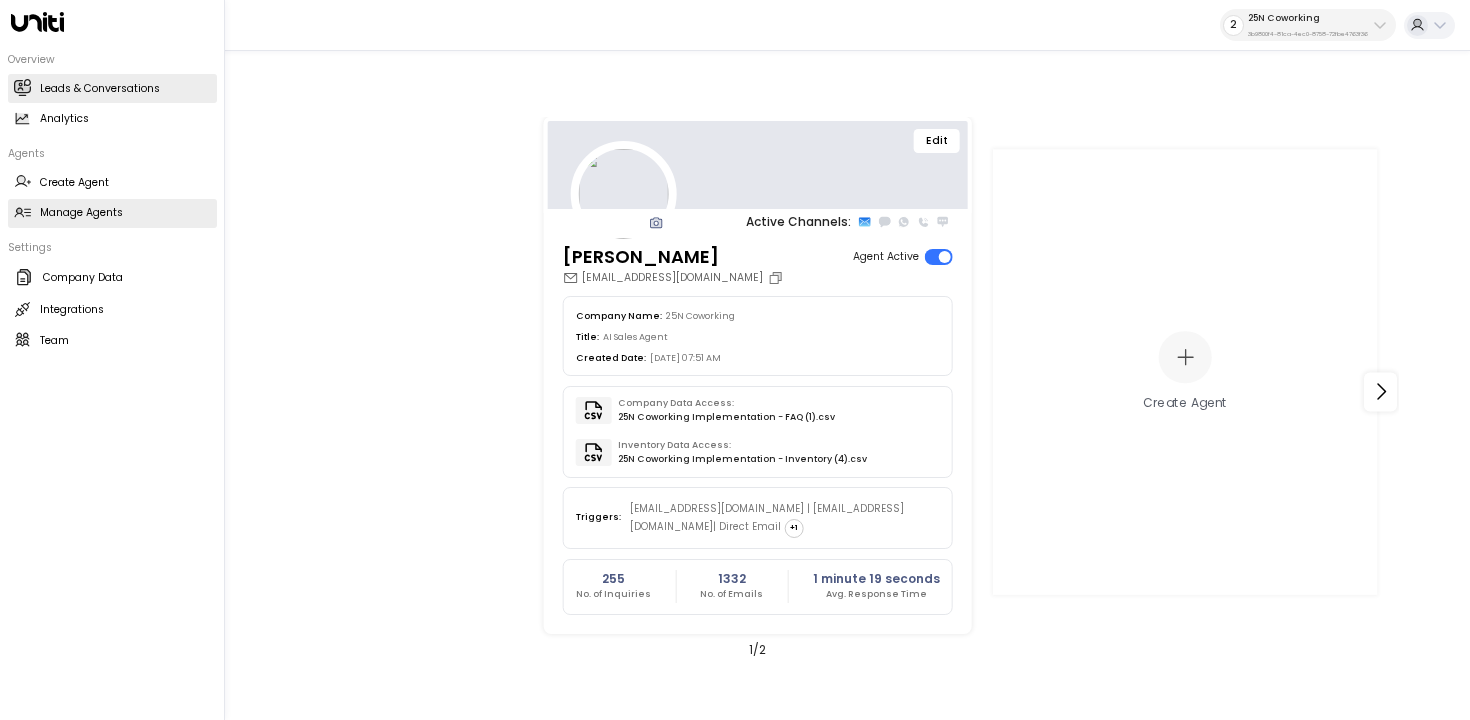 click on "Leads & Conversations Leads & Conversations" at bounding box center [112, 88] 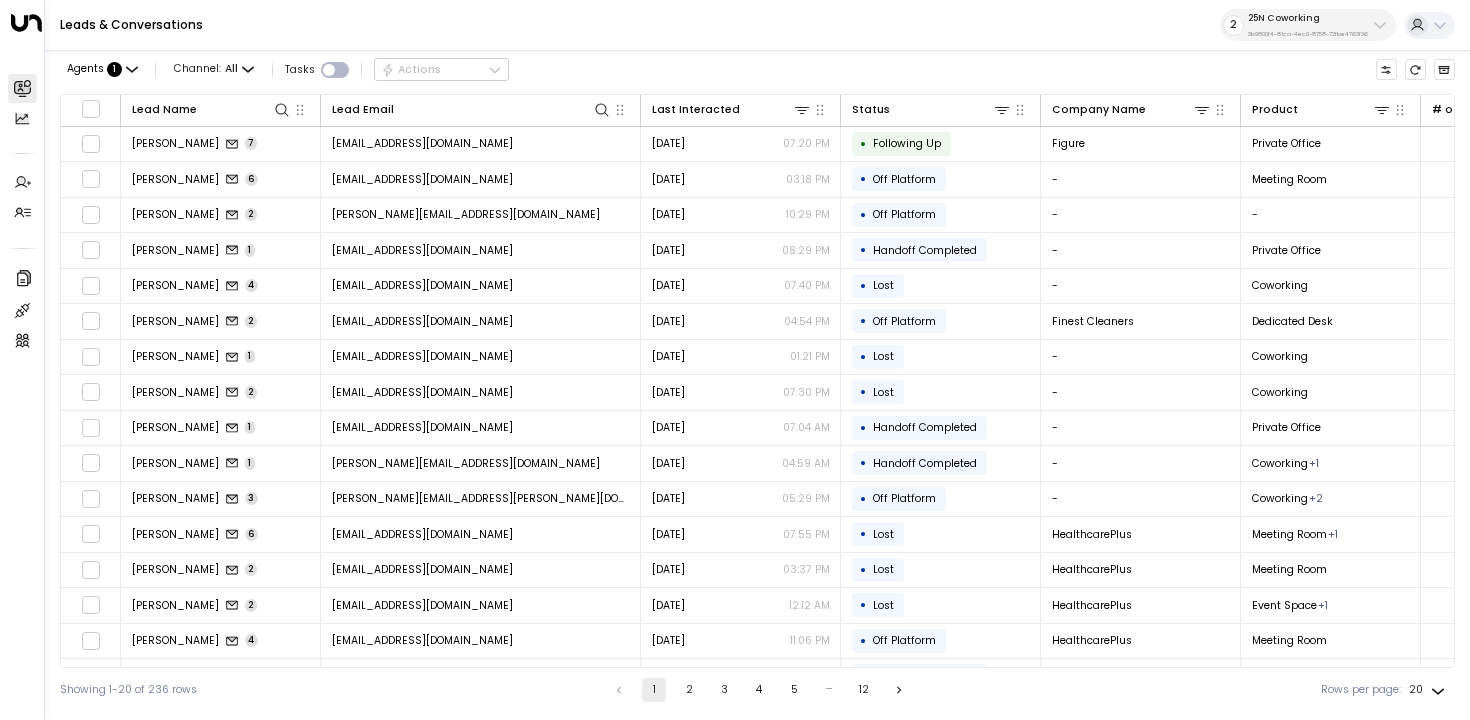 click on "Leads & Conversations 2 25N Coworking 3b9800f4-81ca-4ec0-8758-72fbe4763f36" at bounding box center (757, 25) 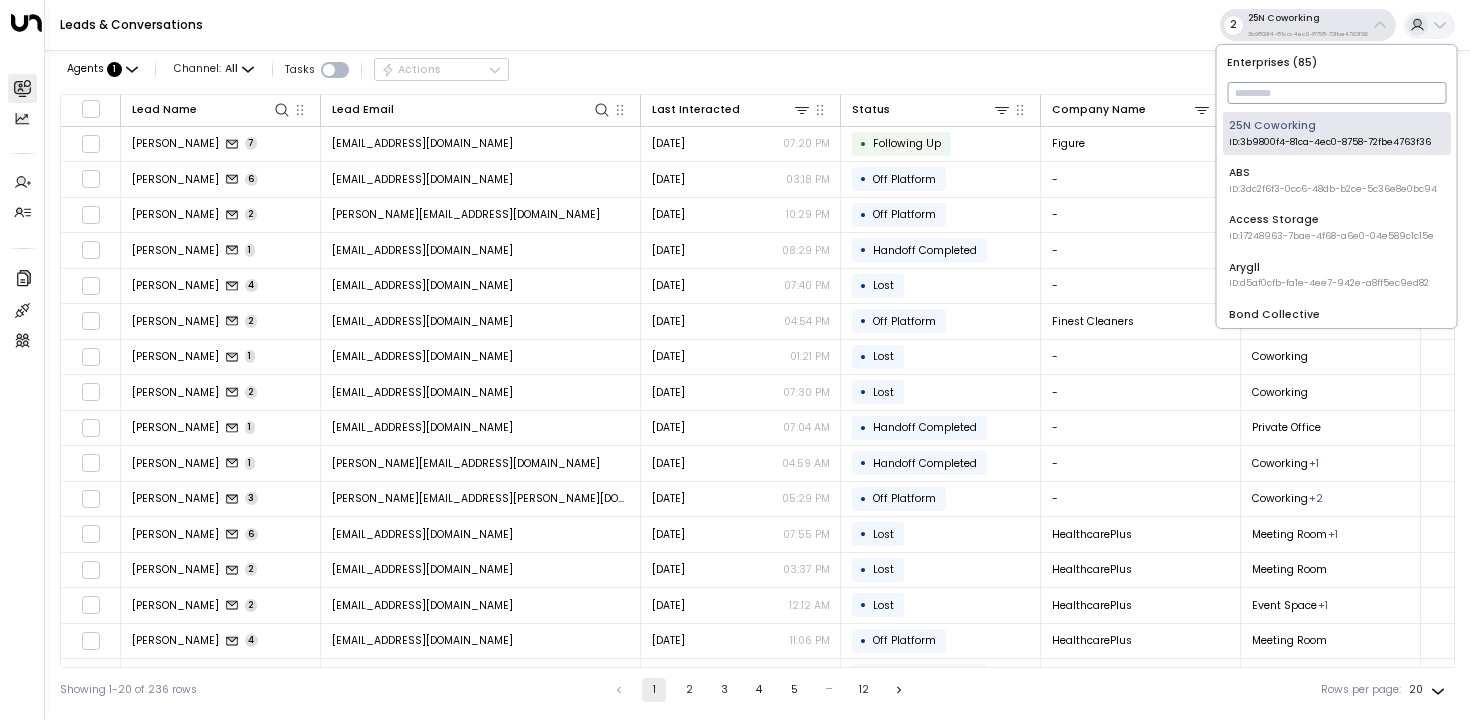 click at bounding box center (1336, 93) 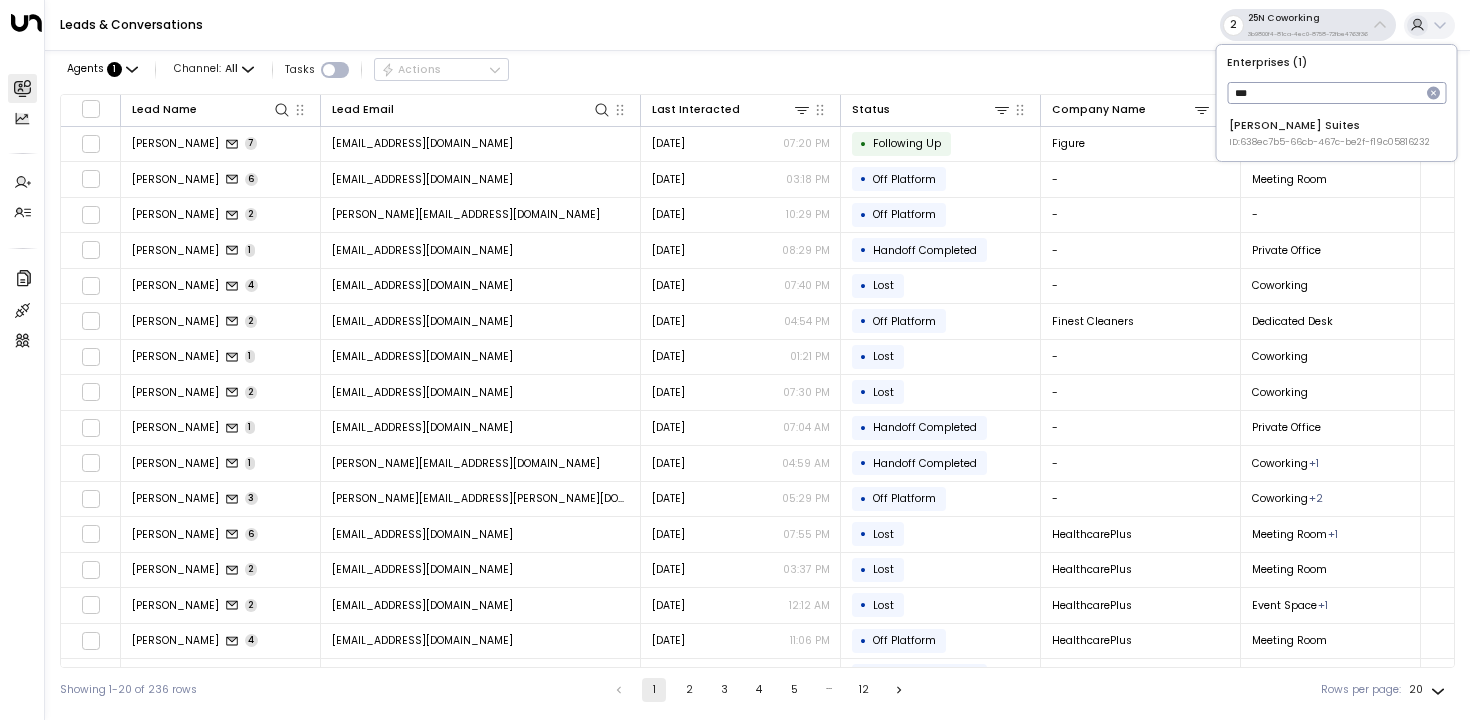 type on "***" 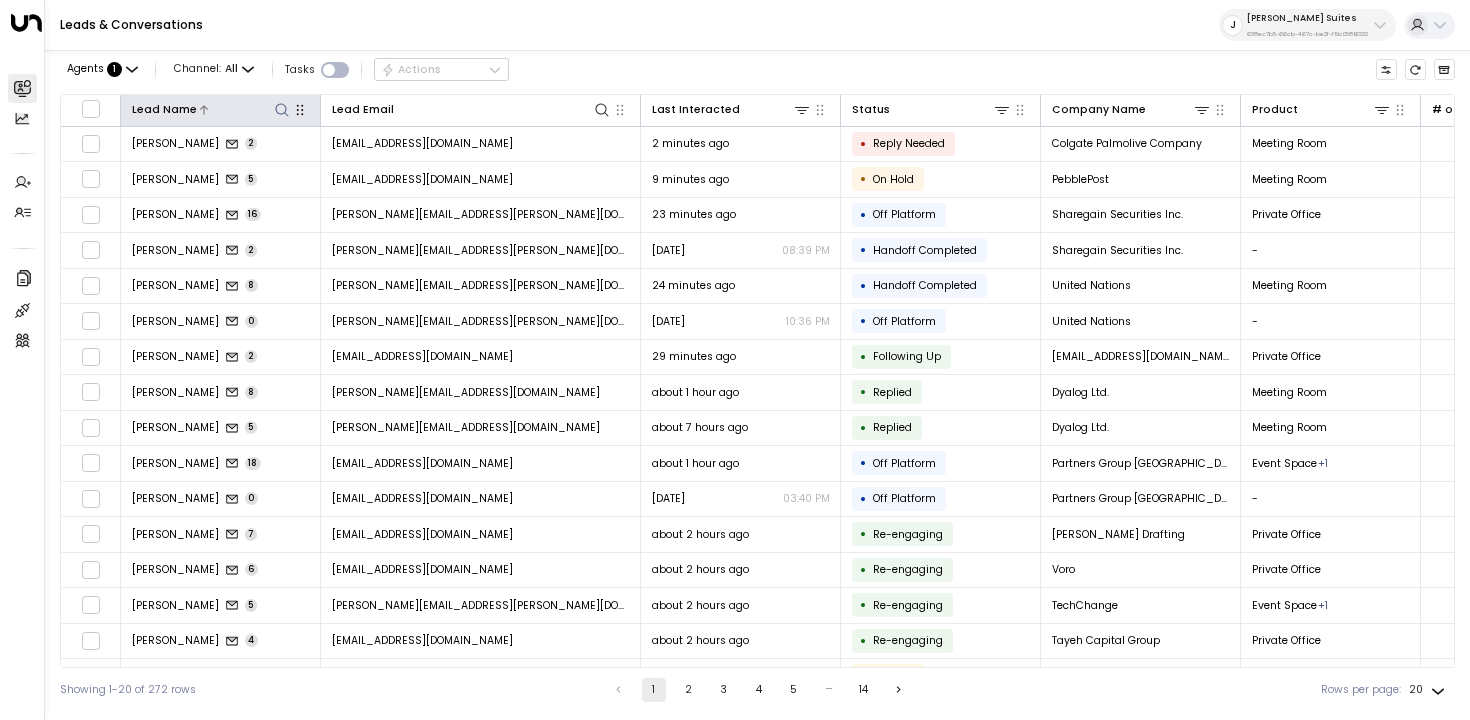click 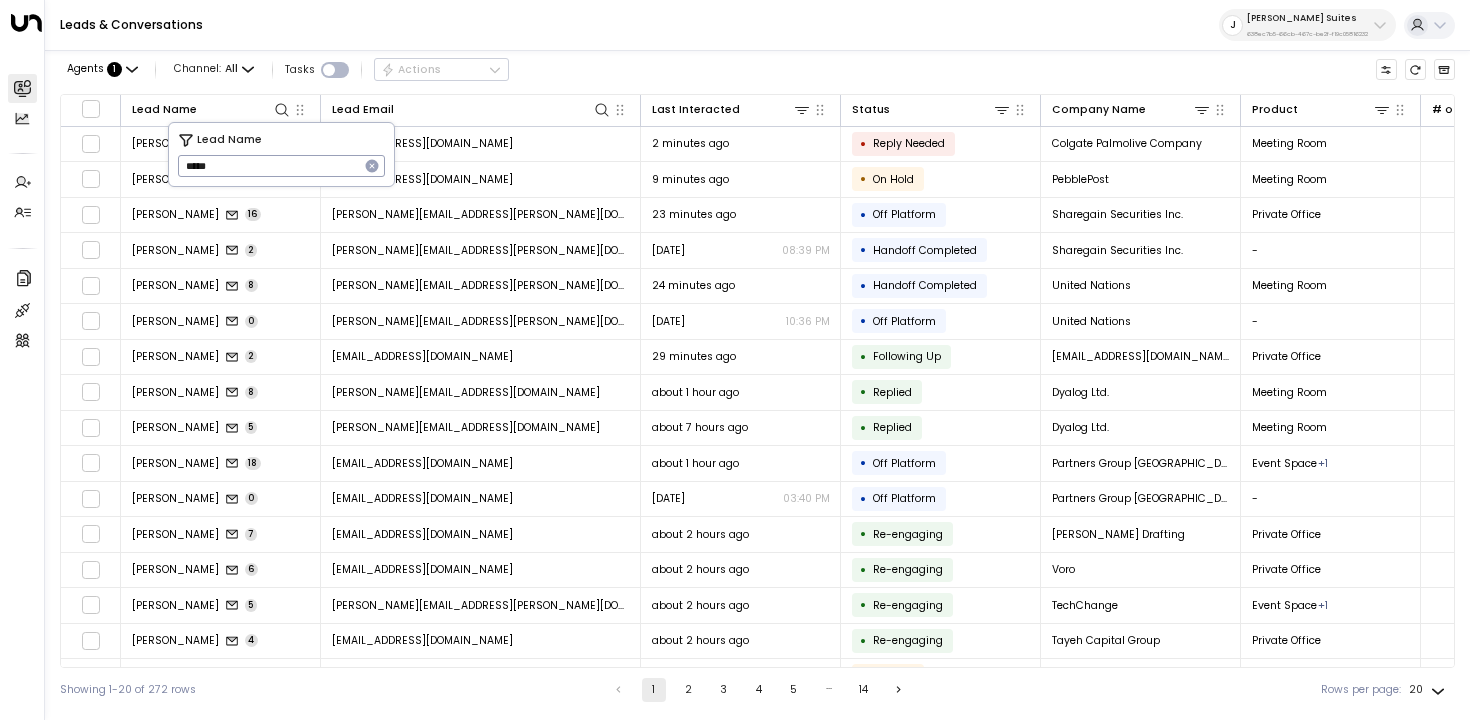 type on "*****" 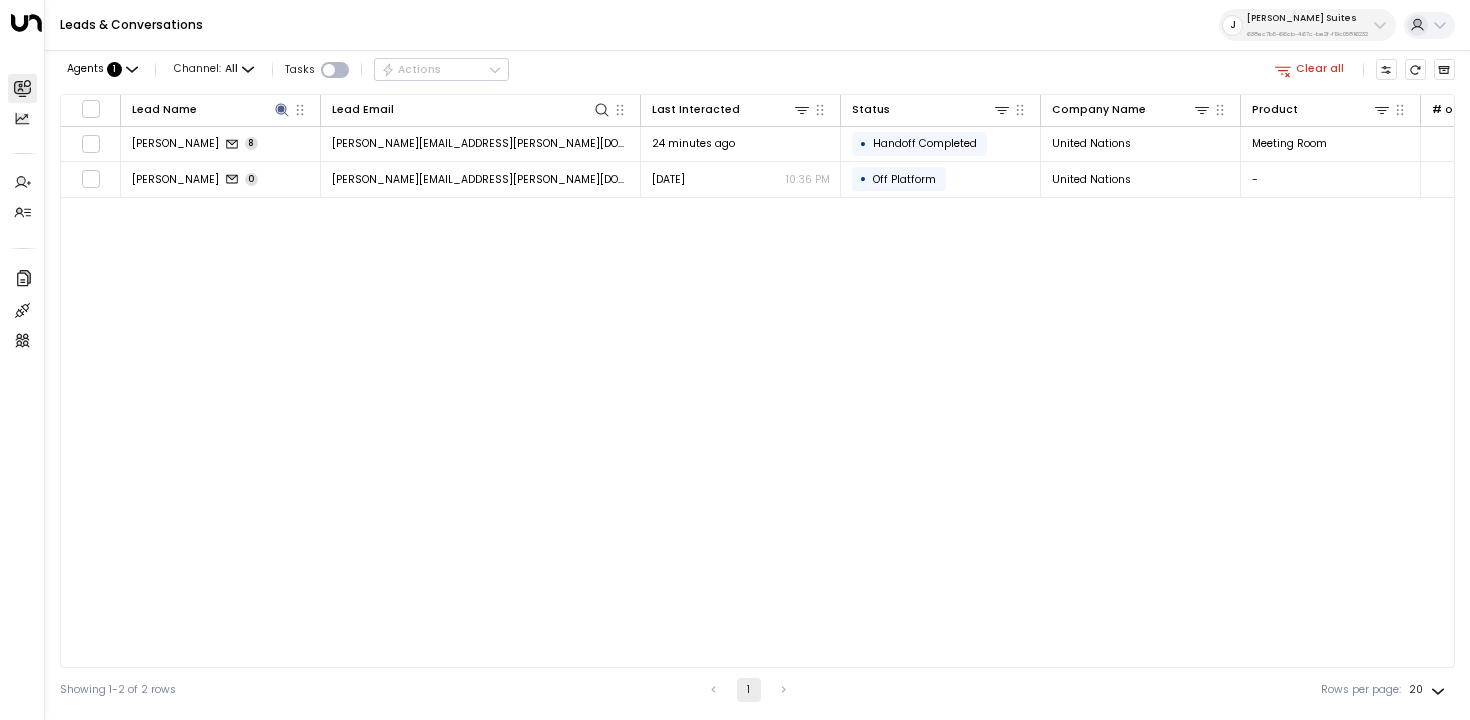 click on "Agents : 1 Channel: All Tasks   Actions Clear all" at bounding box center [757, 70] 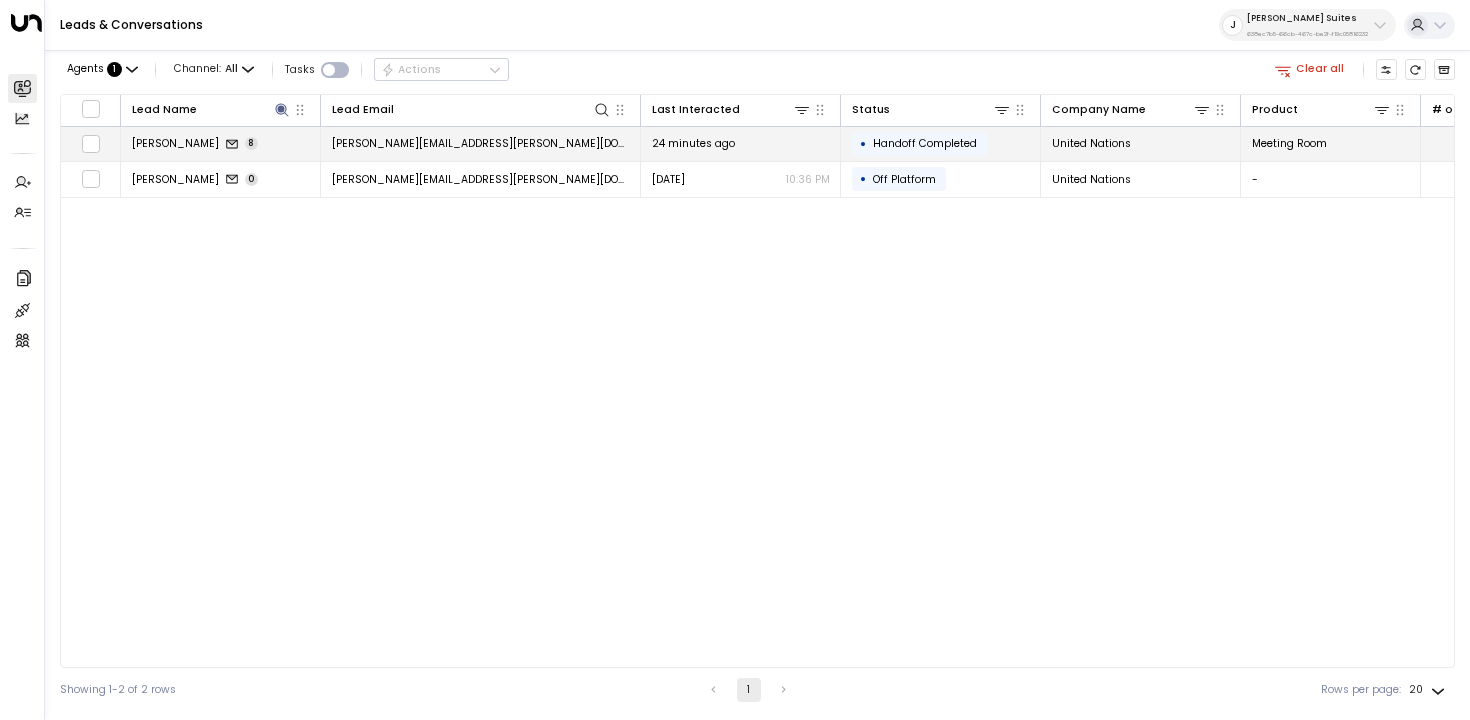 click on "[PERSON_NAME][EMAIL_ADDRESS][PERSON_NAME][DOMAIN_NAME]" at bounding box center [481, 144] 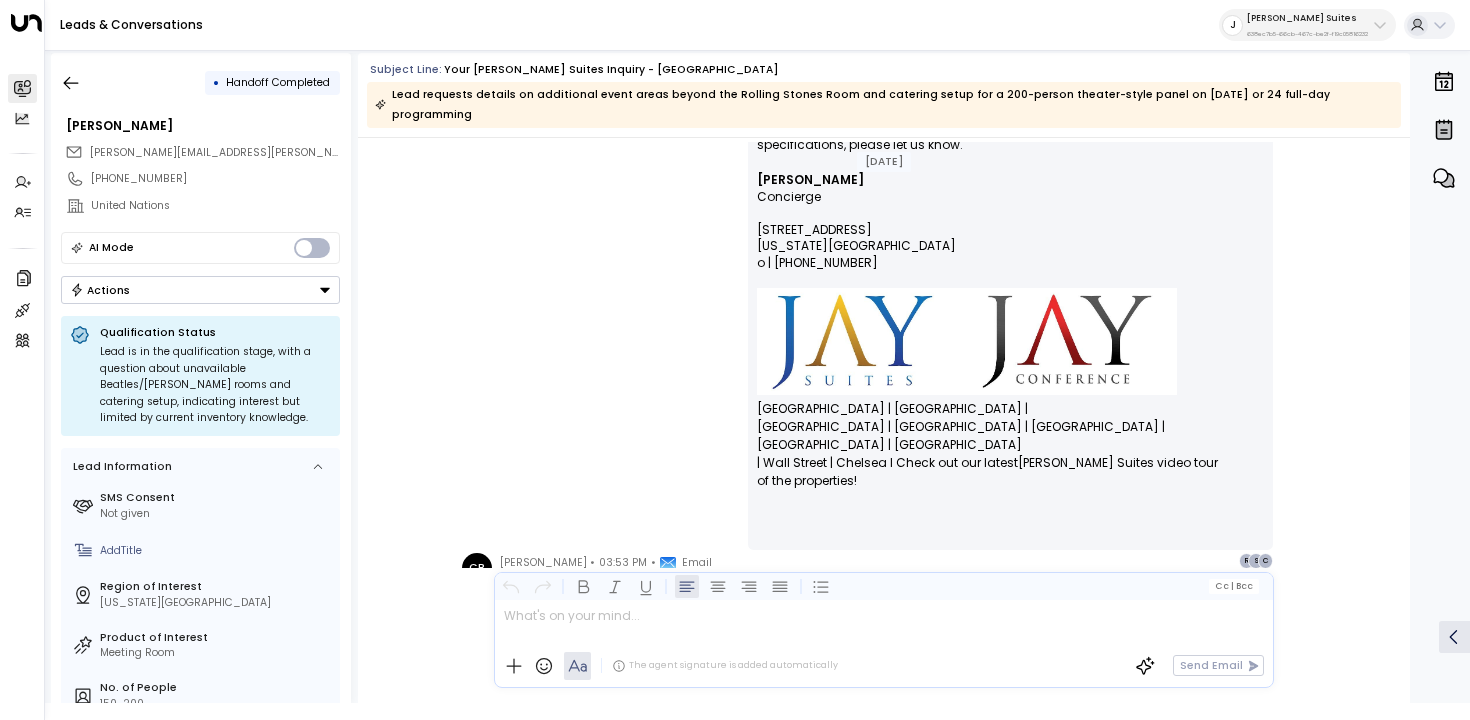 scroll, scrollTop: 4430, scrollLeft: 0, axis: vertical 